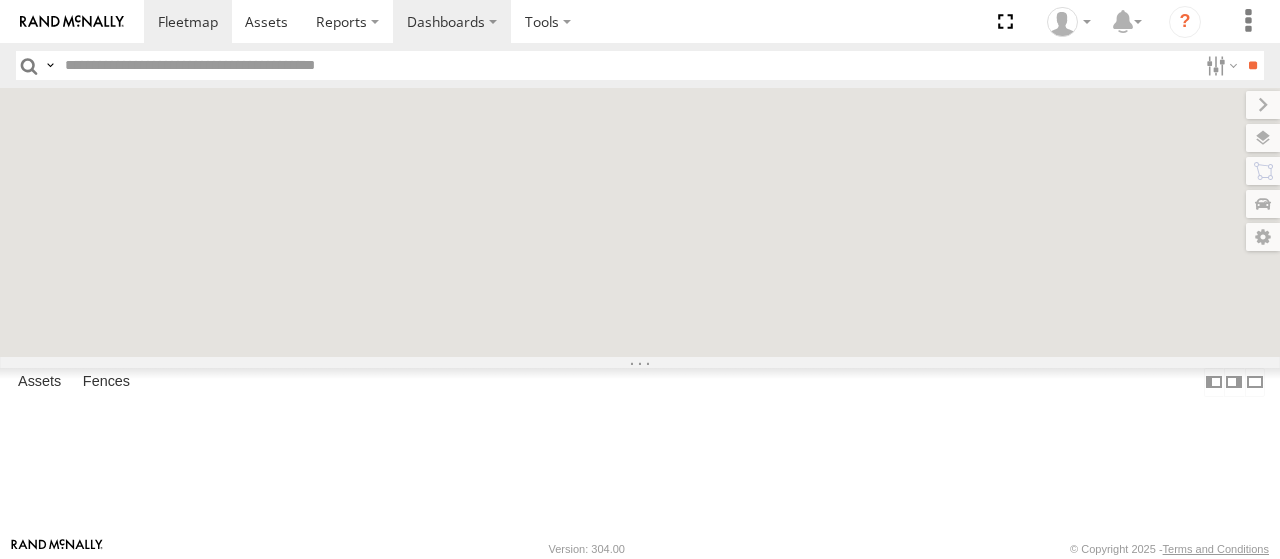 scroll, scrollTop: 0, scrollLeft: 0, axis: both 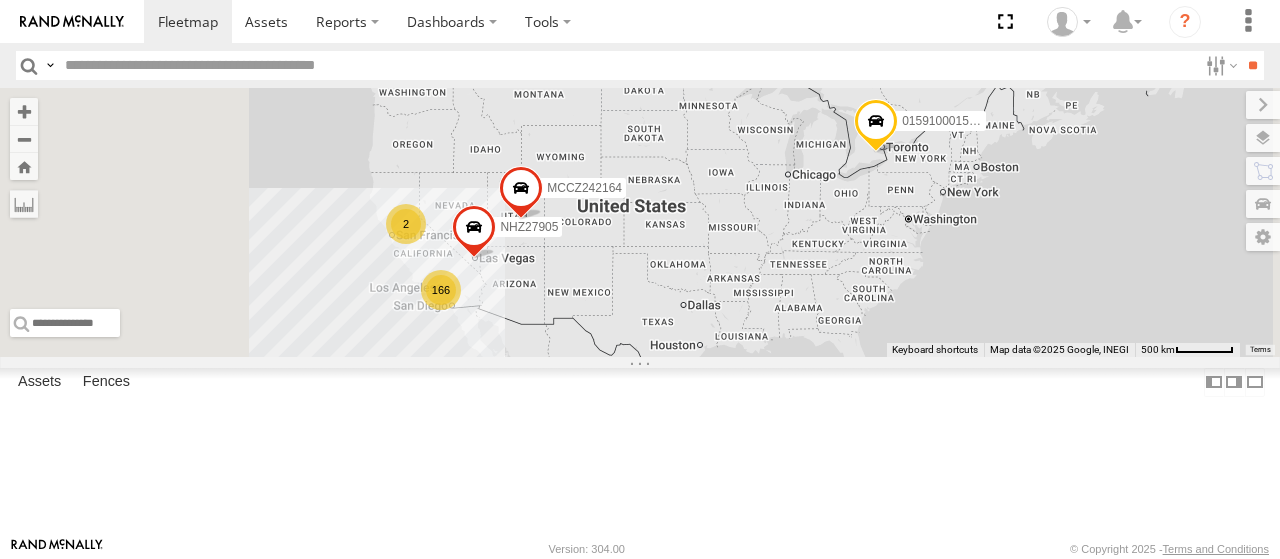 click at bounding box center [627, 65] 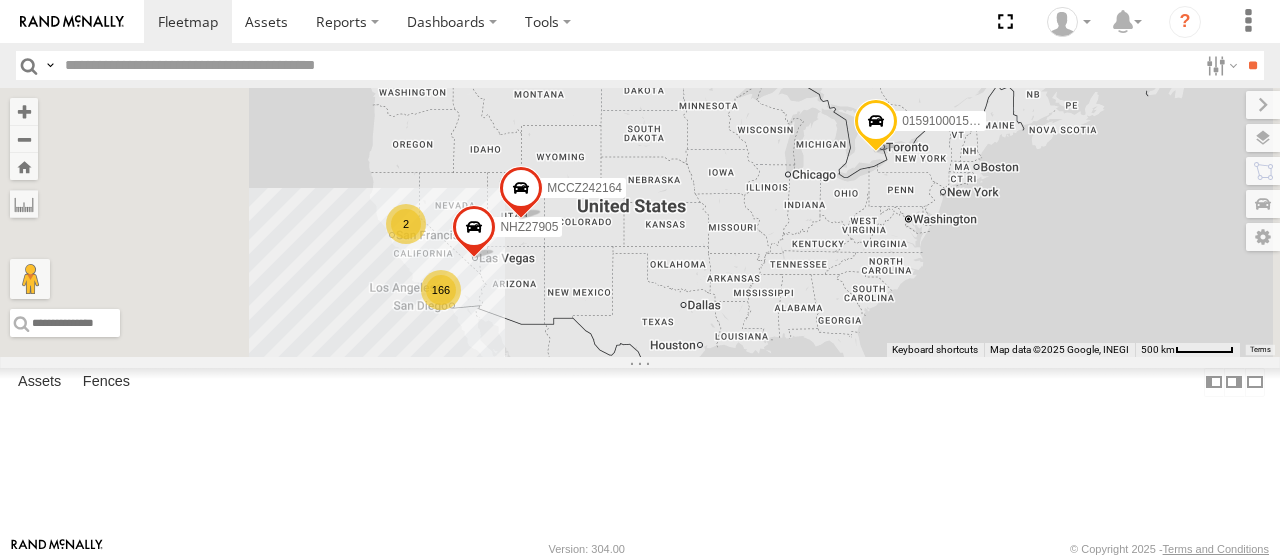 paste on "**********" 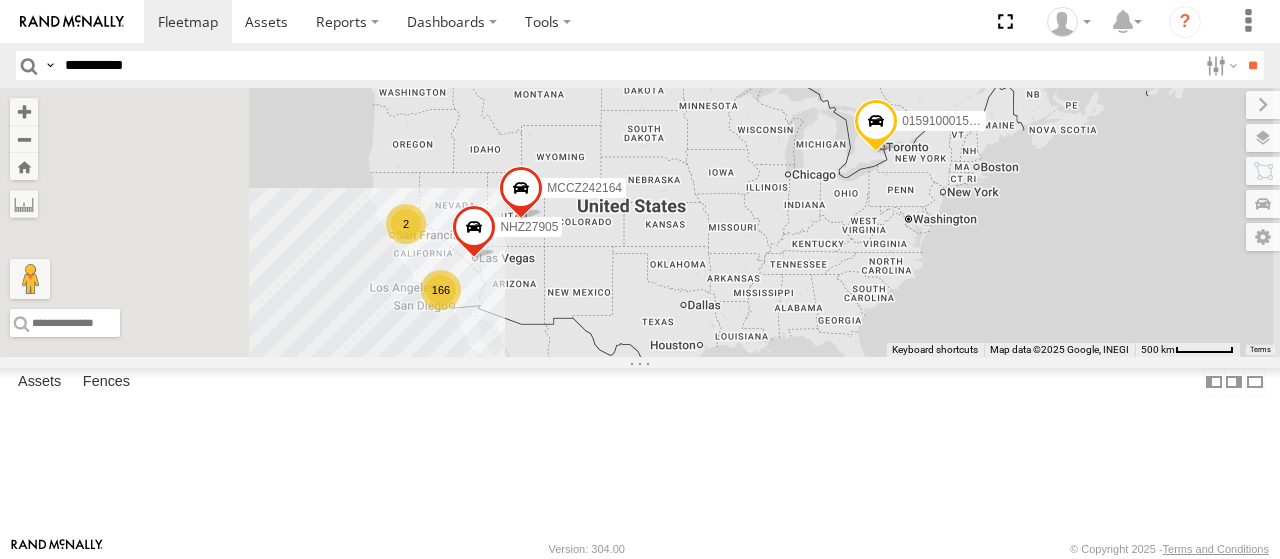 click on "**" at bounding box center (1252, 65) 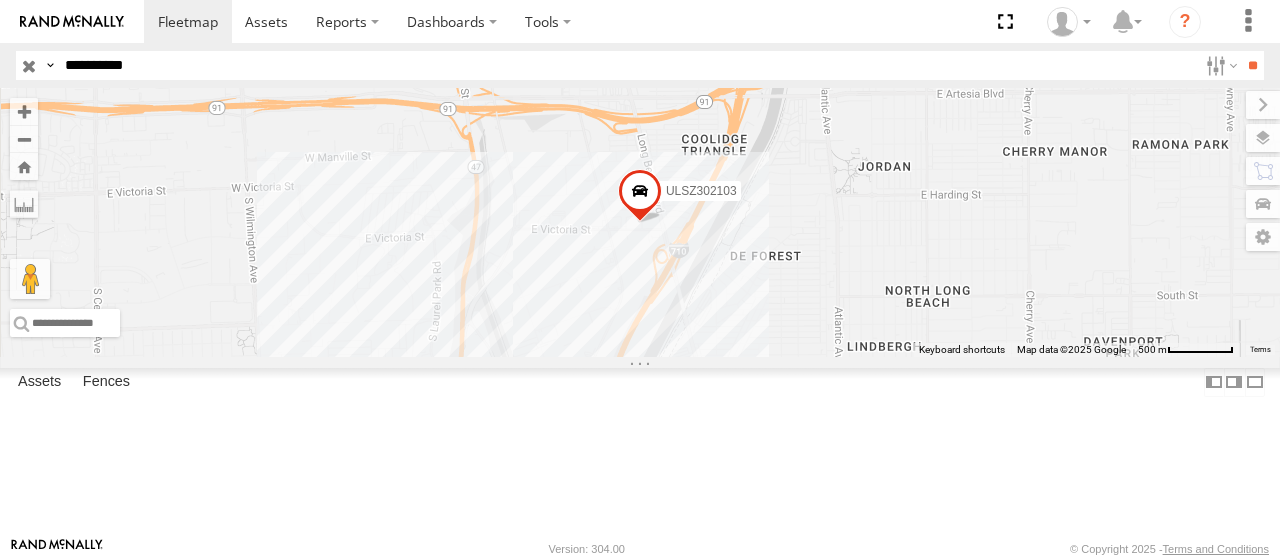 click on "**********" at bounding box center (627, 65) 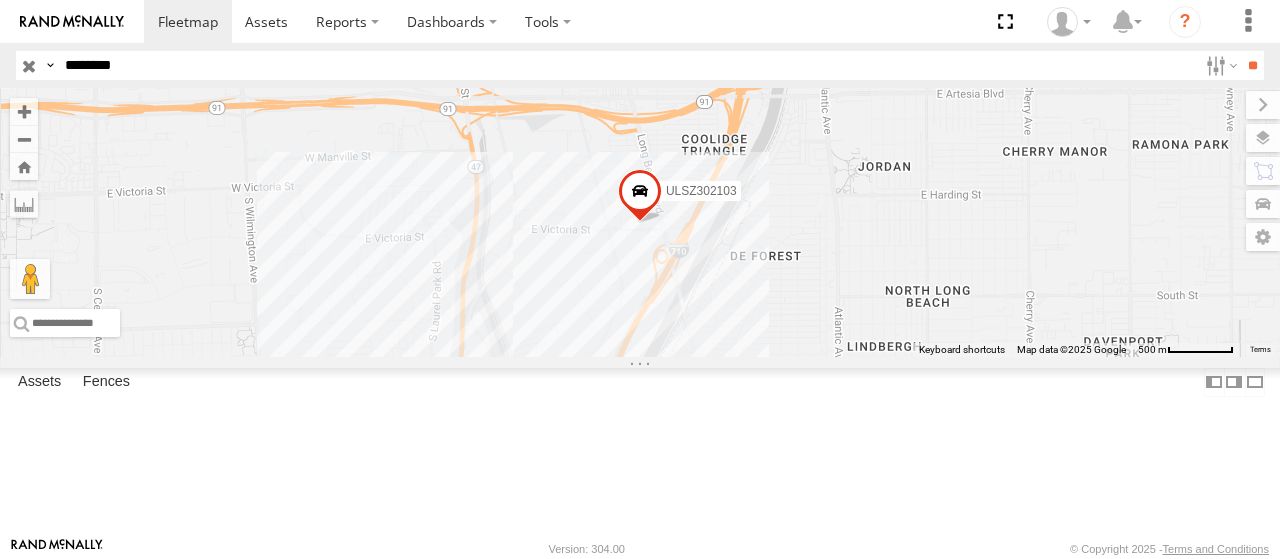 type on "********" 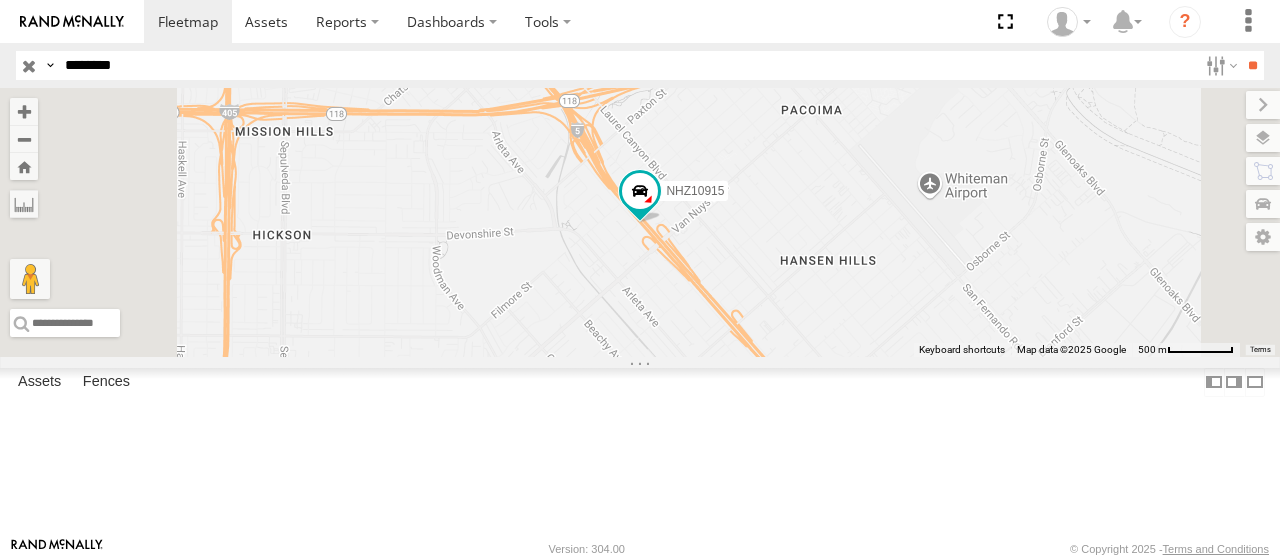 click at bounding box center (0, 0) 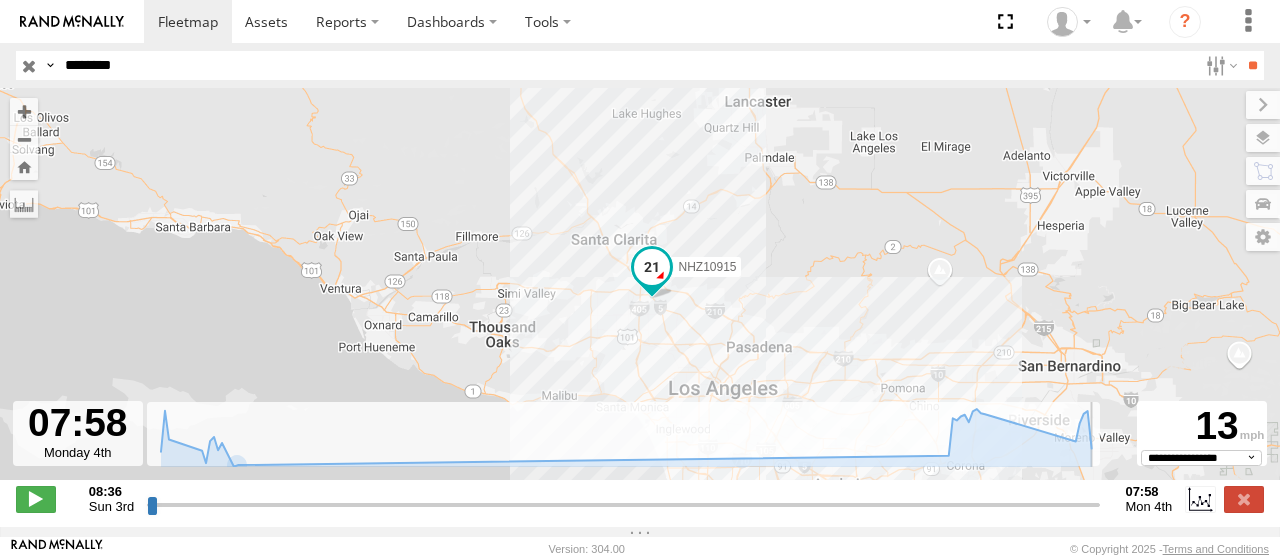 drag, startPoint x: 362, startPoint y: 513, endPoint x: 1110, endPoint y: 507, distance: 748.02405 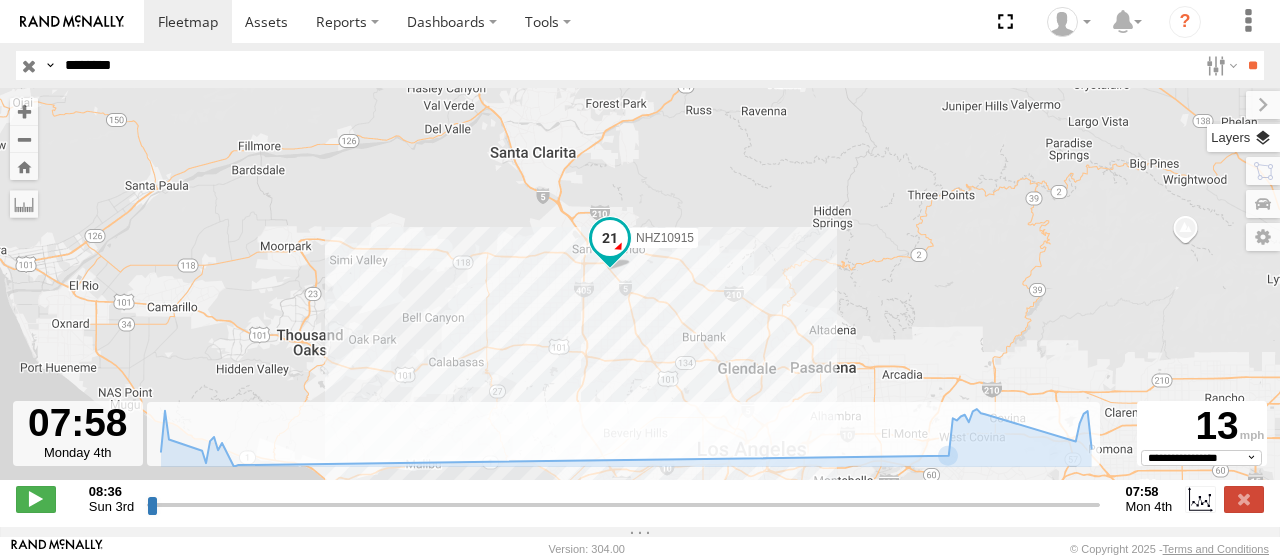 click at bounding box center [1243, 138] 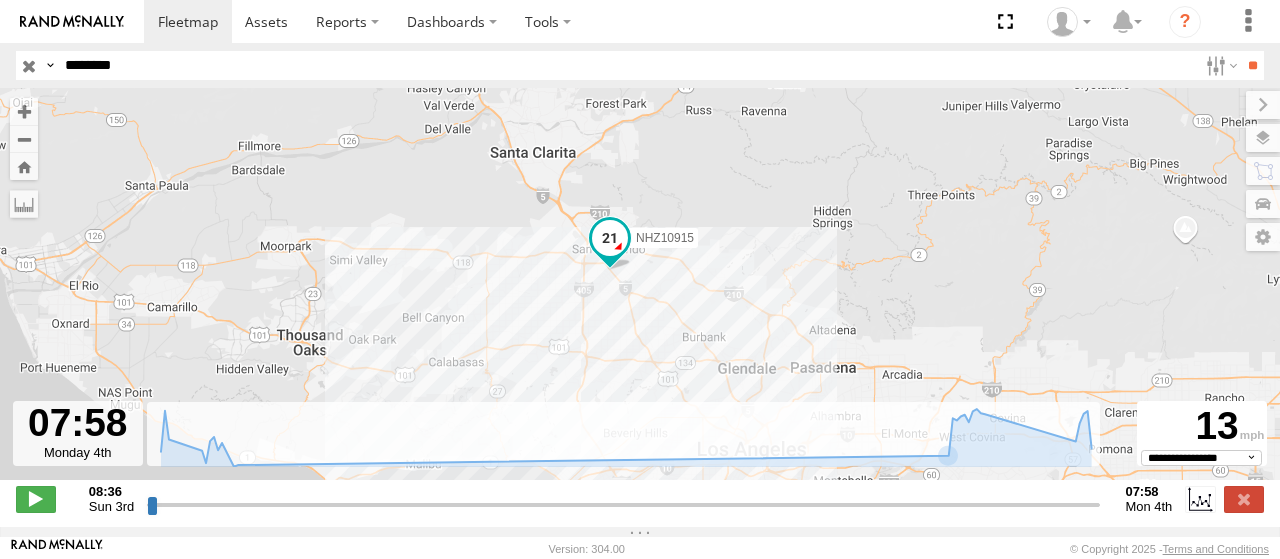 click on "Basemaps" at bounding box center (0, 0) 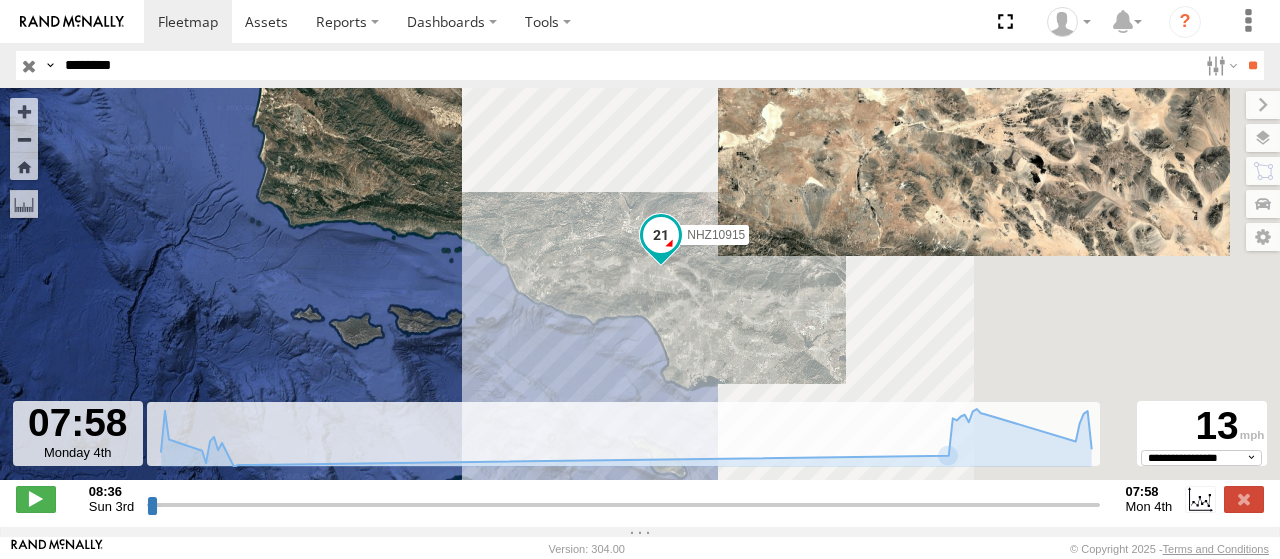 drag, startPoint x: 803, startPoint y: 343, endPoint x: 766, endPoint y: 333, distance: 38.327538 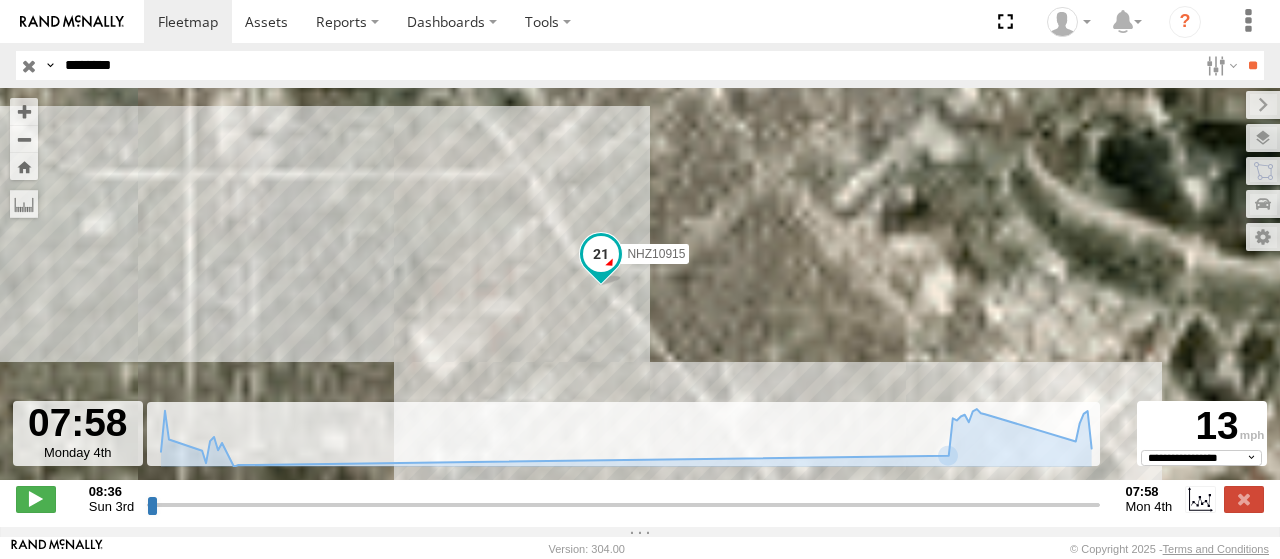 drag, startPoint x: 802, startPoint y: 329, endPoint x: 620, endPoint y: 303, distance: 183.84776 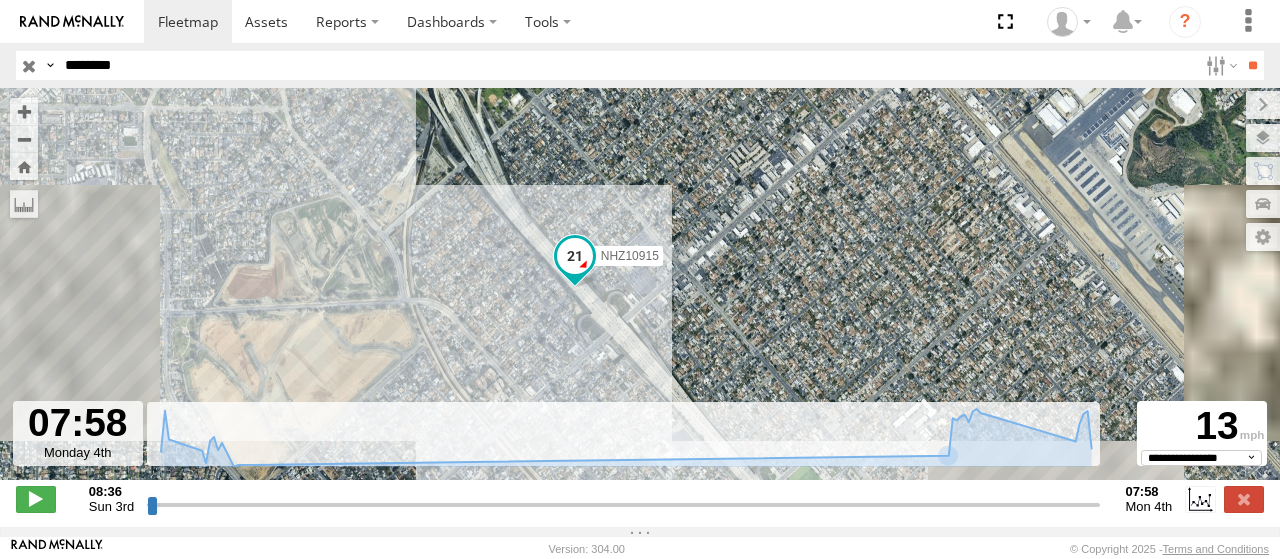 click on "NHZ10915" at bounding box center (630, 256) 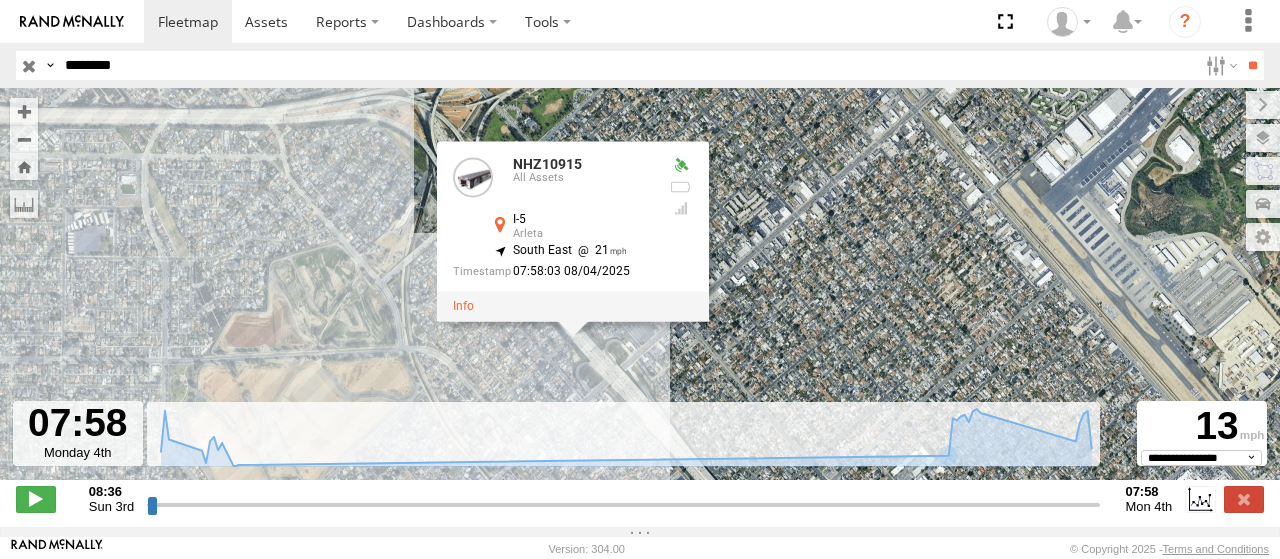 drag, startPoint x: 860, startPoint y: 256, endPoint x: 858, endPoint y: 309, distance: 53.037724 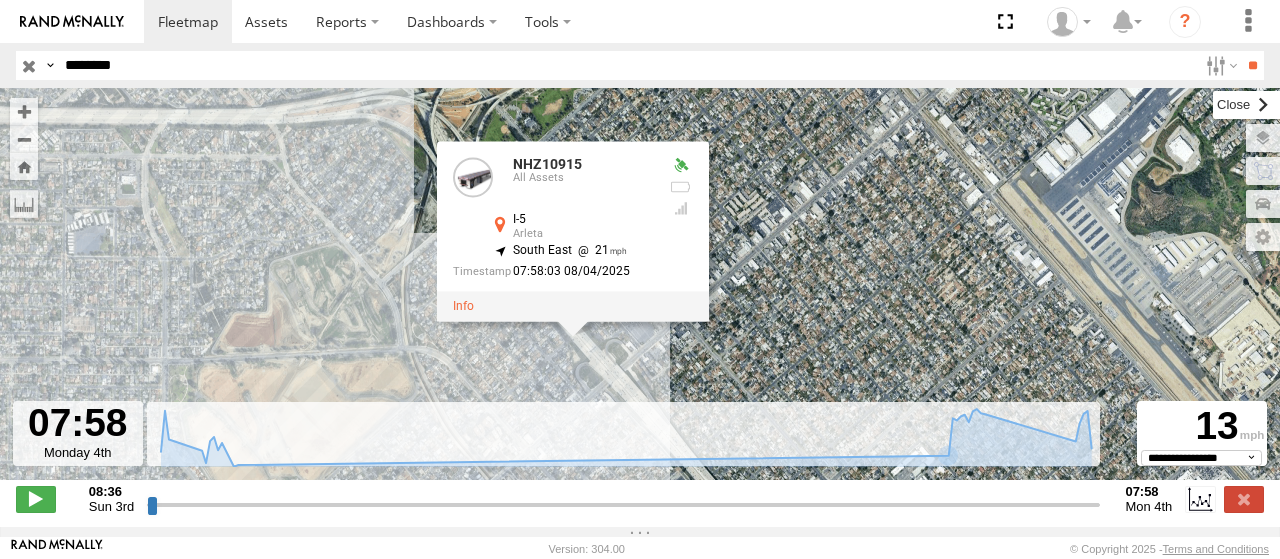 click at bounding box center (1246, 105) 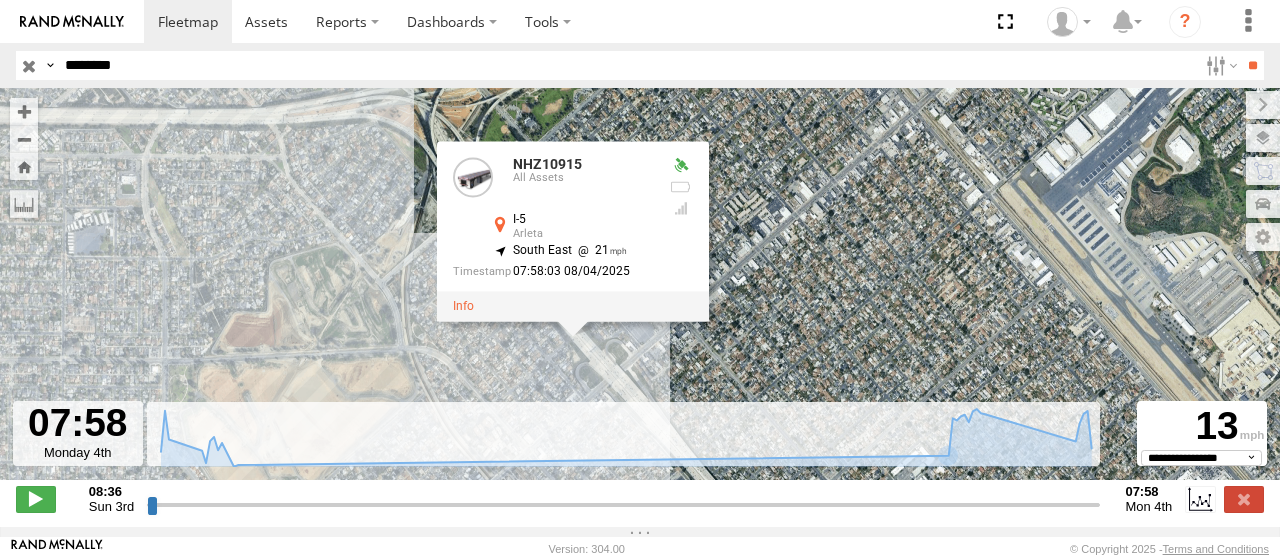click on "********" at bounding box center [627, 65] 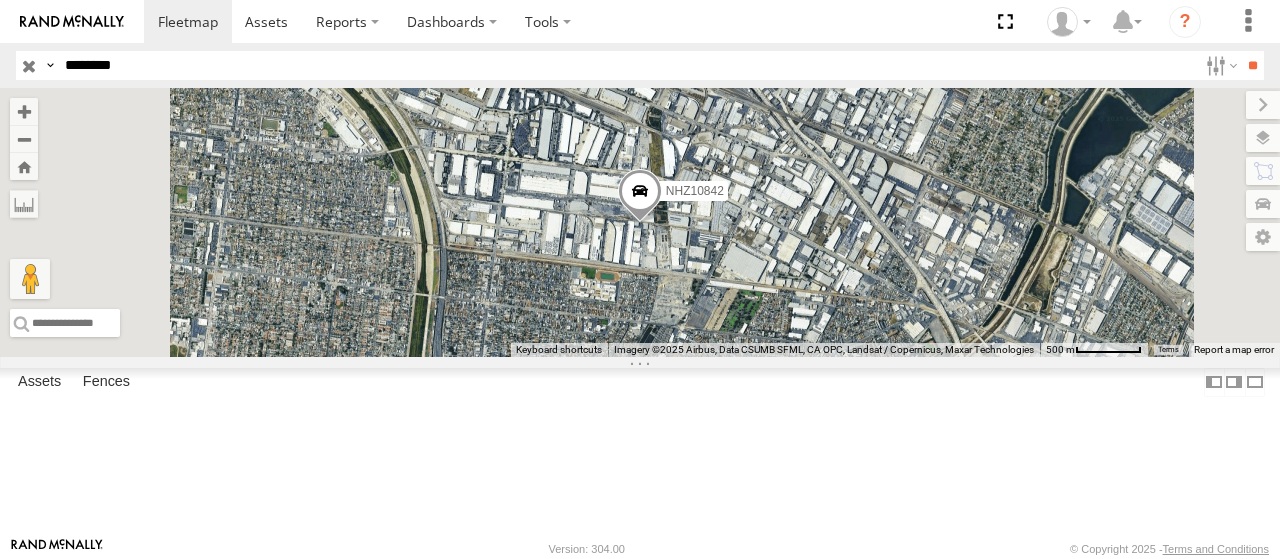 click at bounding box center (0, 0) 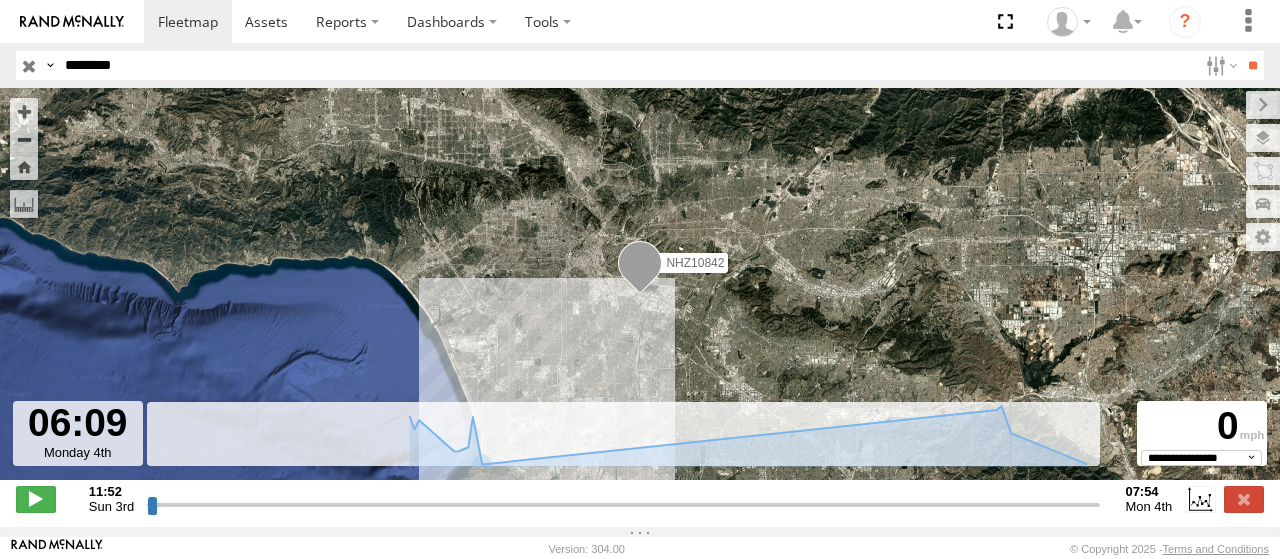 drag, startPoint x: 622, startPoint y: 517, endPoint x: 906, endPoint y: 445, distance: 292.98465 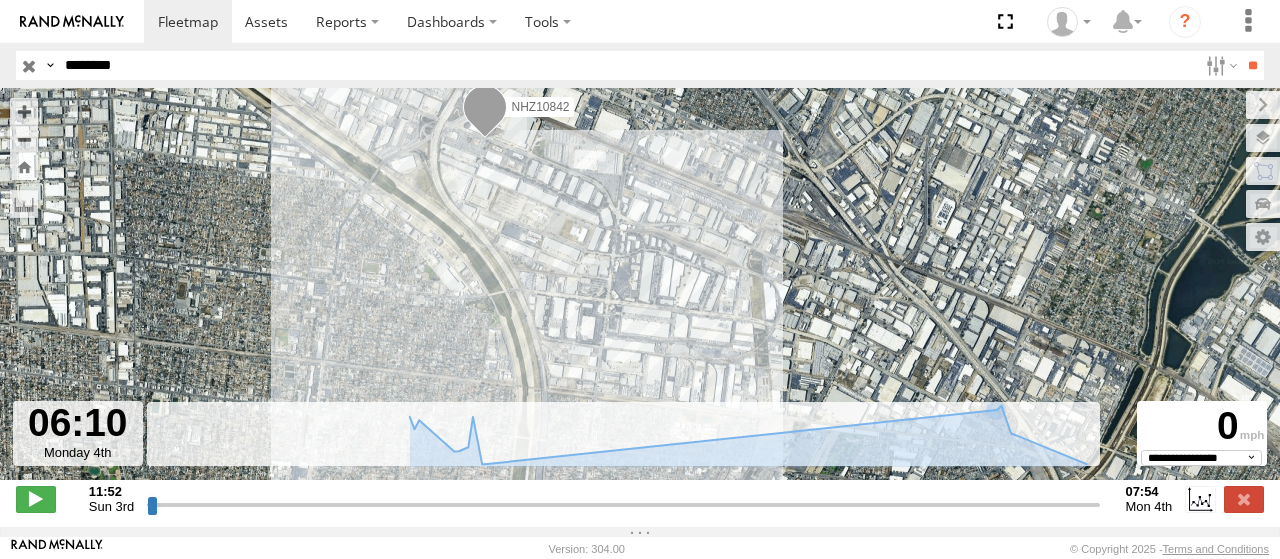 drag, startPoint x: 700, startPoint y: 299, endPoint x: 657, endPoint y: 172, distance: 134.08206 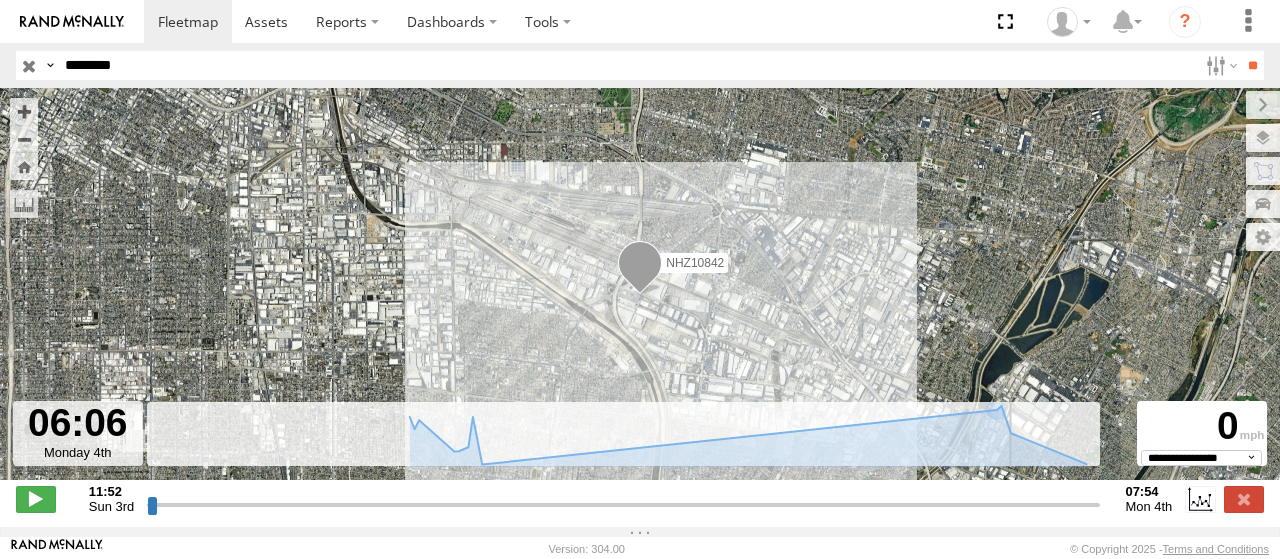 drag, startPoint x: 1009, startPoint y: 513, endPoint x: 1010, endPoint y: 498, distance: 15.033297 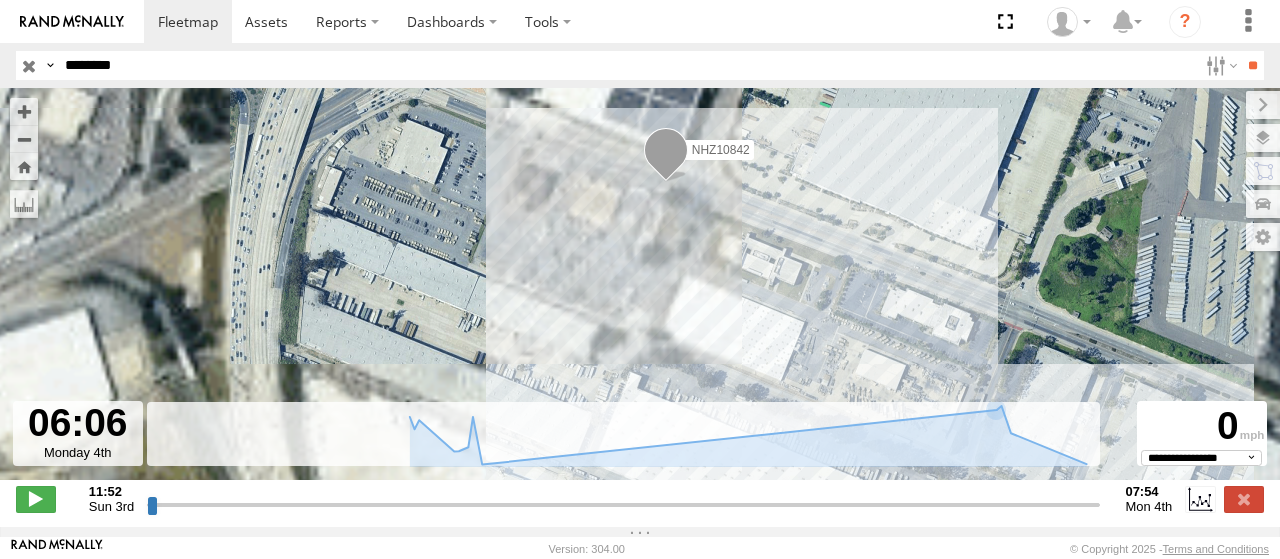 drag, startPoint x: 714, startPoint y: 340, endPoint x: 708, endPoint y: 203, distance: 137.13132 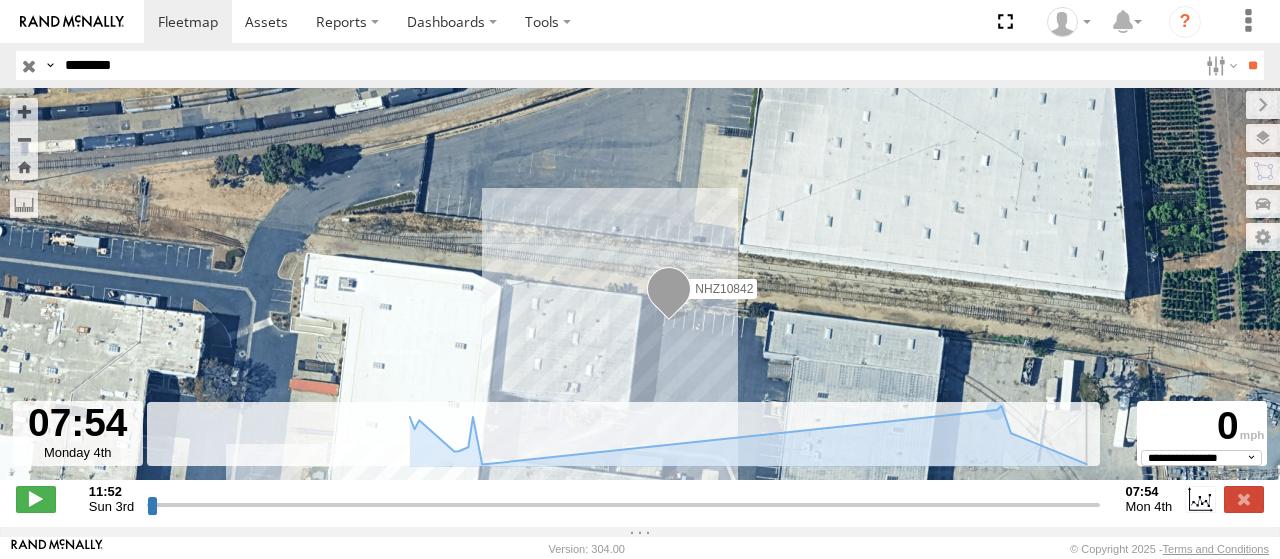 drag, startPoint x: 1010, startPoint y: 515, endPoint x: 1102, endPoint y: 517, distance: 92.021736 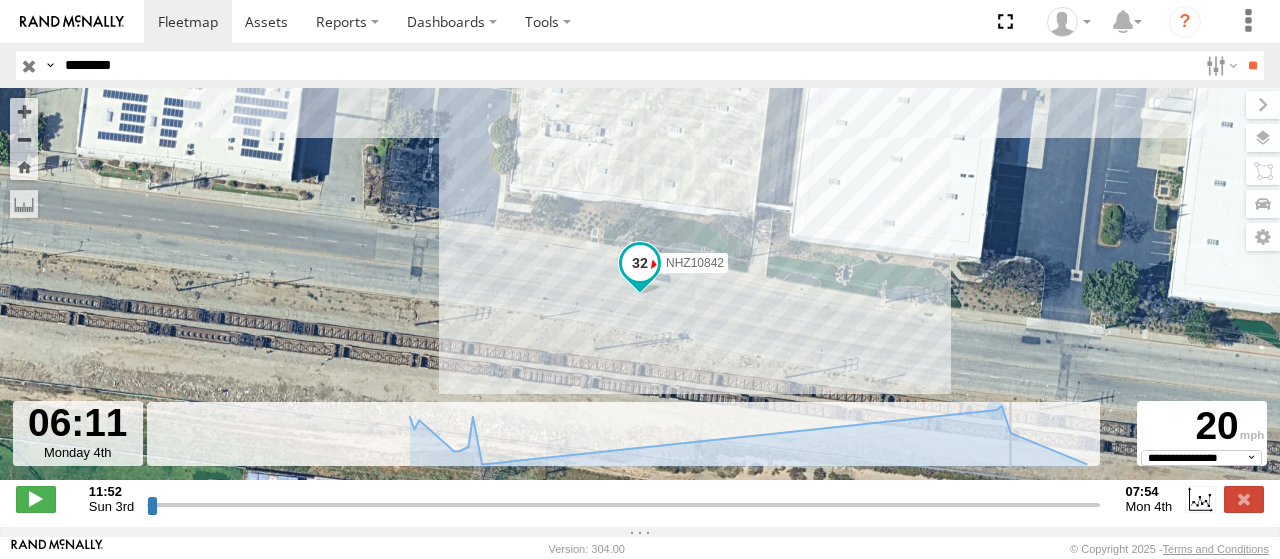 drag, startPoint x: 1098, startPoint y: 516, endPoint x: 1013, endPoint y: 515, distance: 85.00588 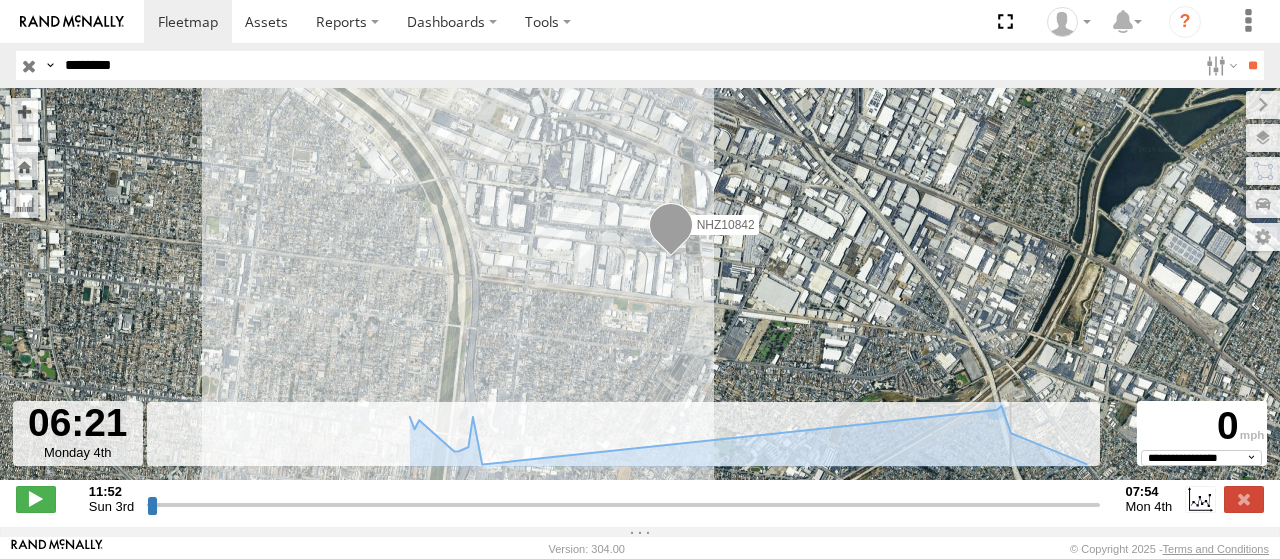 drag, startPoint x: 1011, startPoint y: 512, endPoint x: 827, endPoint y: 384, distance: 224.1428 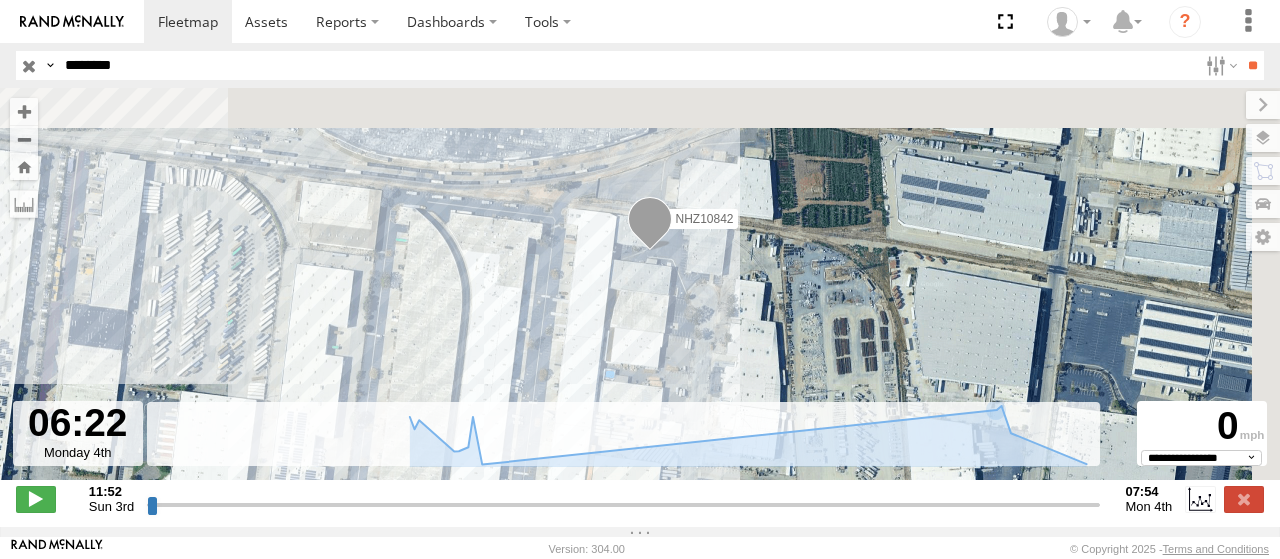 drag, startPoint x: 700, startPoint y: 191, endPoint x: 620, endPoint y: 411, distance: 234.094 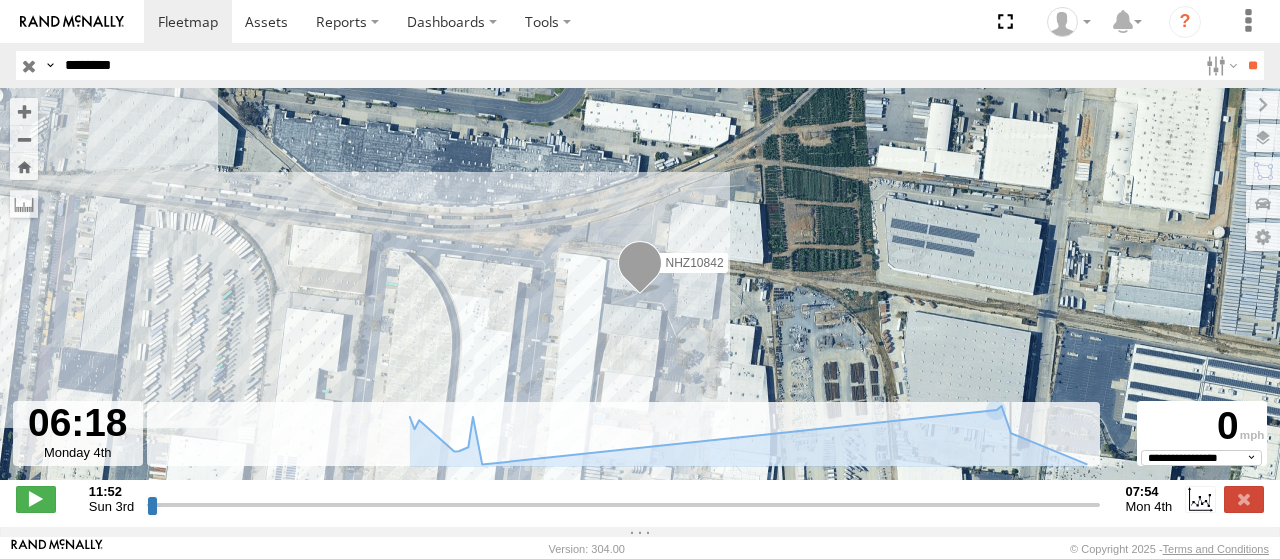 click at bounding box center [623, 504] 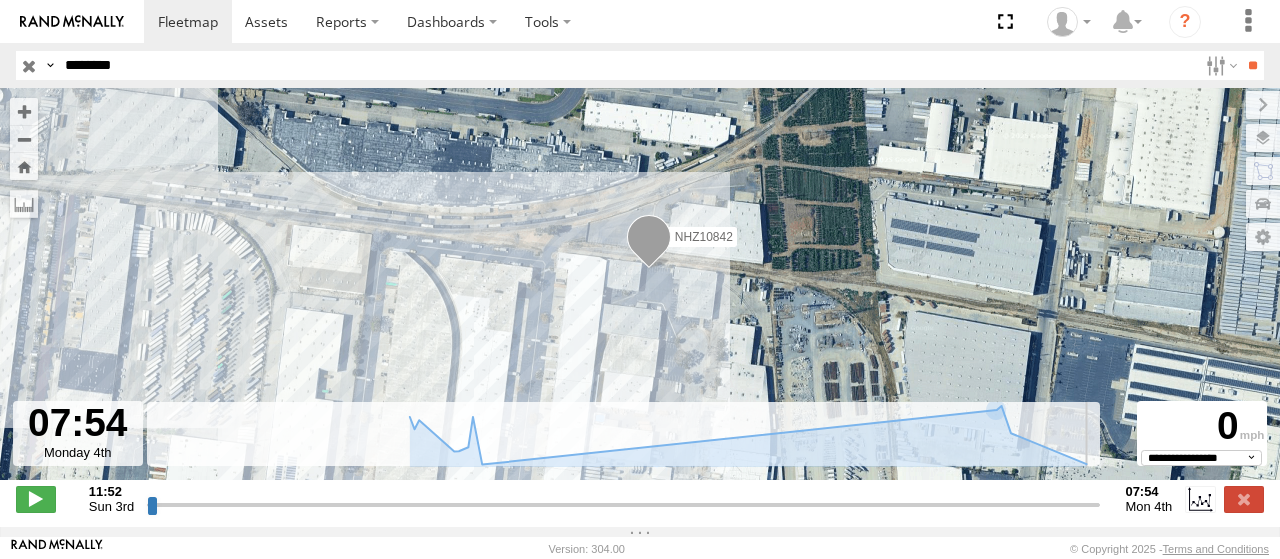 drag, startPoint x: 1018, startPoint y: 509, endPoint x: 1182, endPoint y: 497, distance: 164.43843 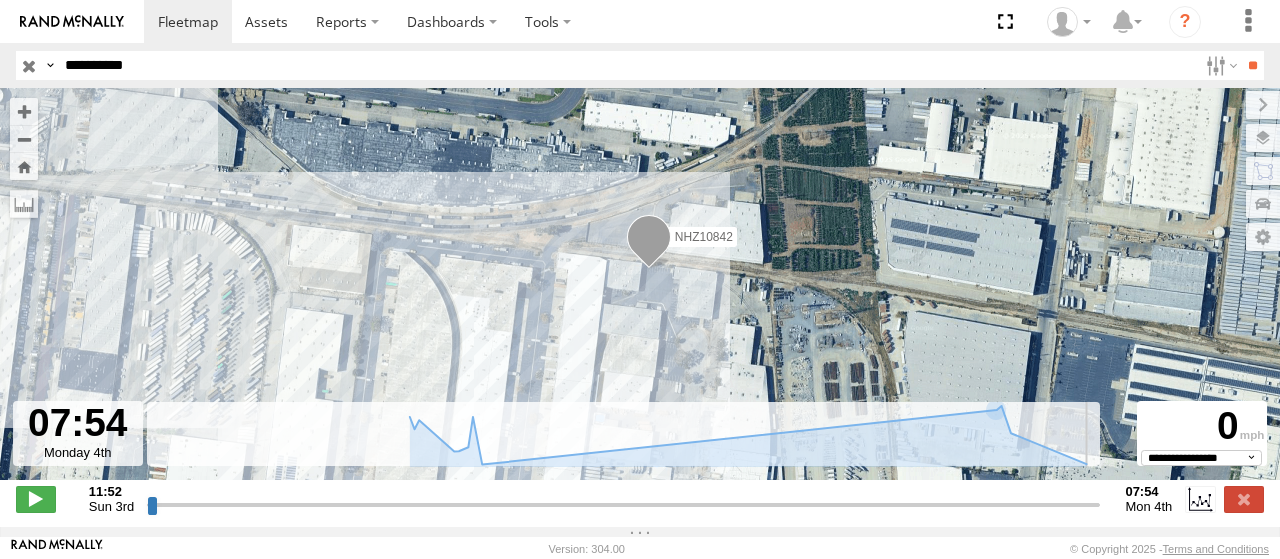 click on "**" at bounding box center (1252, 65) 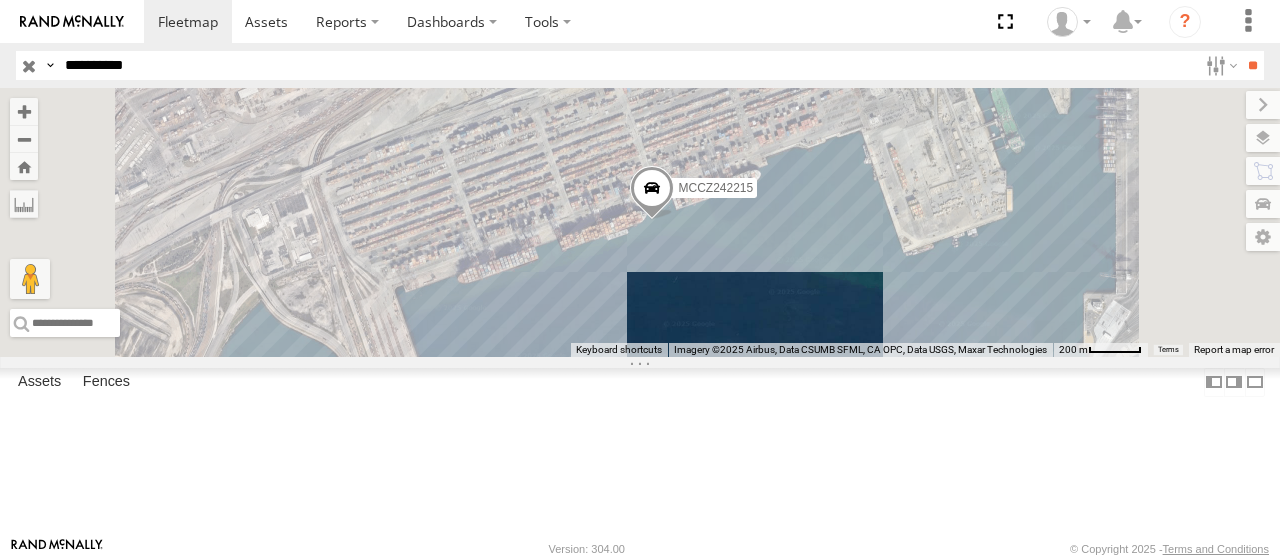 click on "**********" at bounding box center [627, 65] 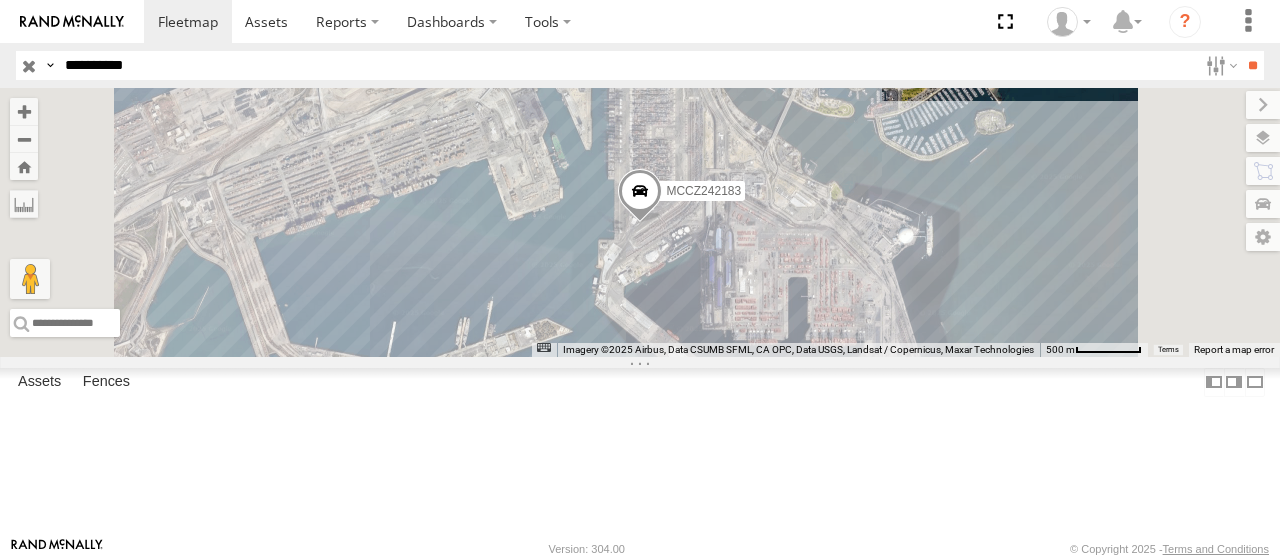 click on "**********" at bounding box center [627, 65] 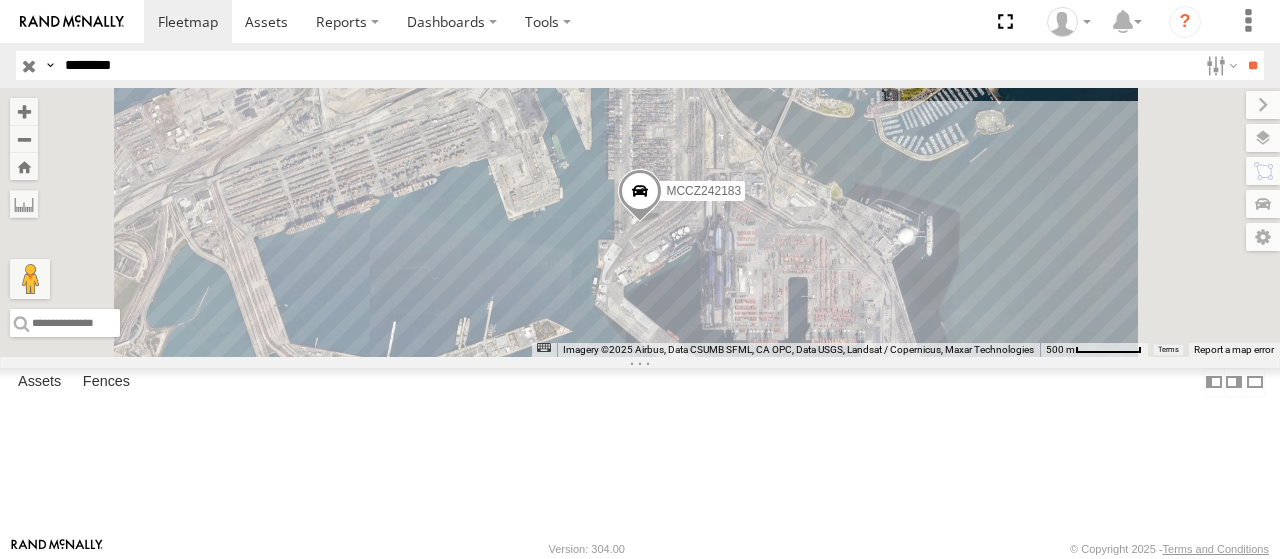 type on "********" 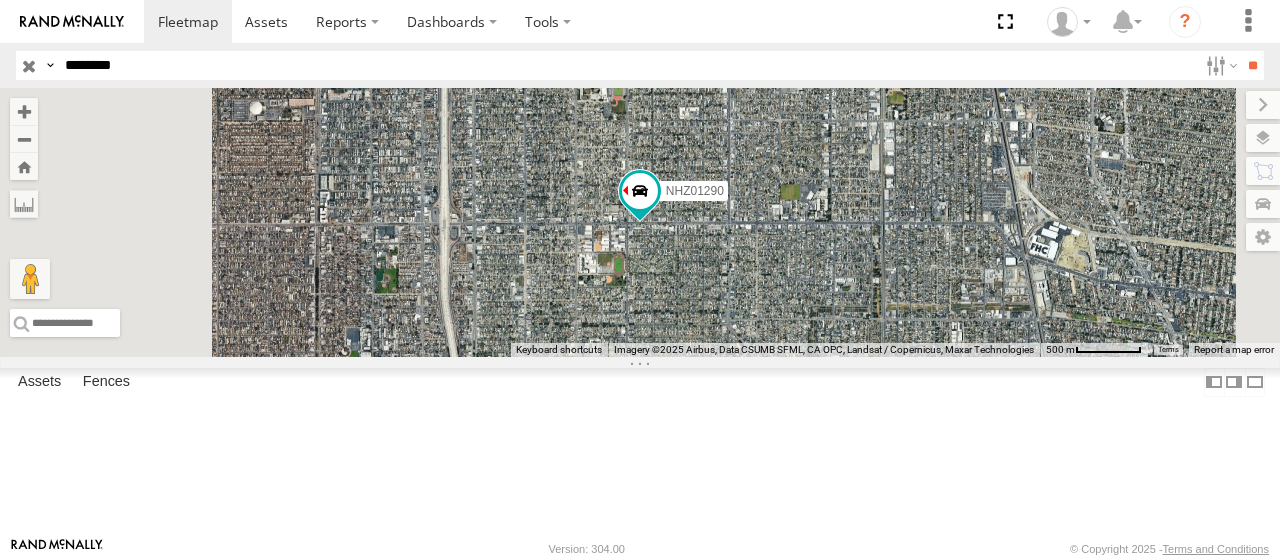 click at bounding box center (0, 0) 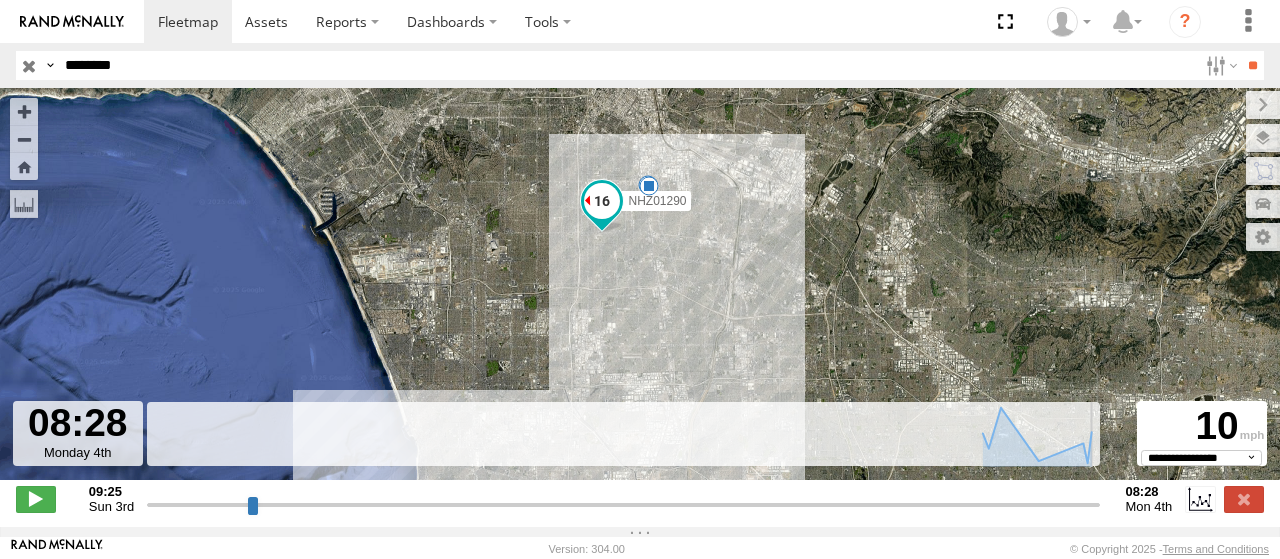 drag, startPoint x: 824, startPoint y: 516, endPoint x: 1107, endPoint y: 525, distance: 283.14307 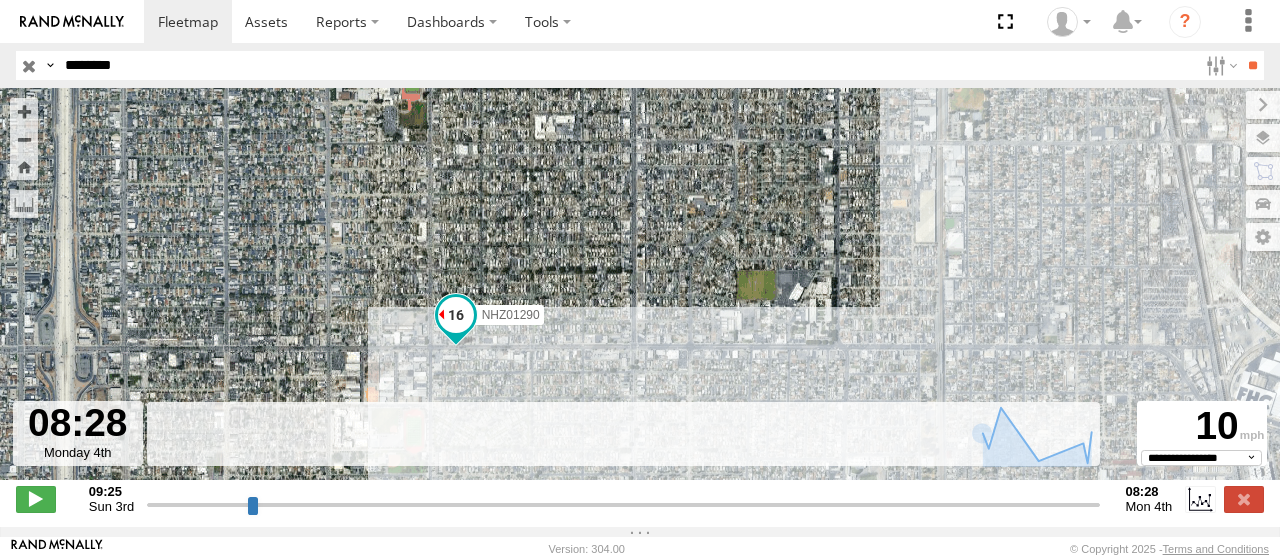 drag, startPoint x: 785, startPoint y: 159, endPoint x: 596, endPoint y: 333, distance: 256.8988 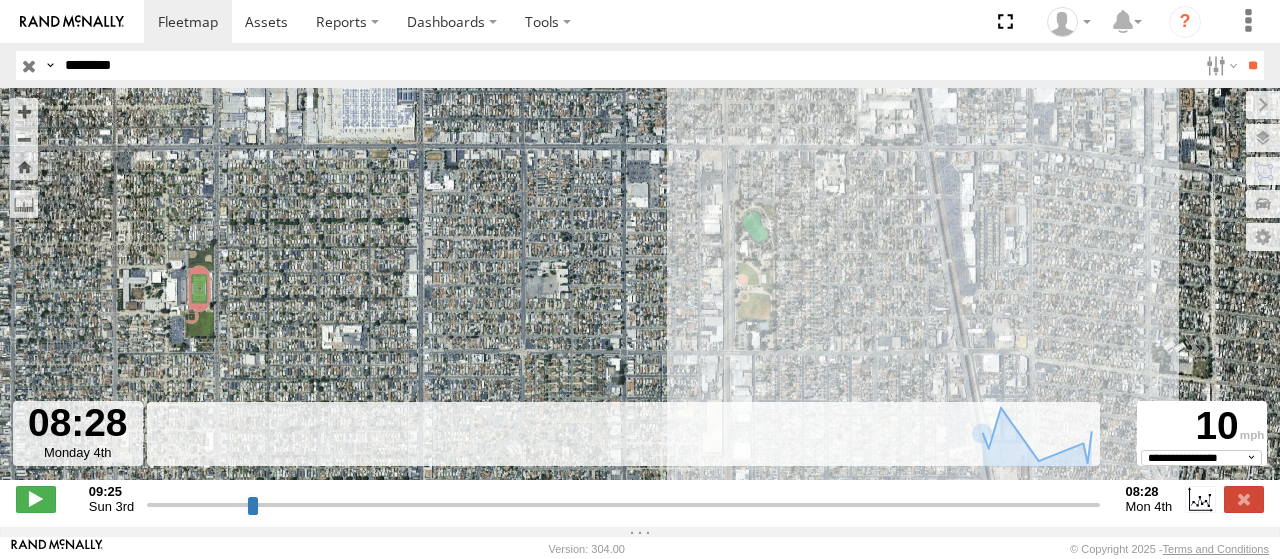 drag, startPoint x: 705, startPoint y: 177, endPoint x: 552, endPoint y: 352, distance: 232.45215 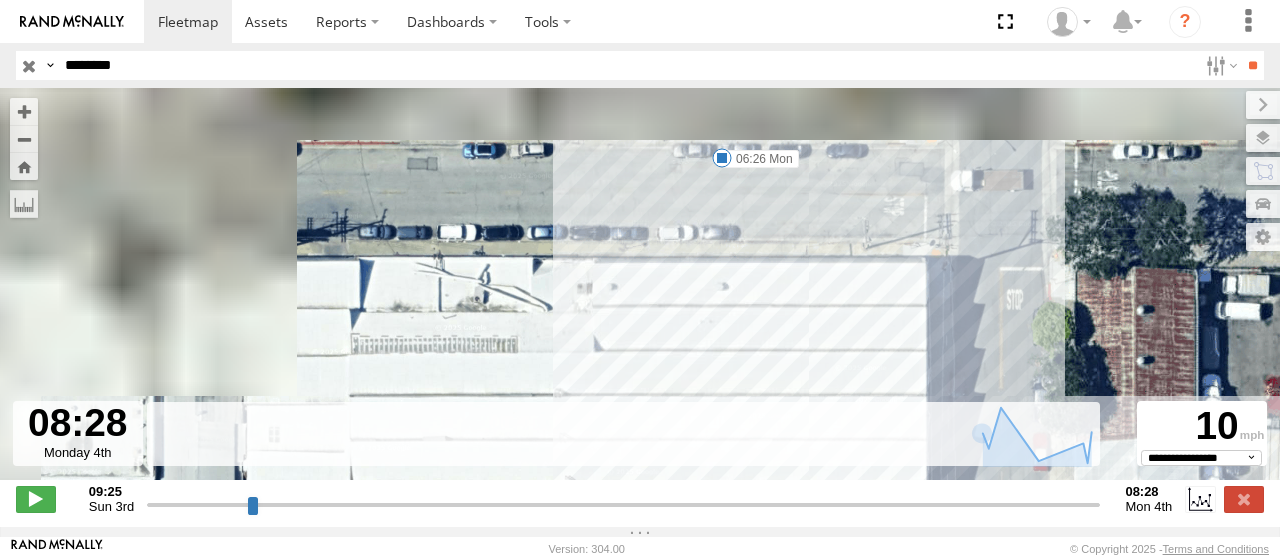 drag, startPoint x: 716, startPoint y: 145, endPoint x: 702, endPoint y: 269, distance: 124.78782 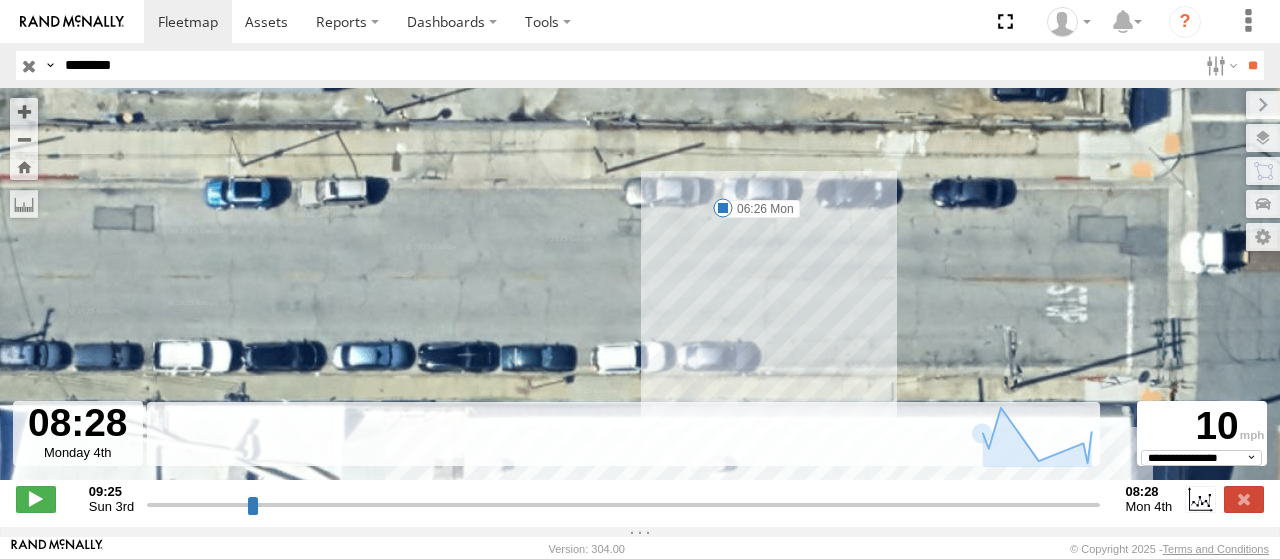 click at bounding box center (723, 208) 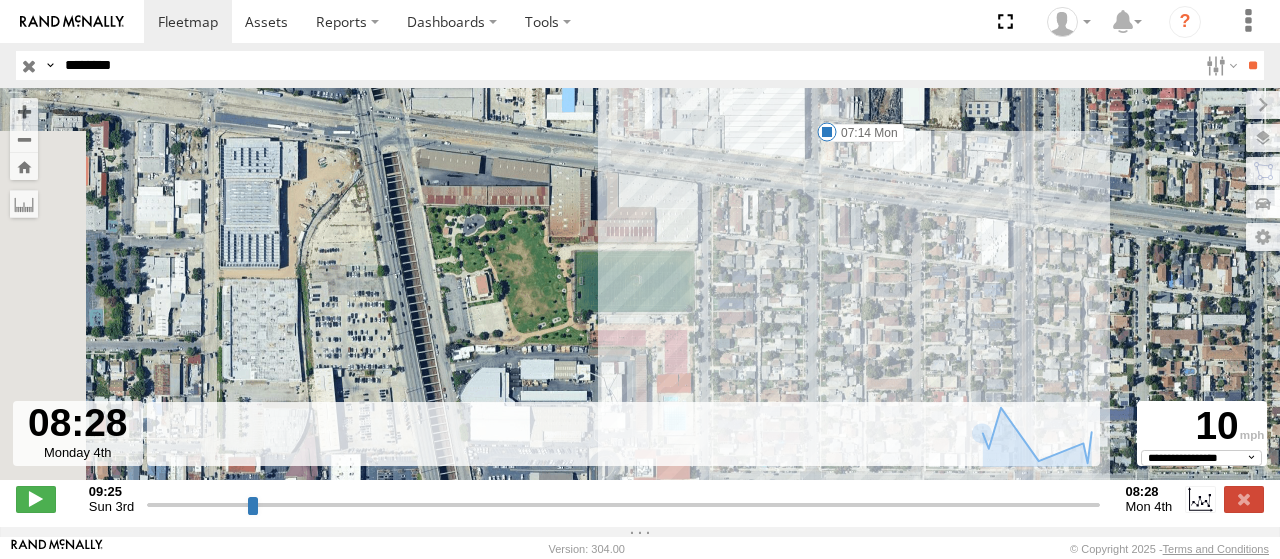 drag, startPoint x: 540, startPoint y: 319, endPoint x: 758, endPoint y: 165, distance: 266.90823 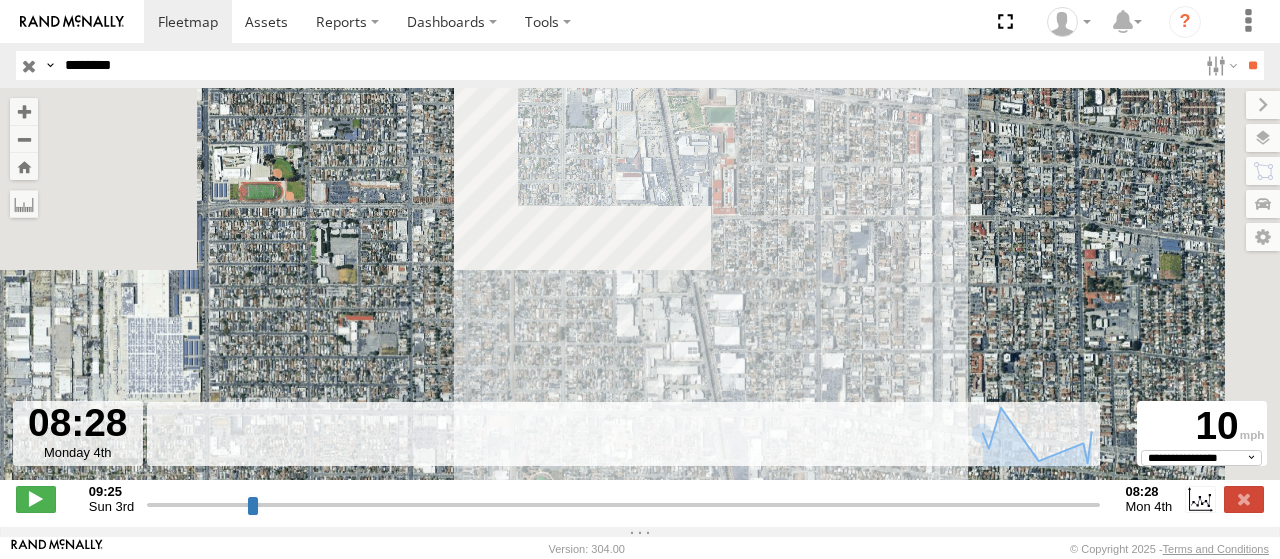 drag, startPoint x: 715, startPoint y: 316, endPoint x: 712, endPoint y: 143, distance: 173.02602 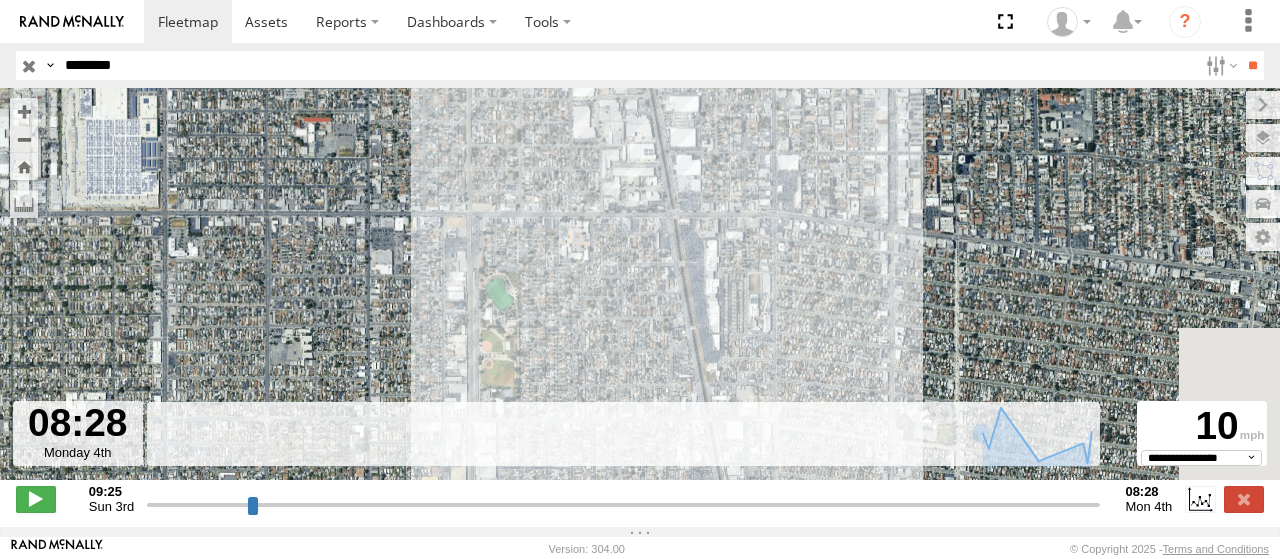 drag, startPoint x: 735, startPoint y: 295, endPoint x: 693, endPoint y: 104, distance: 195.5633 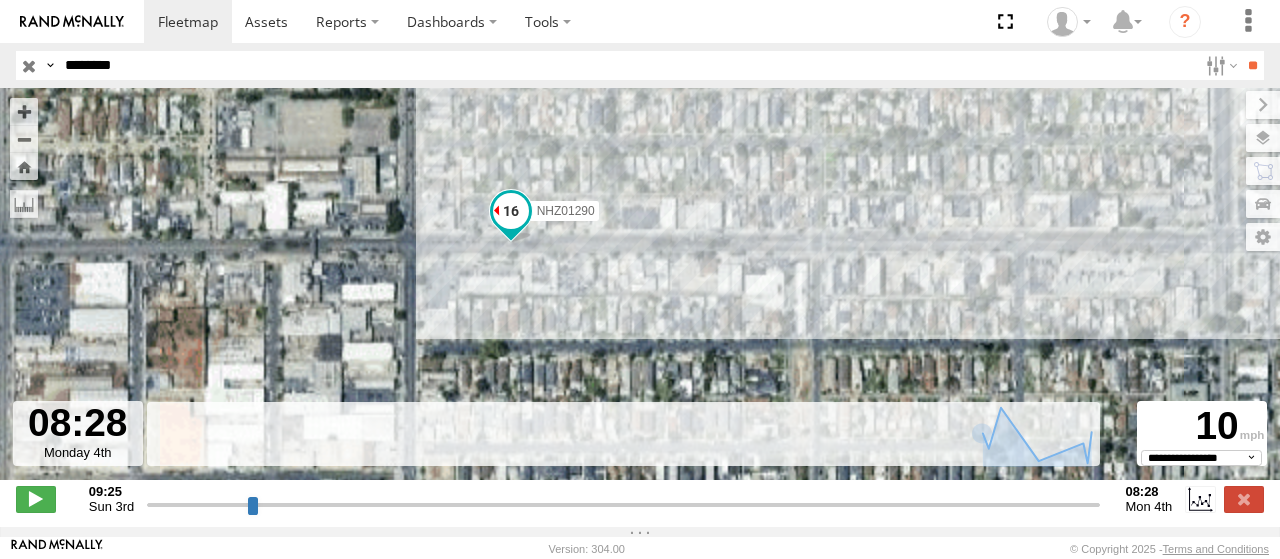 drag, startPoint x: 502, startPoint y: 322, endPoint x: 526, endPoint y: 200, distance: 124.33825 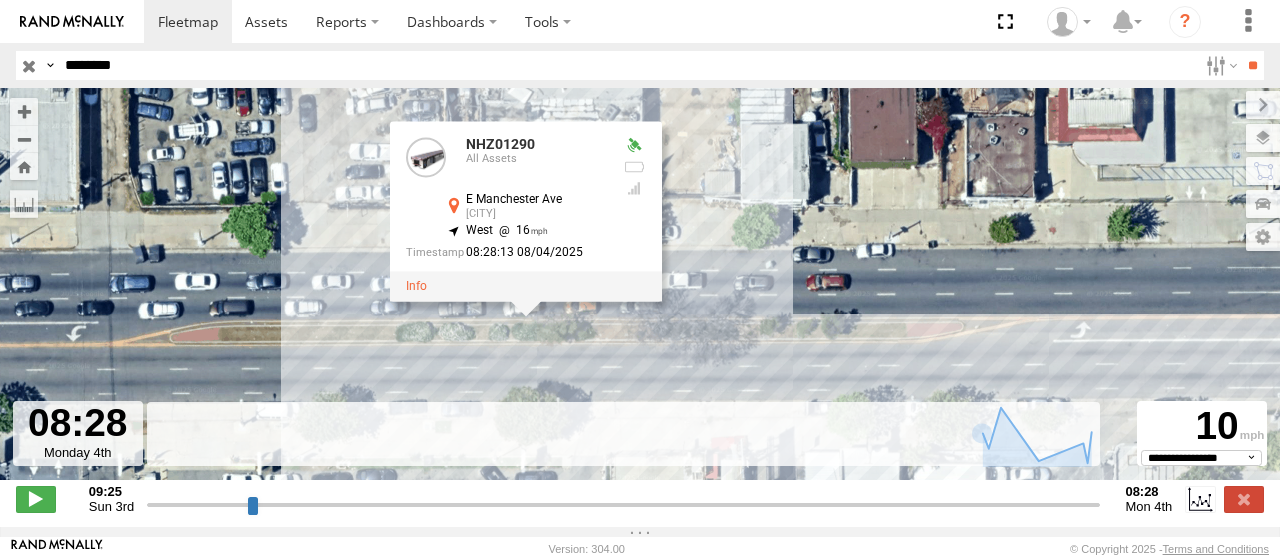 drag, startPoint x: 711, startPoint y: 222, endPoint x: 713, endPoint y: 300, distance: 78.025635 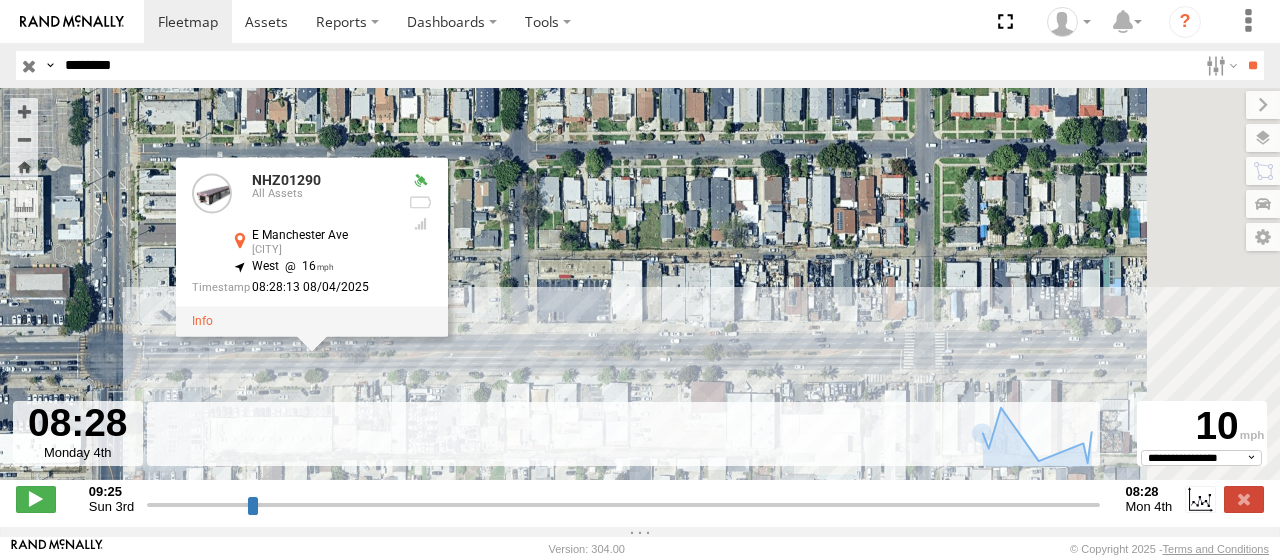drag, startPoint x: 862, startPoint y: 293, endPoint x: 501, endPoint y: 345, distance: 364.72592 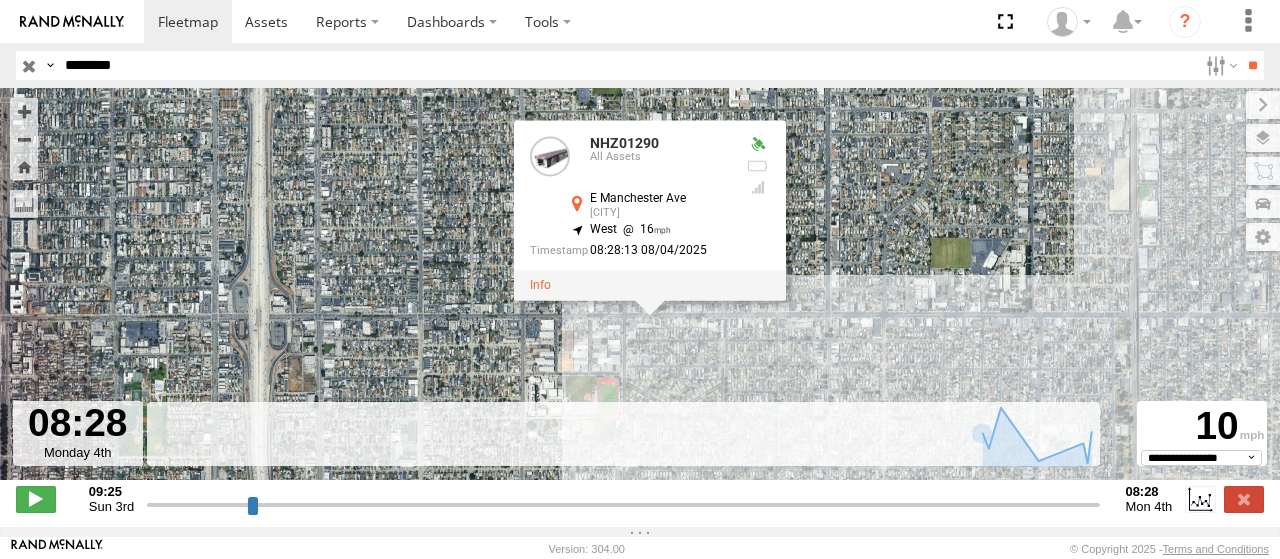 drag, startPoint x: 1096, startPoint y: 509, endPoint x: 1124, endPoint y: 509, distance: 28 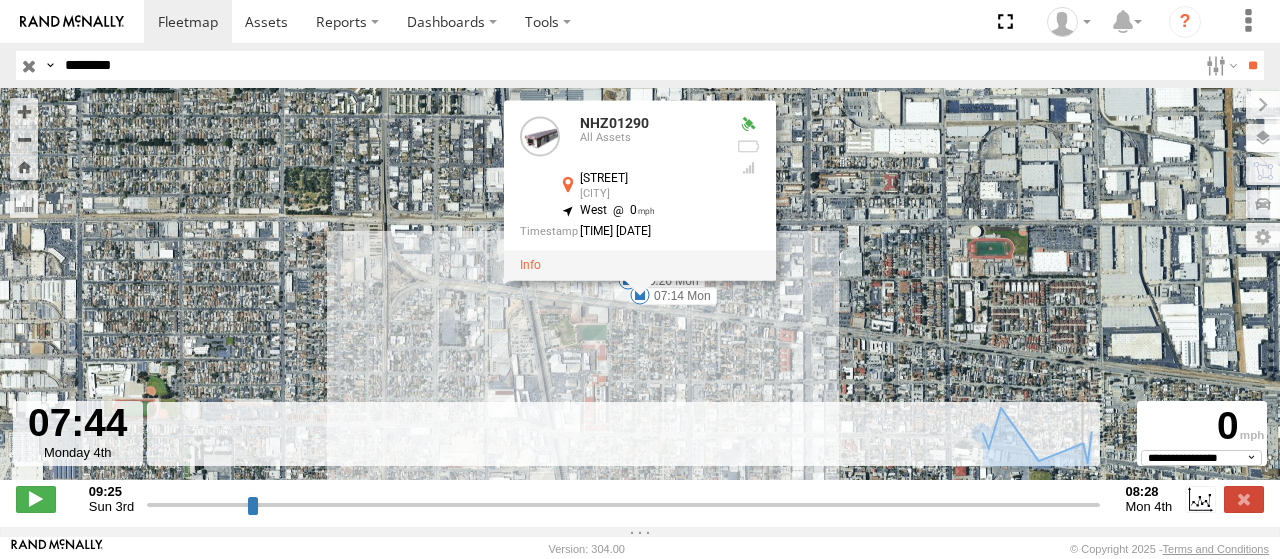 drag, startPoint x: 1090, startPoint y: 509, endPoint x: 1064, endPoint y: 513, distance: 26.305893 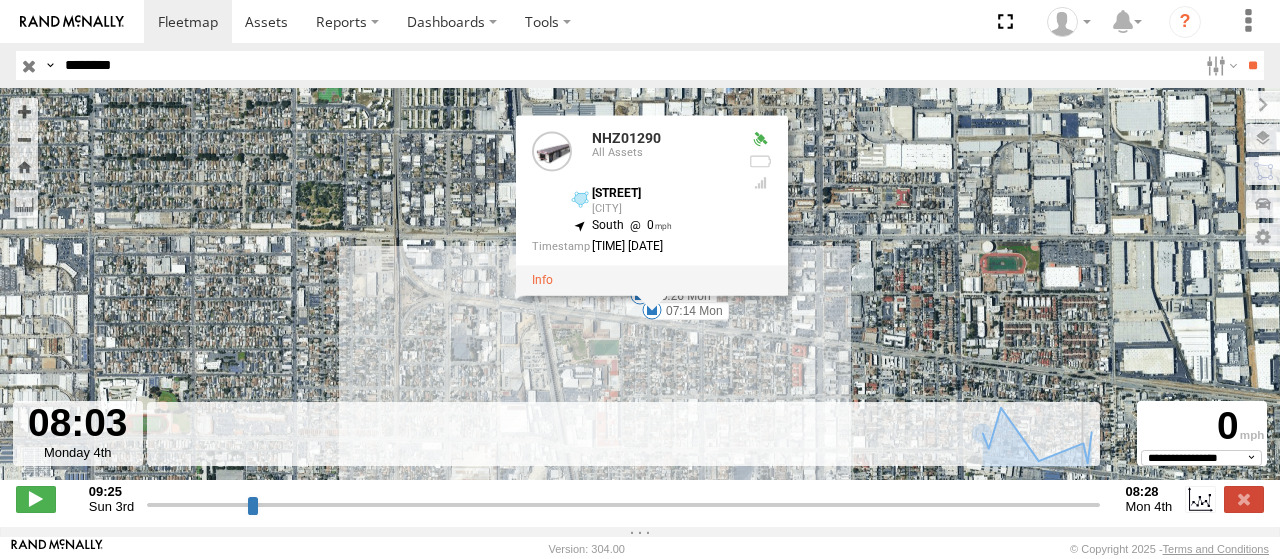 drag, startPoint x: 1063, startPoint y: 517, endPoint x: 1077, endPoint y: 497, distance: 24.41311 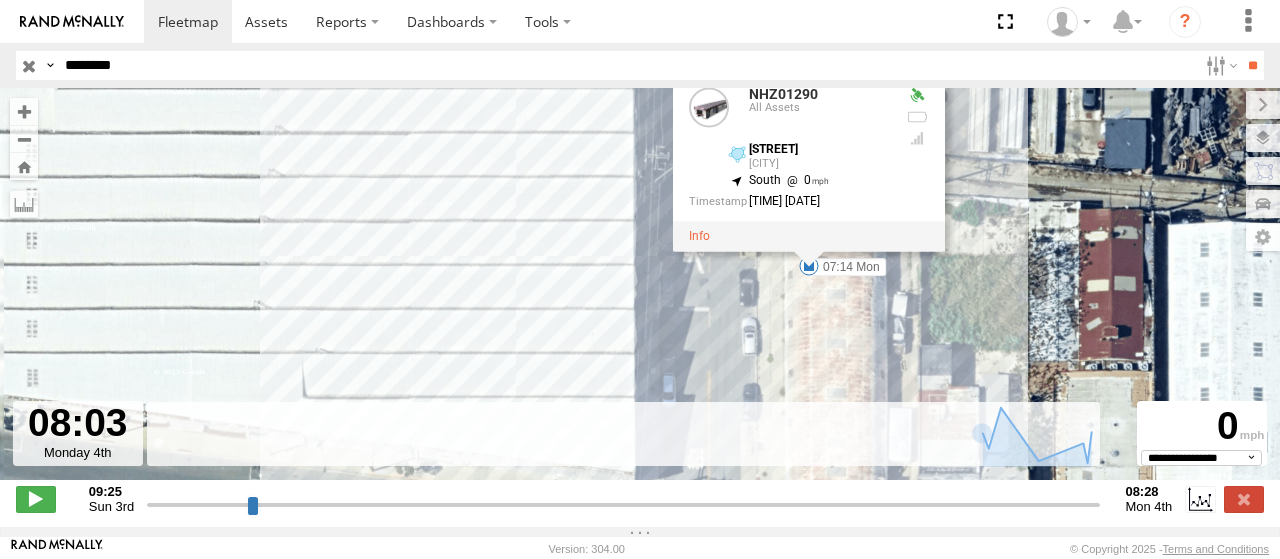 drag, startPoint x: 584, startPoint y: 228, endPoint x: 836, endPoint y: 307, distance: 264.09277 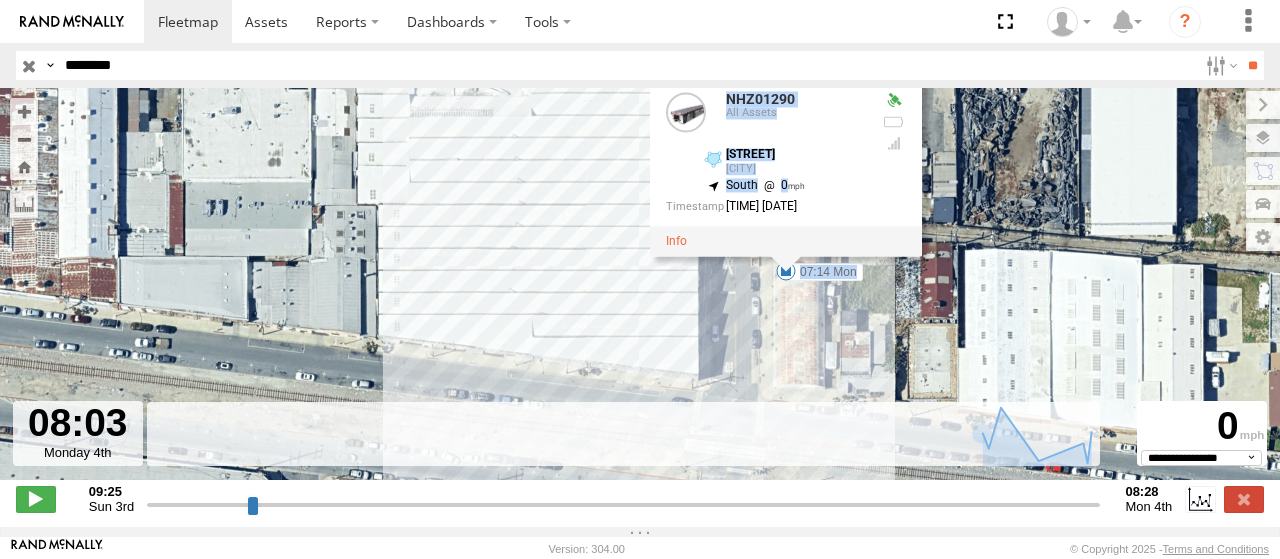 drag, startPoint x: 668, startPoint y: 198, endPoint x: 728, endPoint y: 335, distance: 149.5627 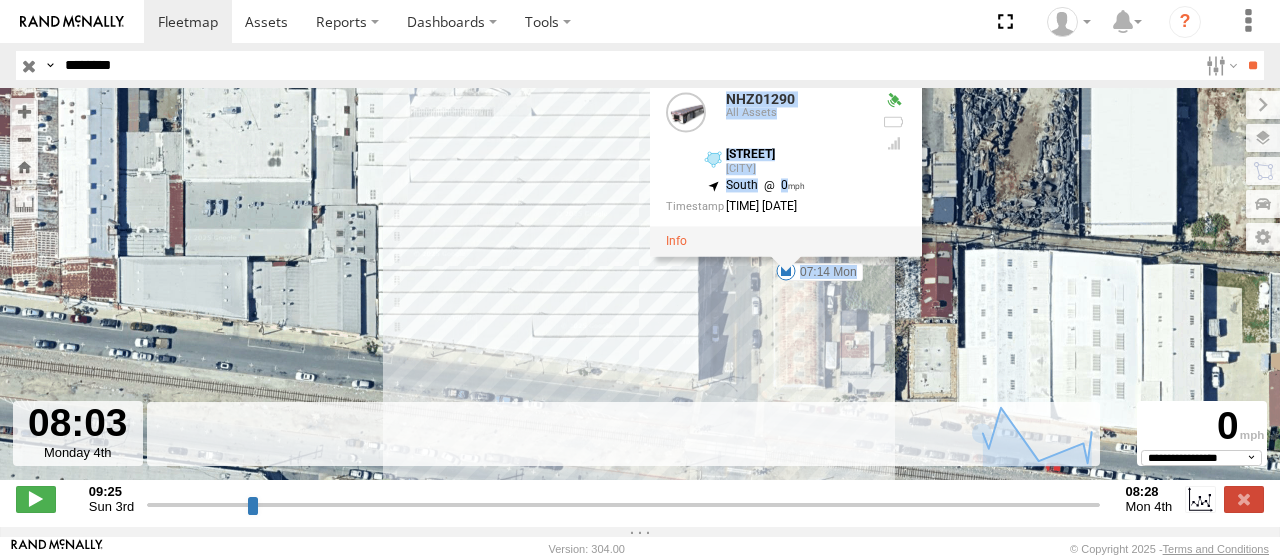 click on "[ID] [TIME] Mon [TIME] Mon [ID] All Assets [STREET] [CITY] [LAT] ,  [LONG] [DIRECTION] [NUMBER] [TIME] [DATE]" at bounding box center (640, 294) 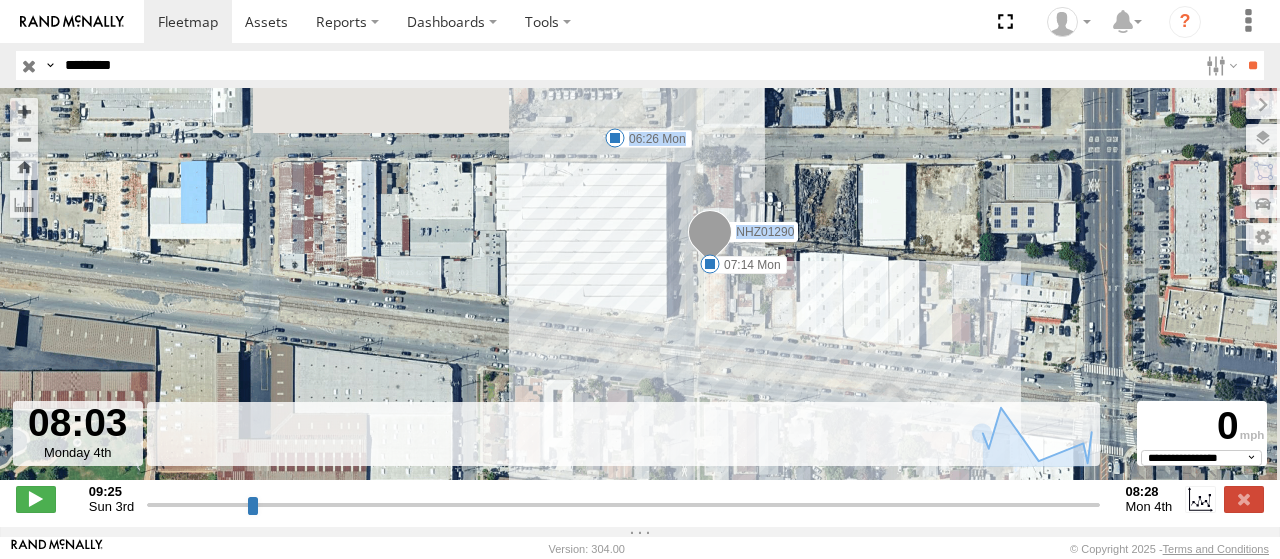 drag, startPoint x: 656, startPoint y: 178, endPoint x: 670, endPoint y: 273, distance: 96.02604 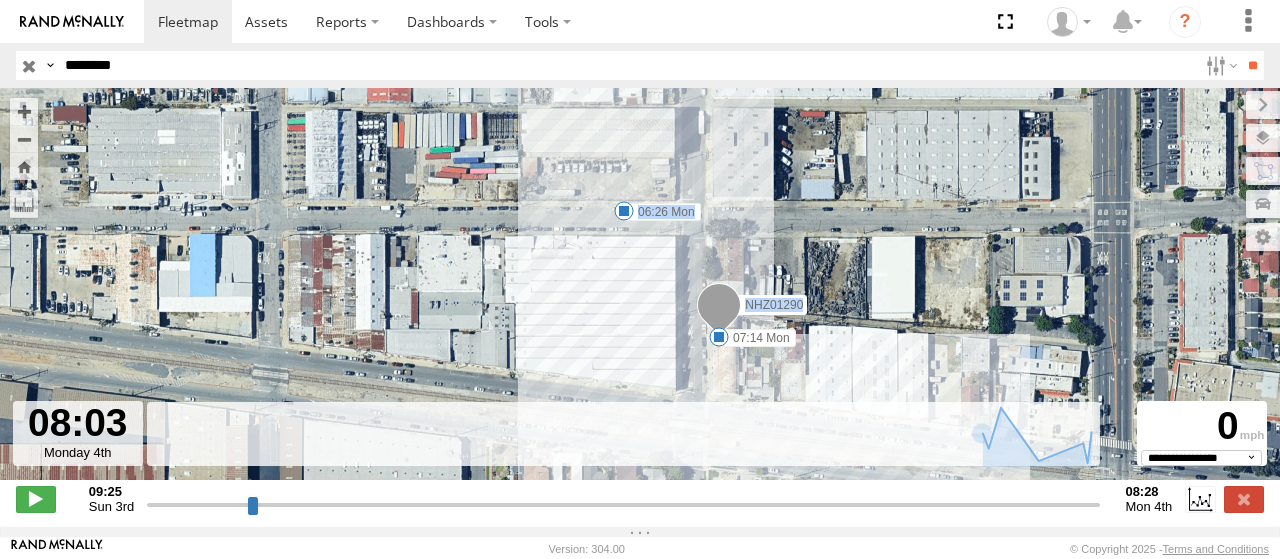 click on "NHZ01290 06:26 Mon 07:14 Mon" at bounding box center (640, 294) 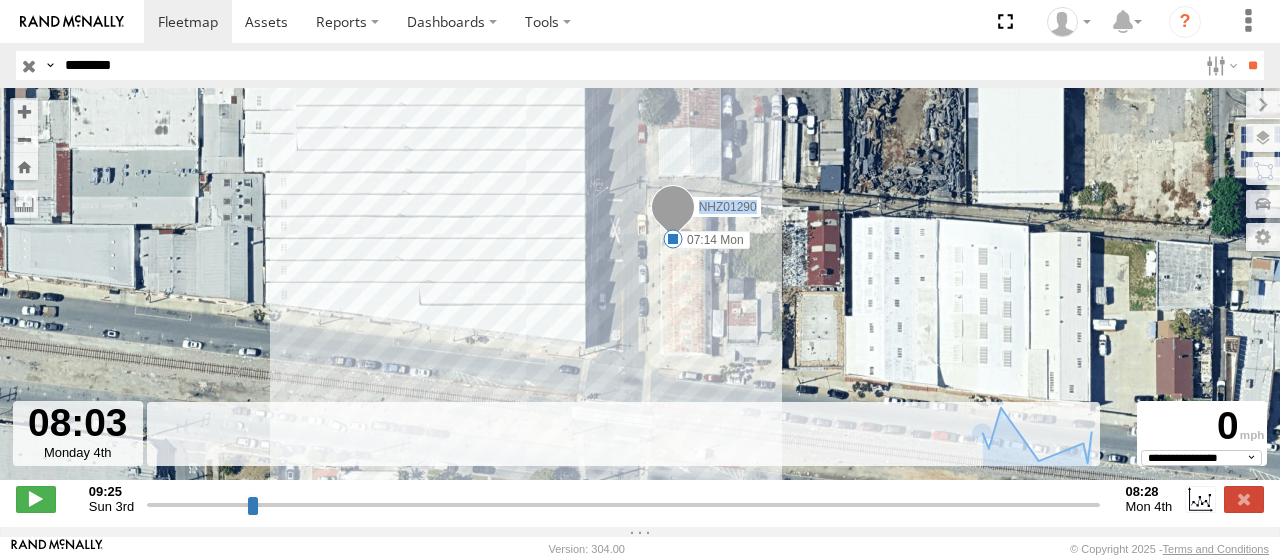 drag, startPoint x: 760, startPoint y: 327, endPoint x: 763, endPoint y: 141, distance: 186.02419 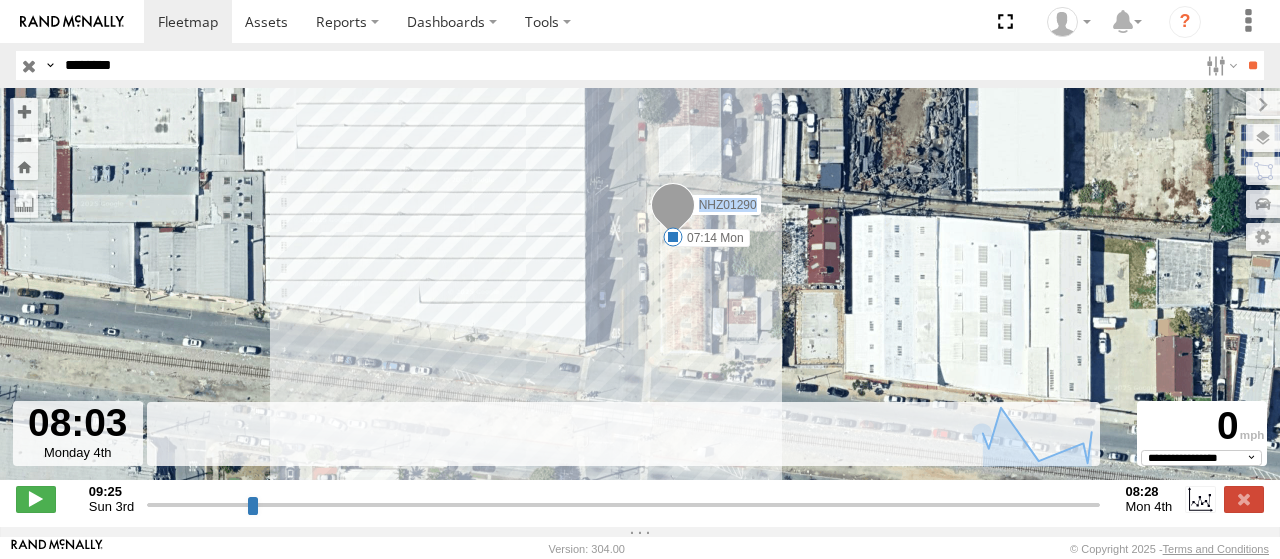 click on "NHZ01290 06:26 Mon 07:14 Mon" at bounding box center (640, 294) 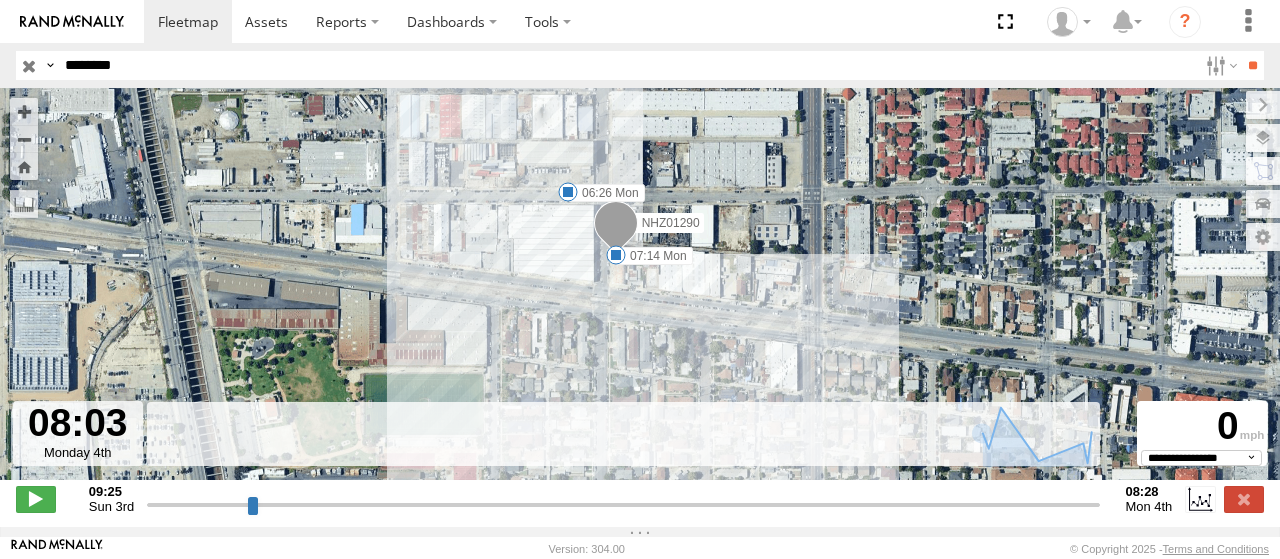 click on "********" at bounding box center [627, 65] 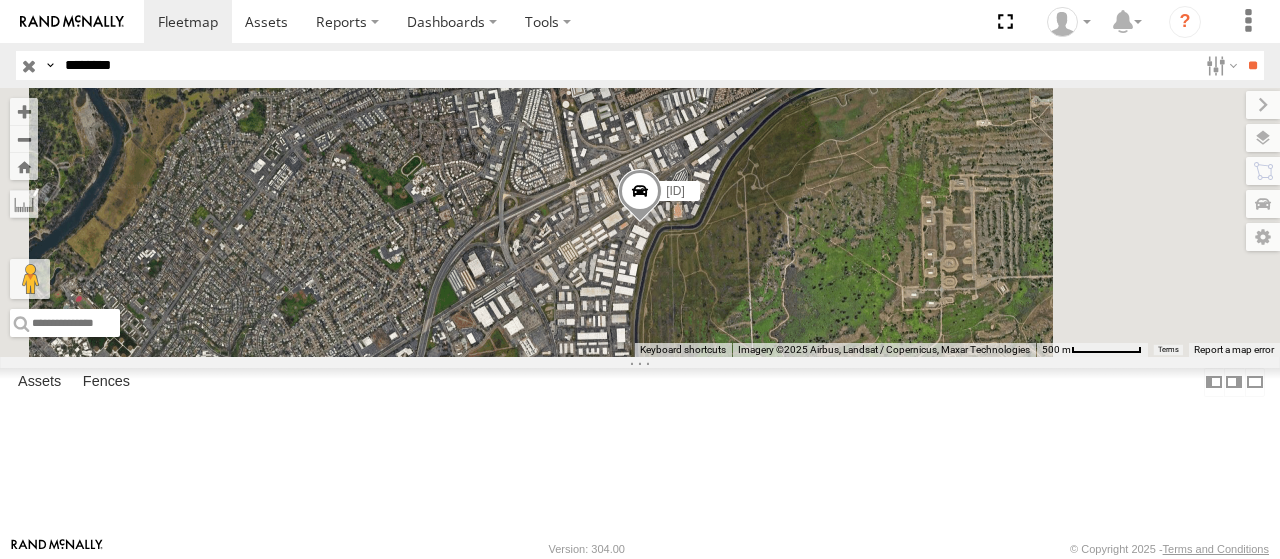click at bounding box center [0, 0] 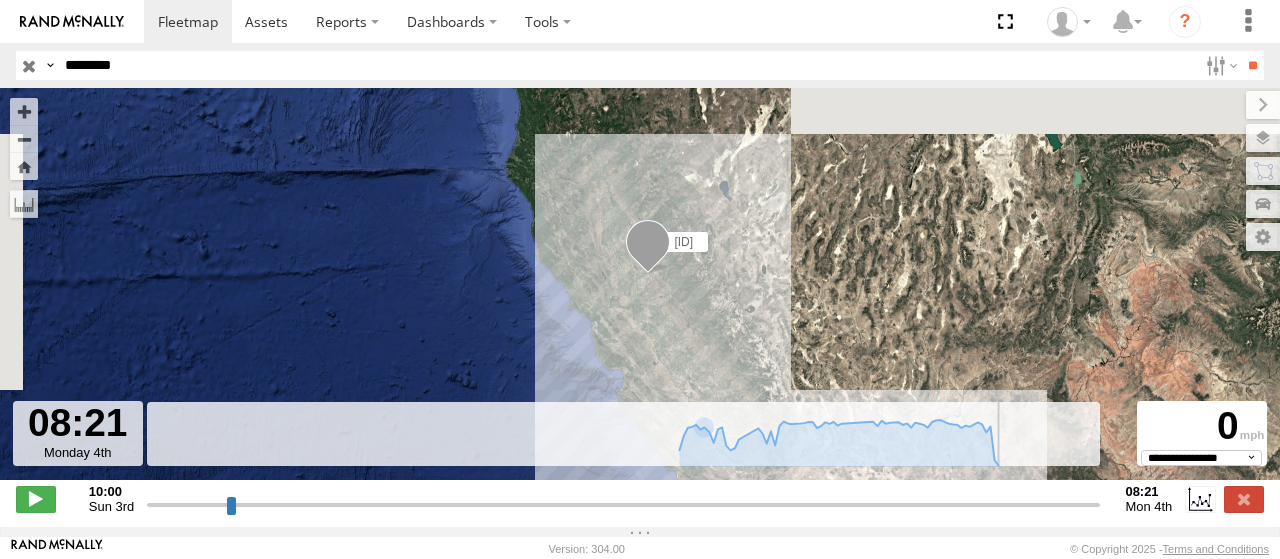drag, startPoint x: 714, startPoint y: 513, endPoint x: 1120, endPoint y: 533, distance: 406.4923 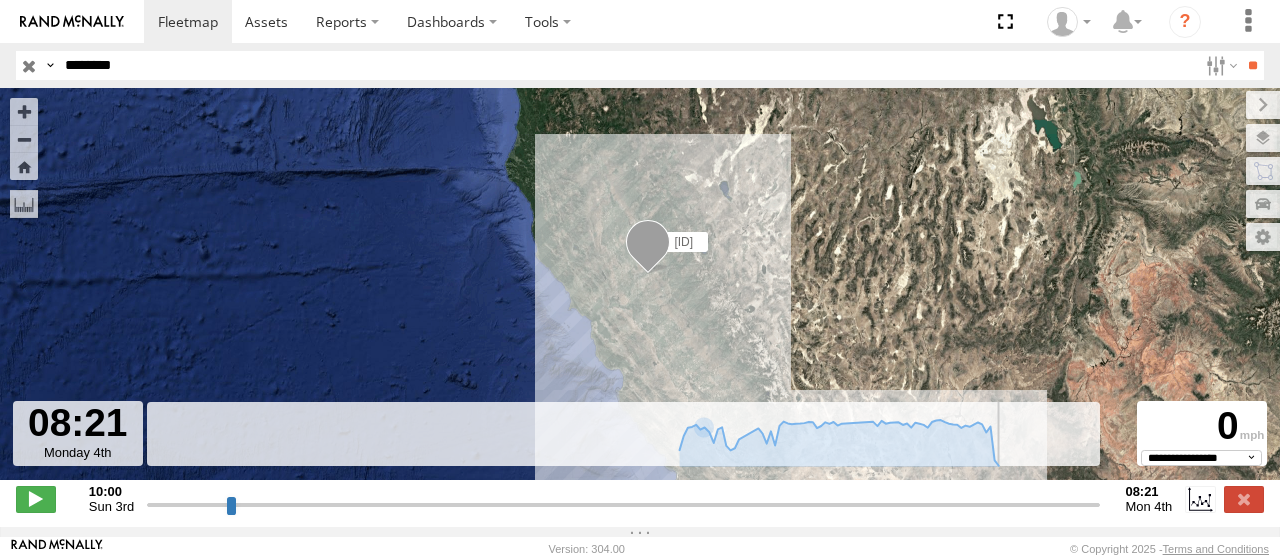 click on "********" at bounding box center (627, 65) 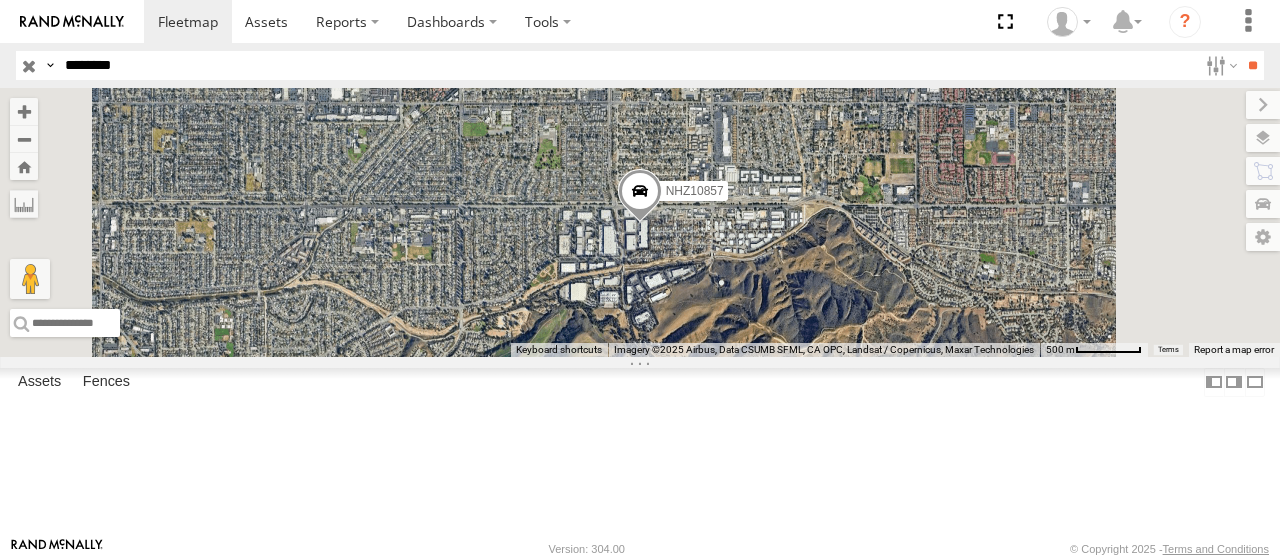 click at bounding box center (0, 0) 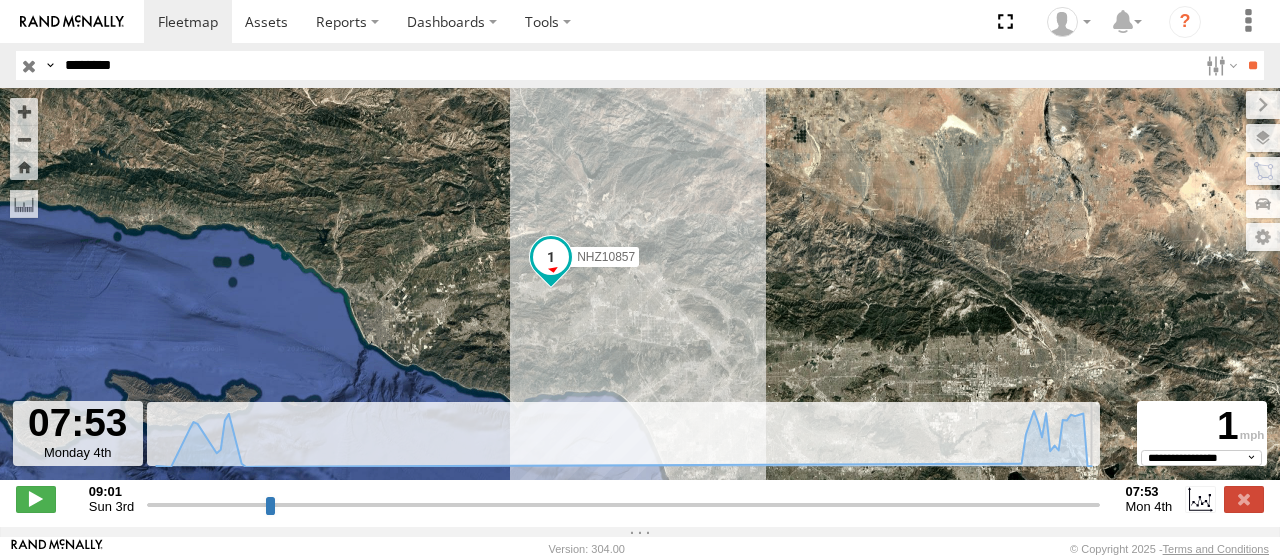 drag, startPoint x: 982, startPoint y: 517, endPoint x: 1132, endPoint y: 499, distance: 151.07614 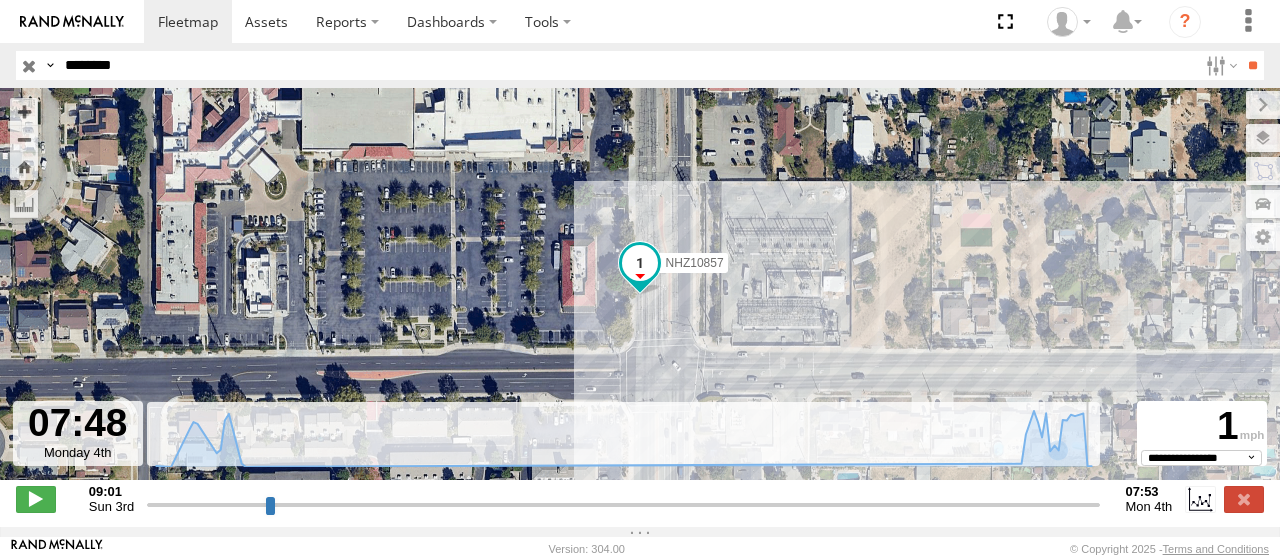 type on "**********" 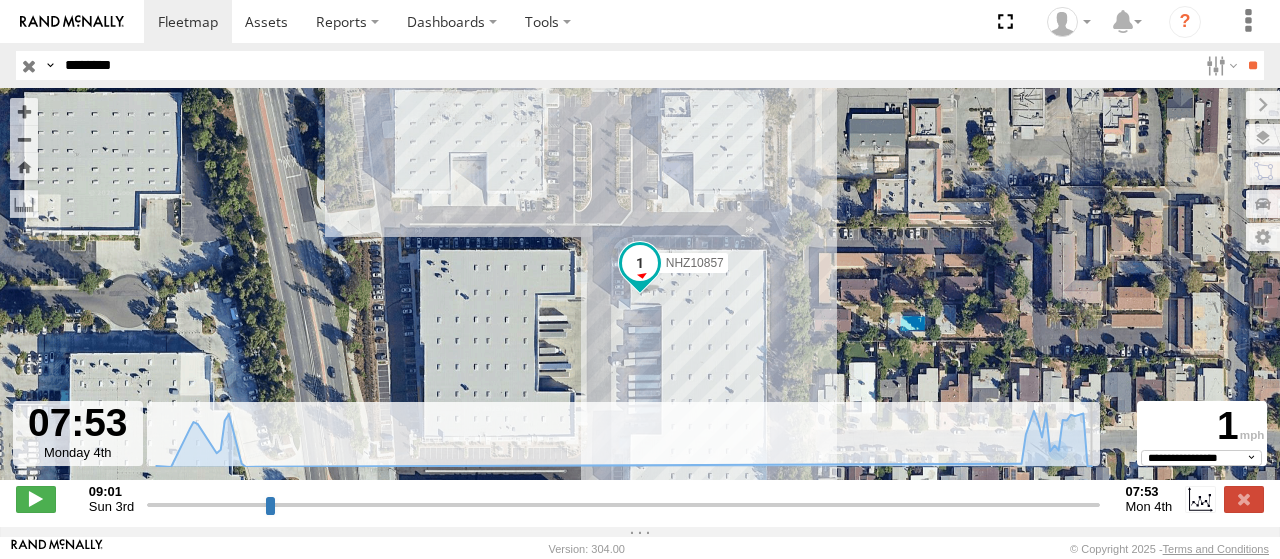 drag, startPoint x: 1096, startPoint y: 515, endPoint x: 1174, endPoint y: 519, distance: 78.10249 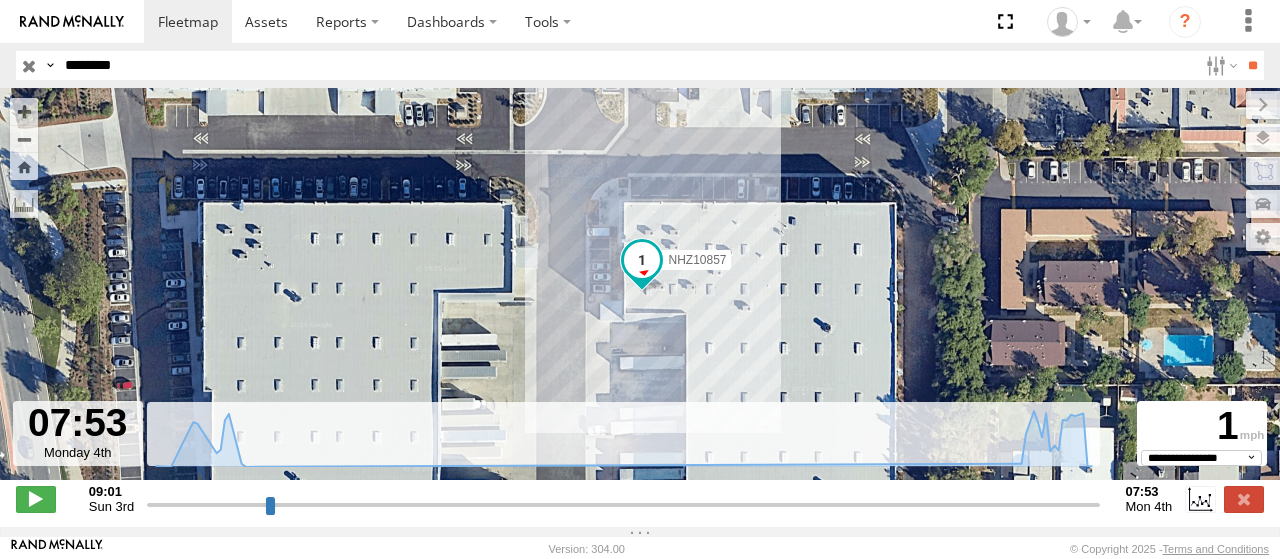 click on "********" at bounding box center [627, 65] 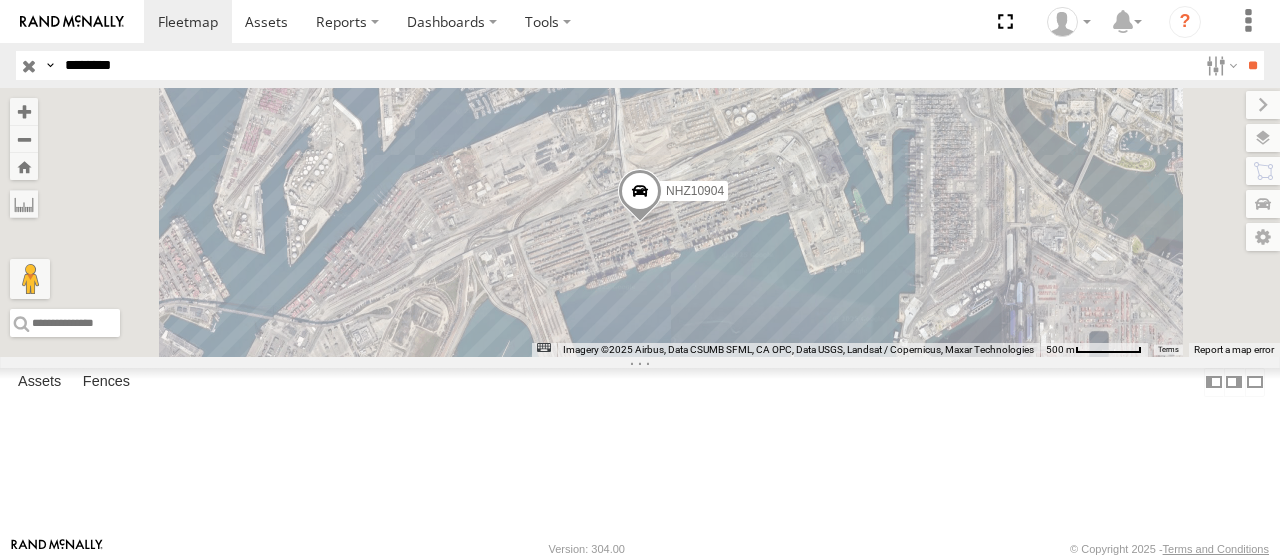 click on "********" at bounding box center [627, 65] 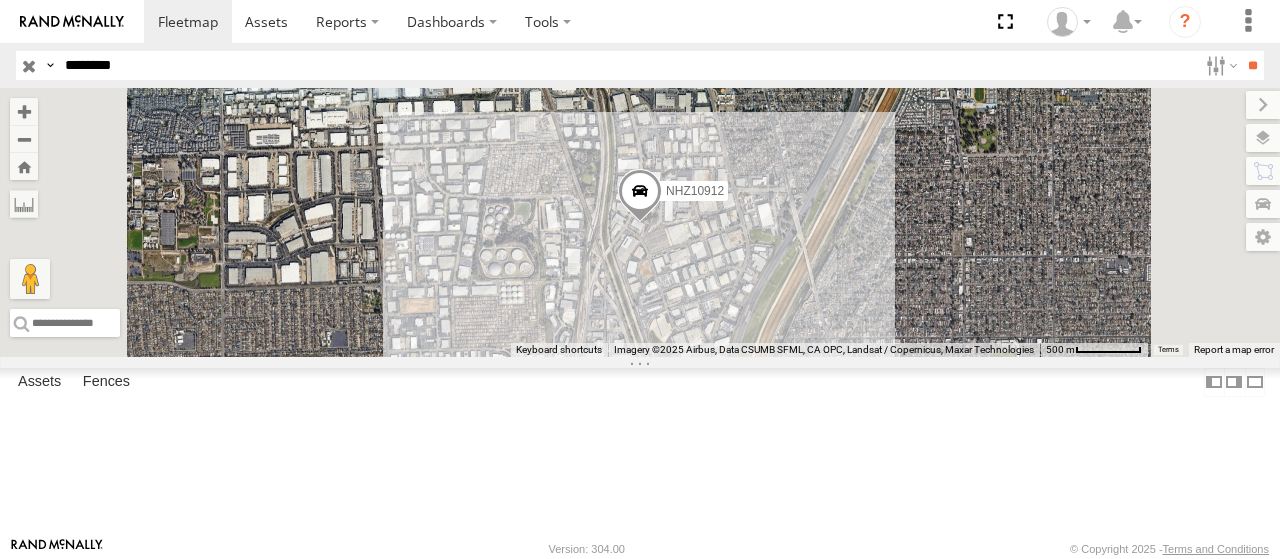 click at bounding box center [0, 0] 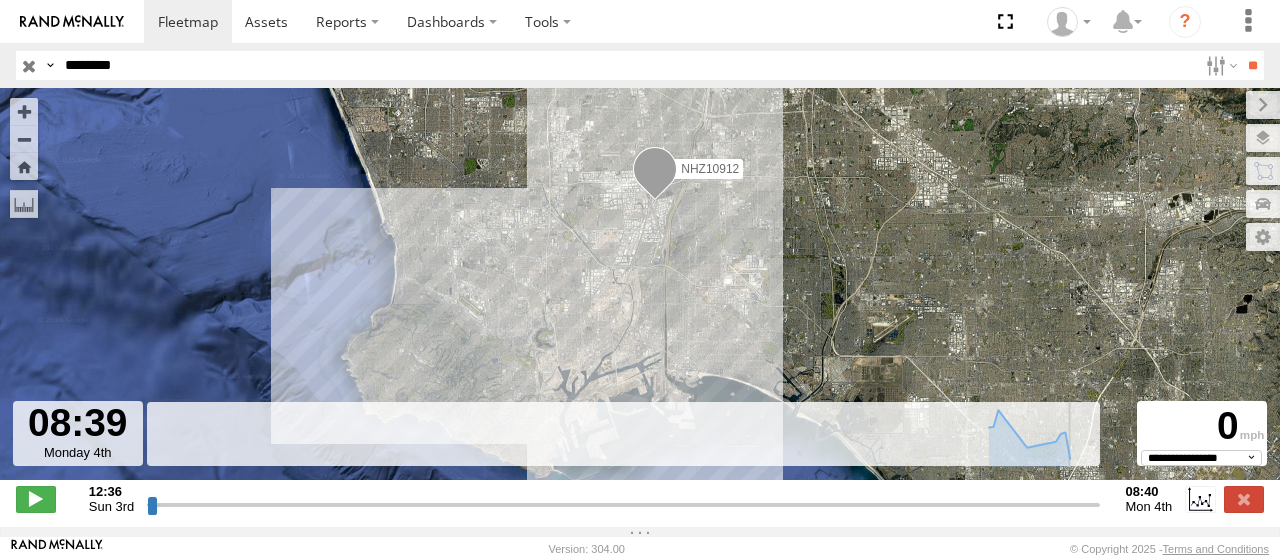 drag, startPoint x: 666, startPoint y: 515, endPoint x: 1098, endPoint y: 487, distance: 432.90646 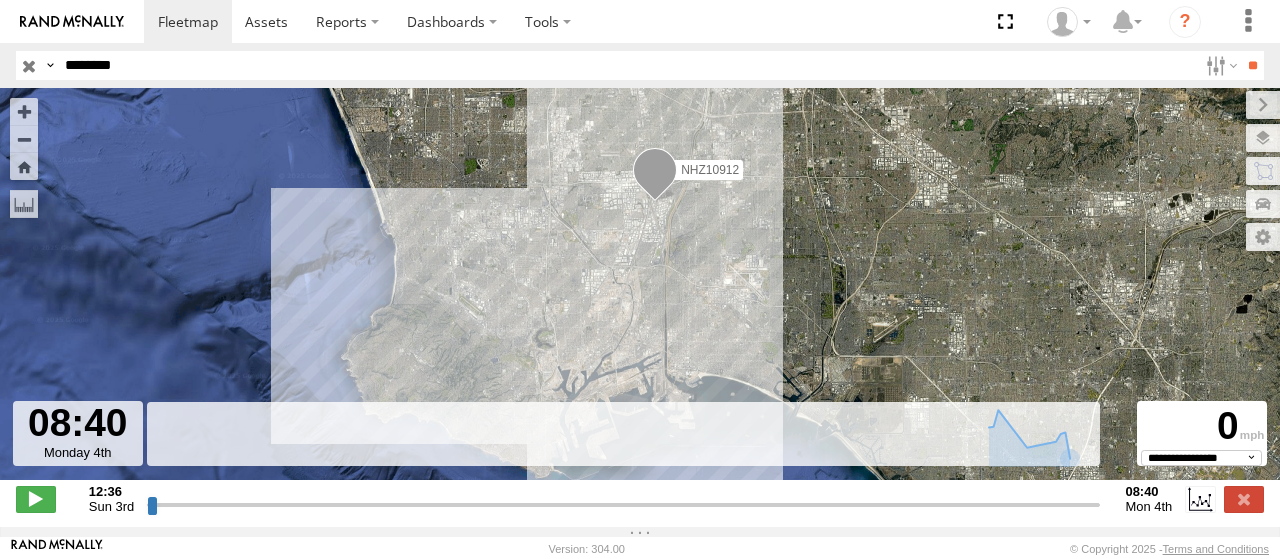 click on "********" at bounding box center [627, 65] 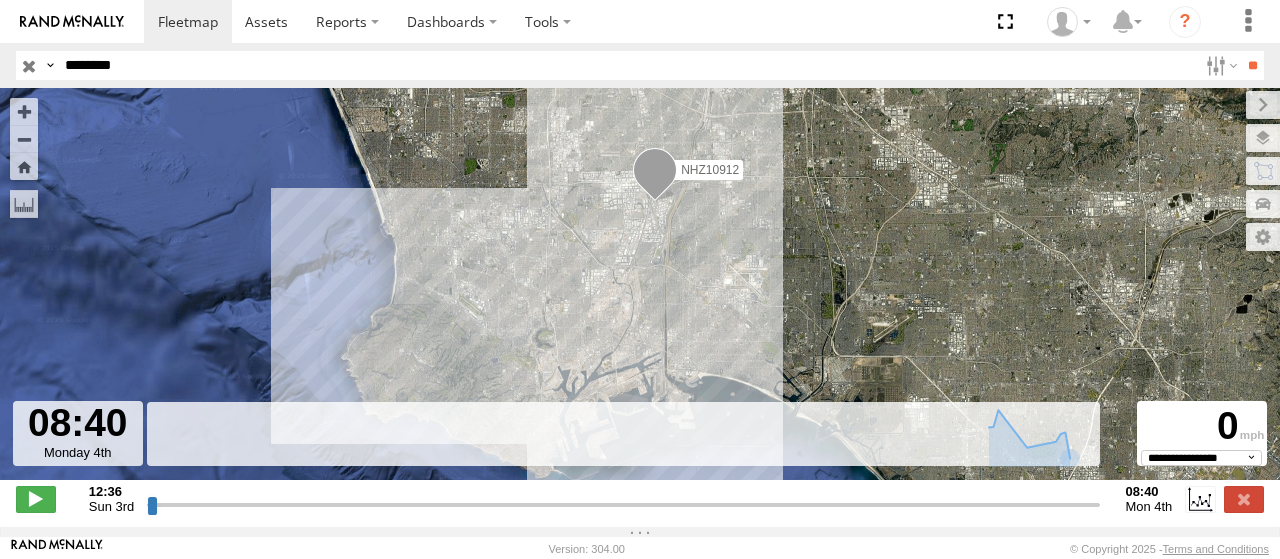 click on "**" at bounding box center [1252, 65] 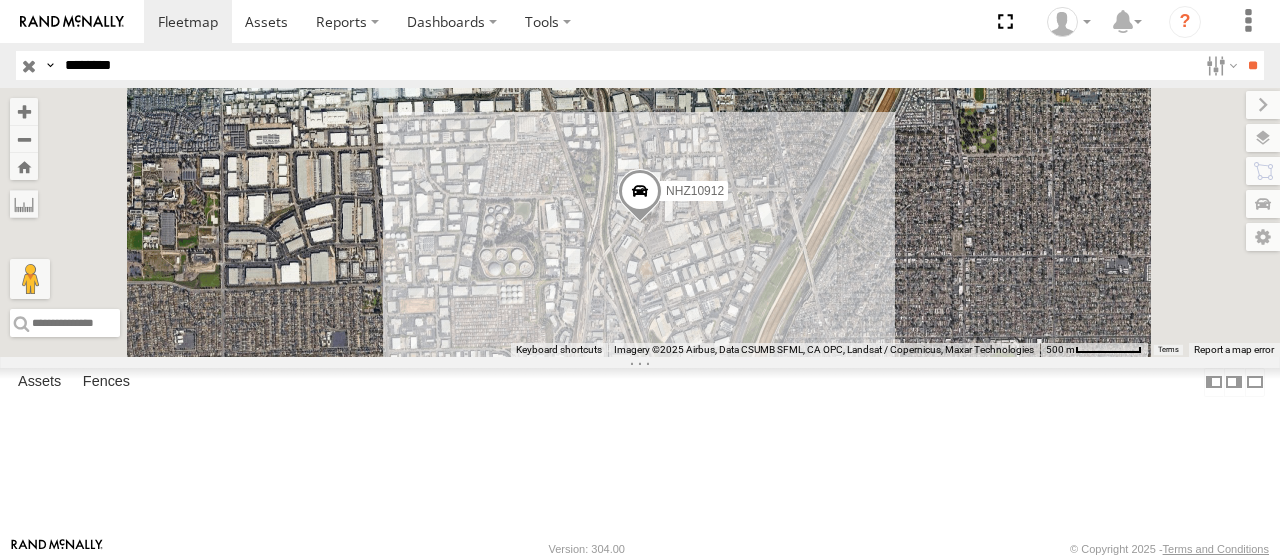 click at bounding box center (0, 0) 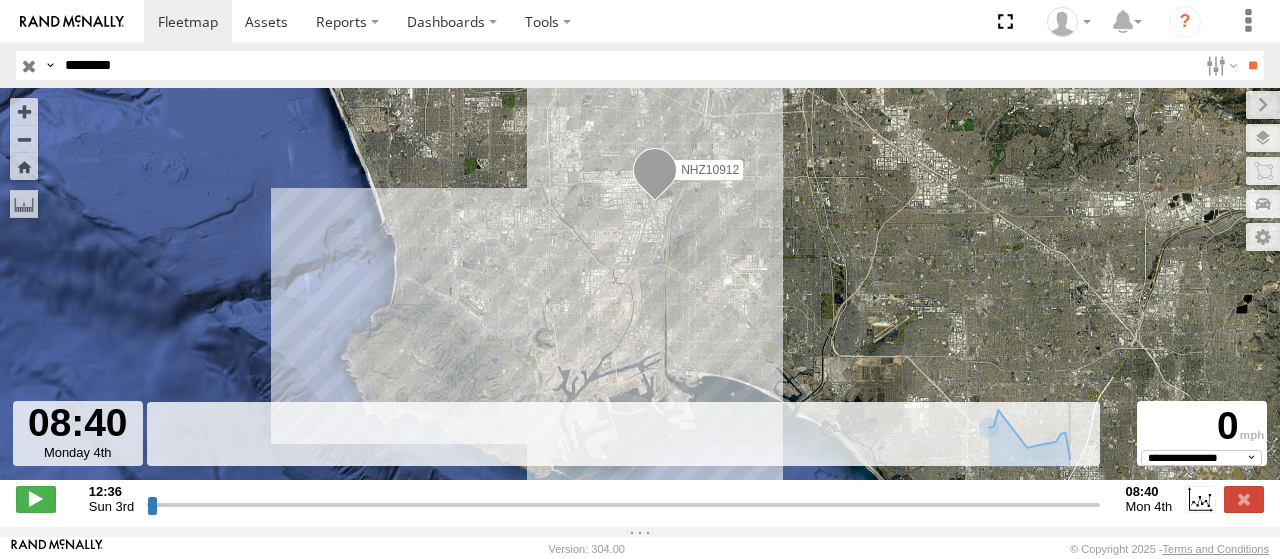 drag, startPoint x: 796, startPoint y: 512, endPoint x: 1115, endPoint y: 515, distance: 319.0141 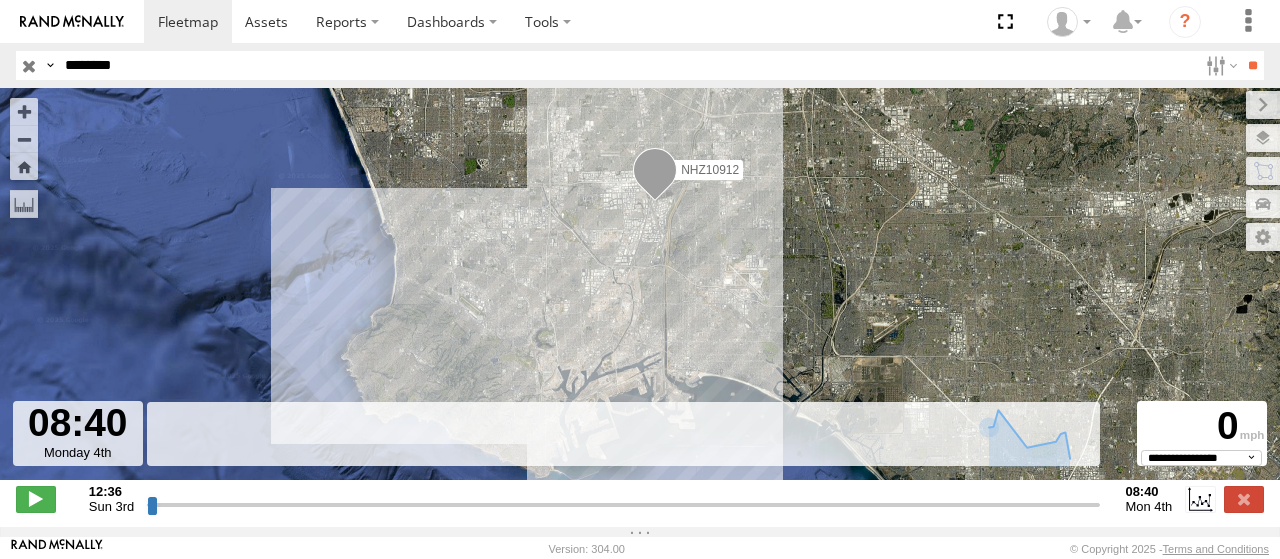 drag, startPoint x: 1098, startPoint y: 519, endPoint x: 1124, endPoint y: 513, distance: 26.683329 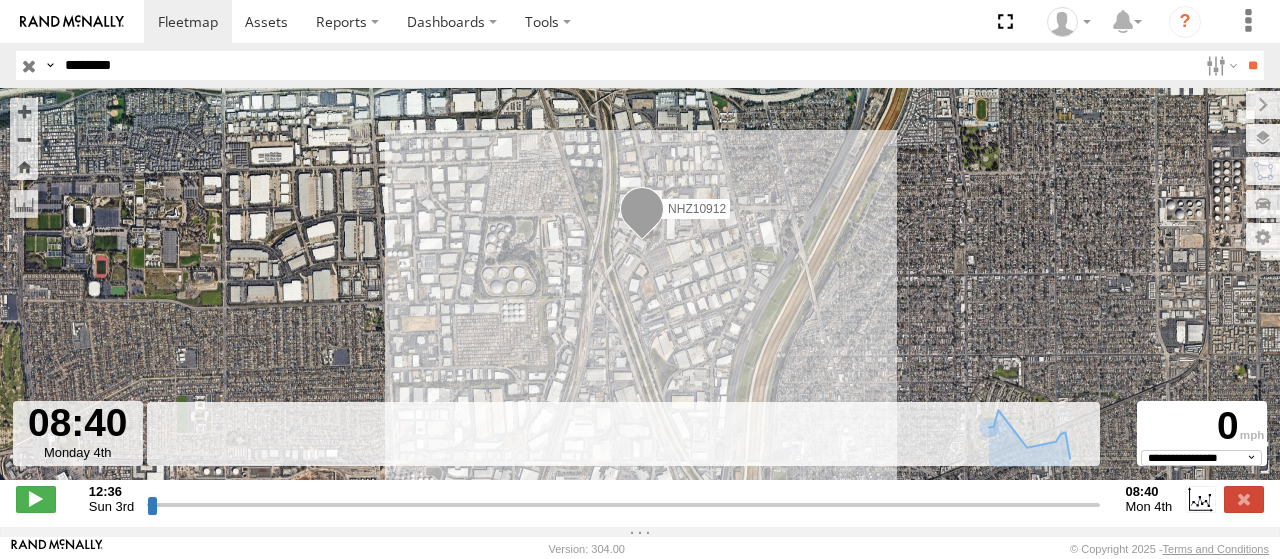 drag, startPoint x: 671, startPoint y: 183, endPoint x: 676, endPoint y: 308, distance: 125.09996 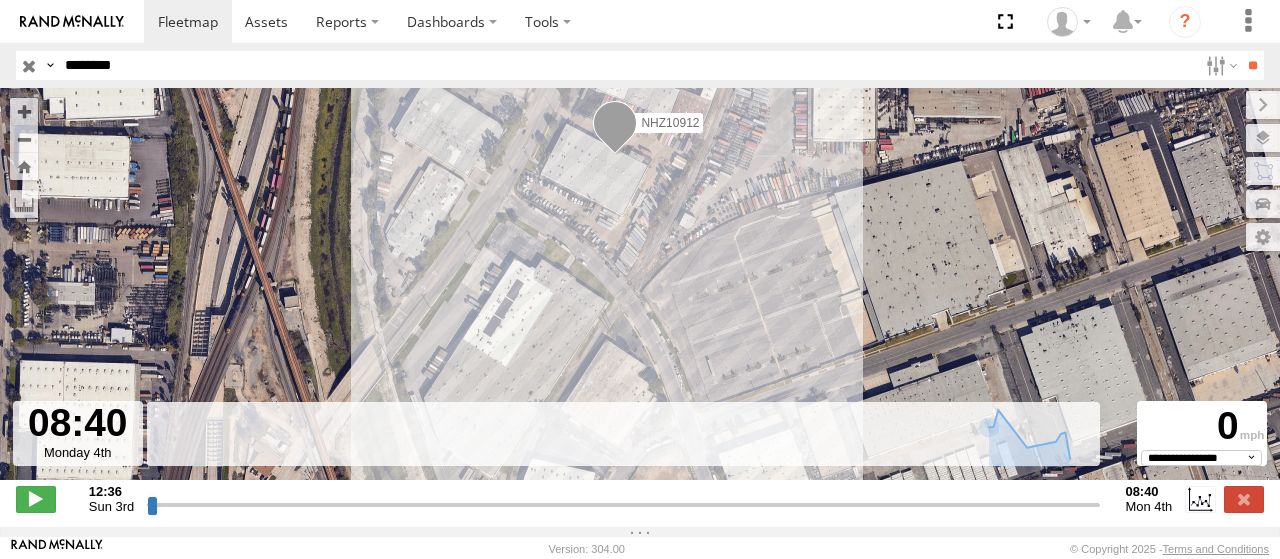 click on "********" at bounding box center [627, 65] 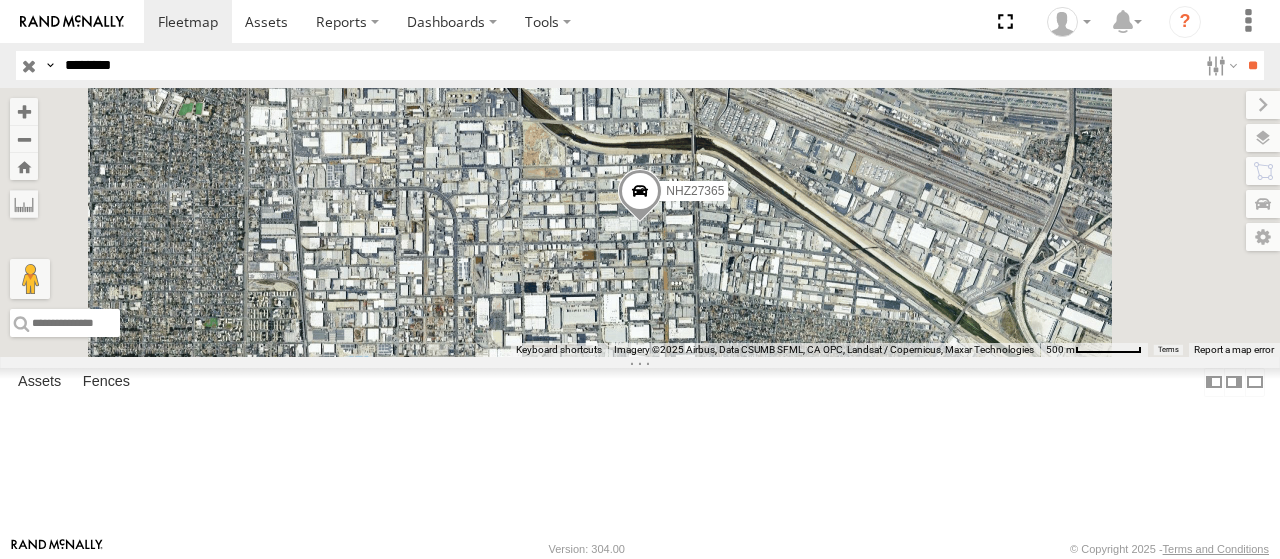 click at bounding box center (0, 0) 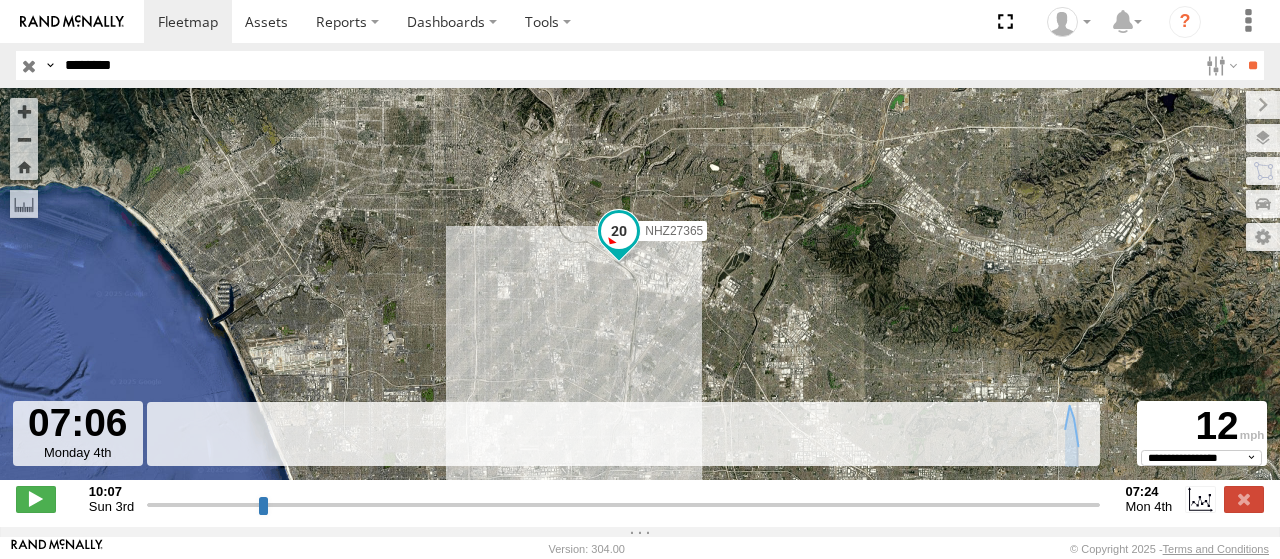 drag, startPoint x: 1025, startPoint y: 514, endPoint x: 1081, endPoint y: 514, distance: 56 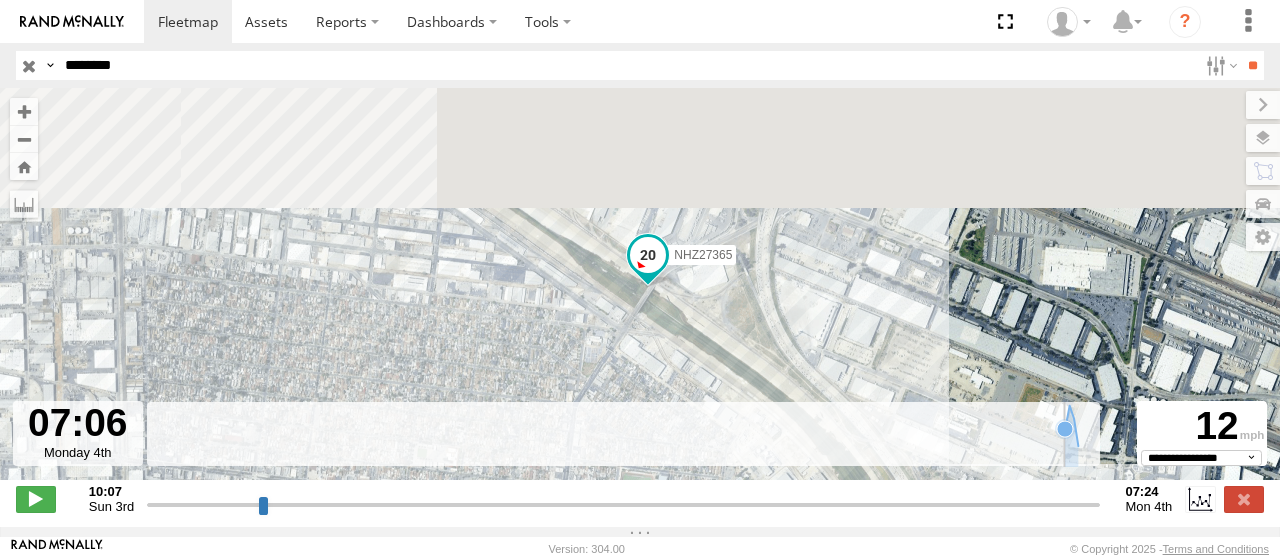 drag, startPoint x: 553, startPoint y: 181, endPoint x: 727, endPoint y: 437, distance: 309.53513 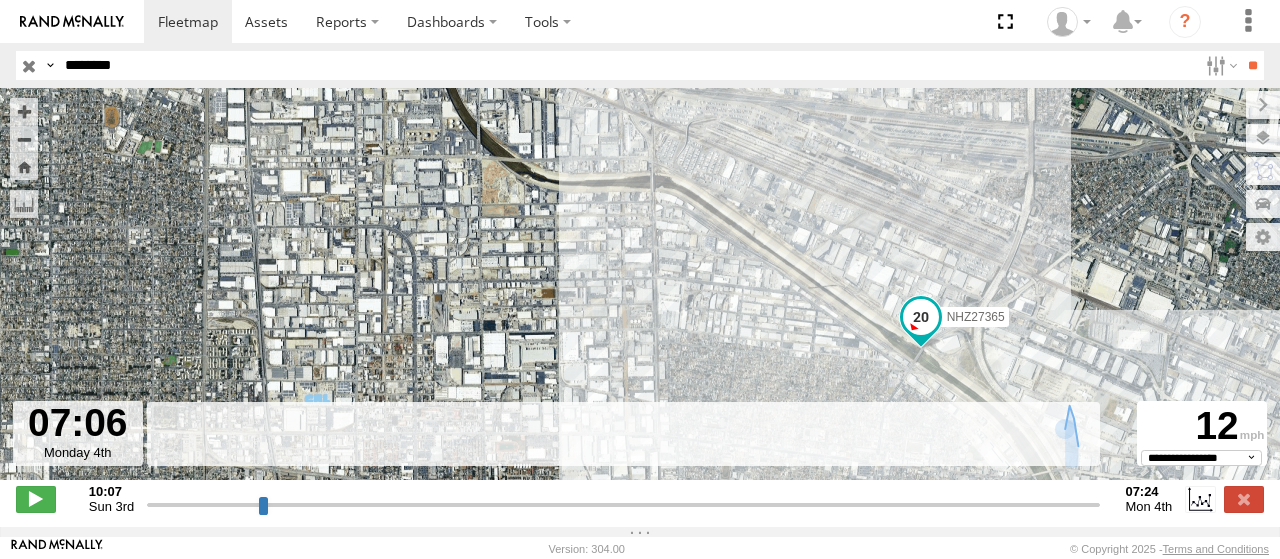 drag, startPoint x: 400, startPoint y: 275, endPoint x: 718, endPoint y: 329, distance: 322.5523 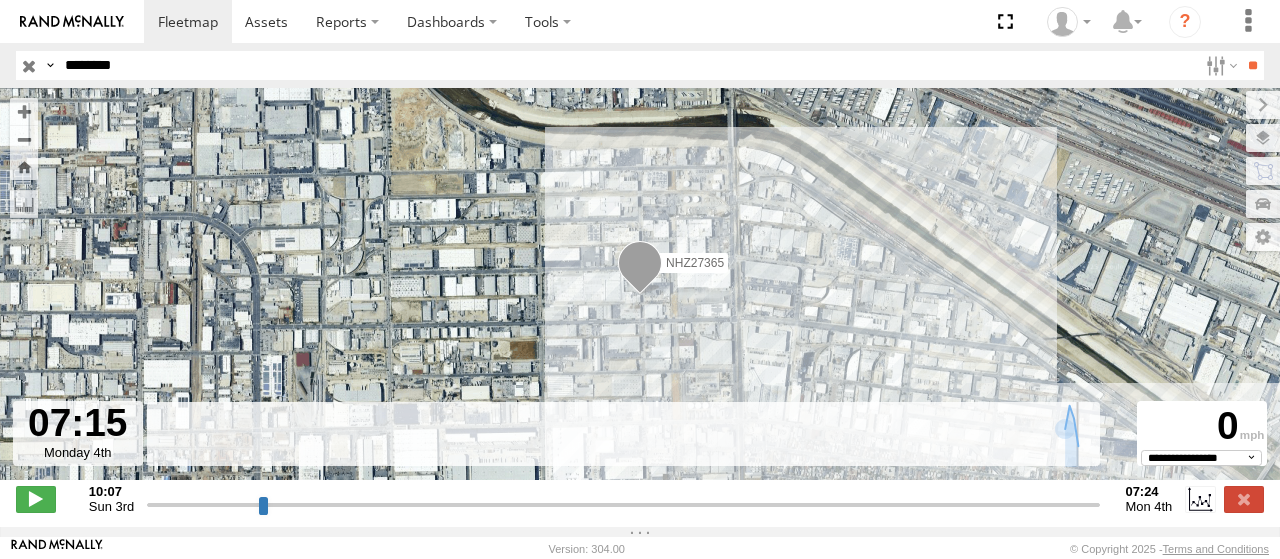 click at bounding box center (623, 504) 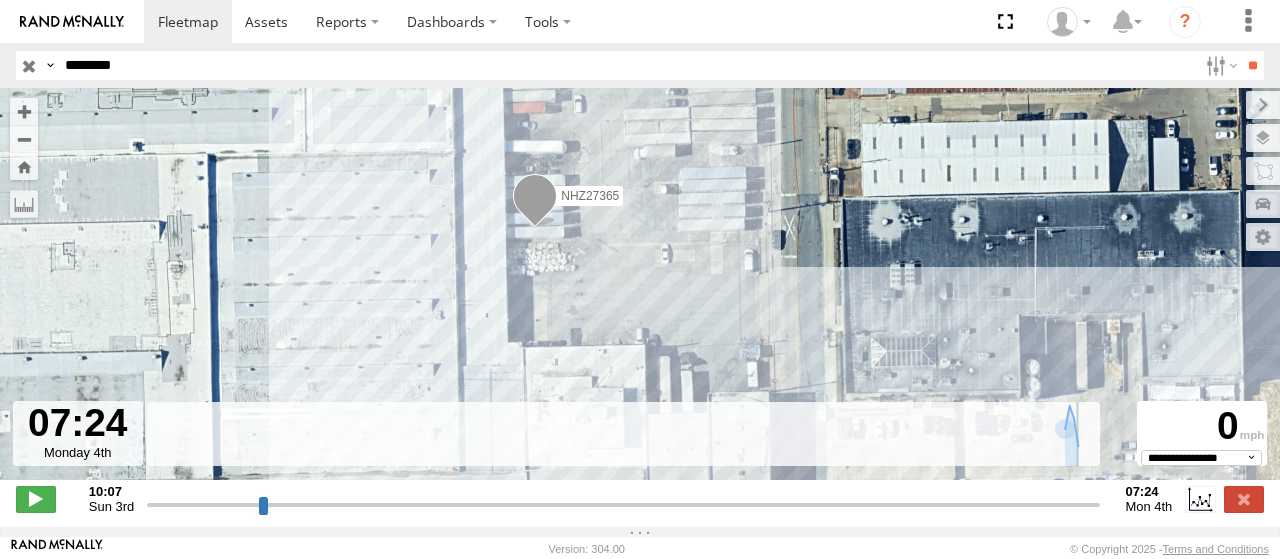 drag, startPoint x: 1089, startPoint y: 516, endPoint x: 1183, endPoint y: 520, distance: 94.08507 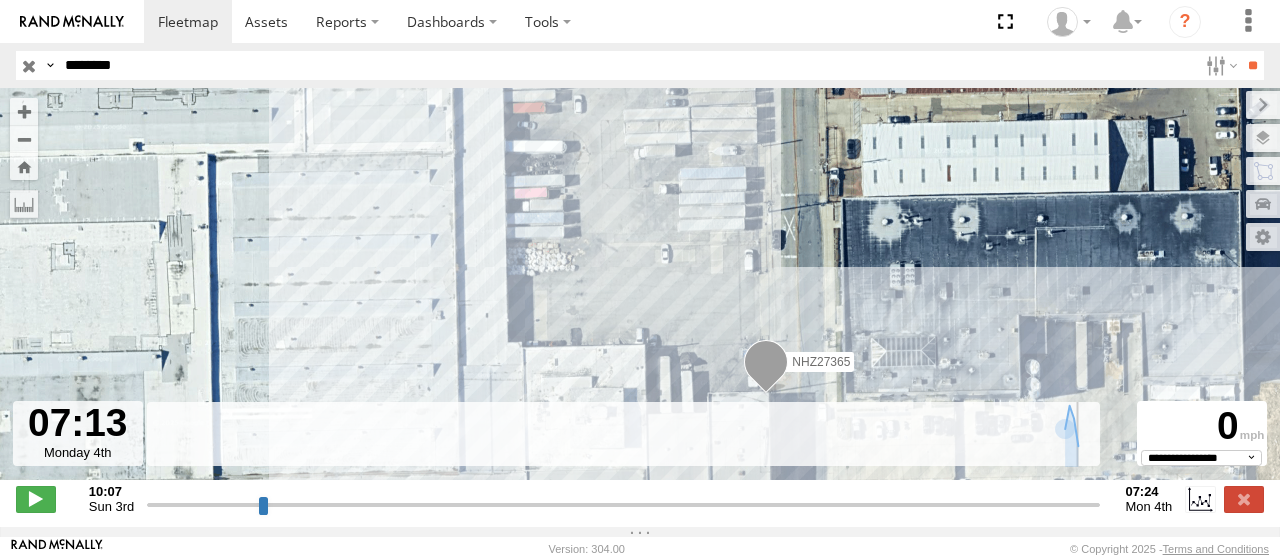 type on "**********" 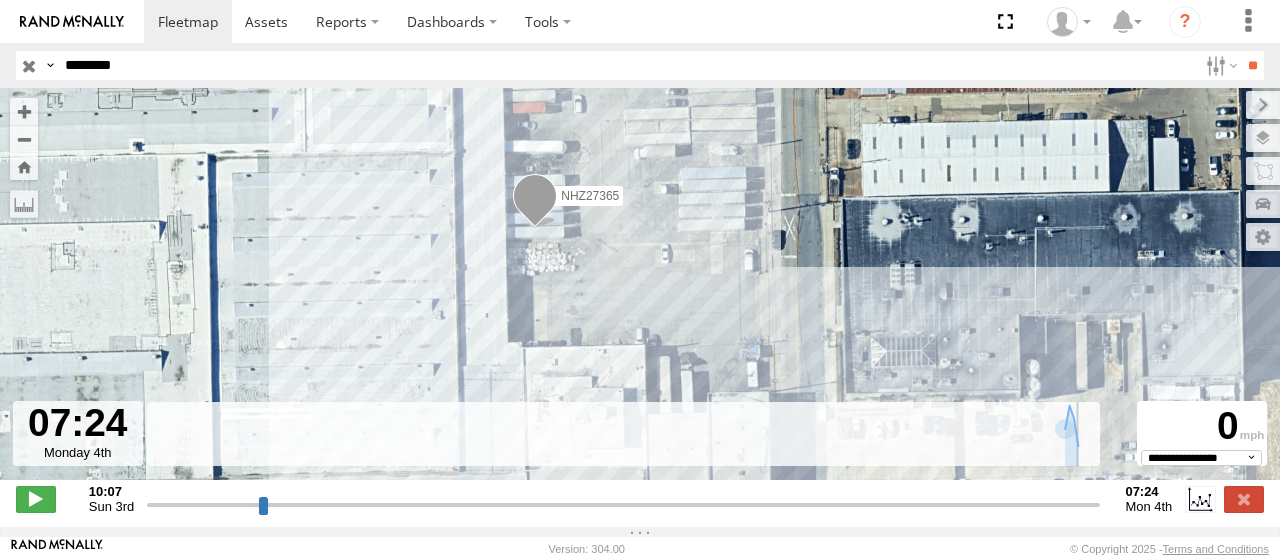 drag, startPoint x: 1094, startPoint y: 514, endPoint x: 1143, endPoint y: 531, distance: 51.86521 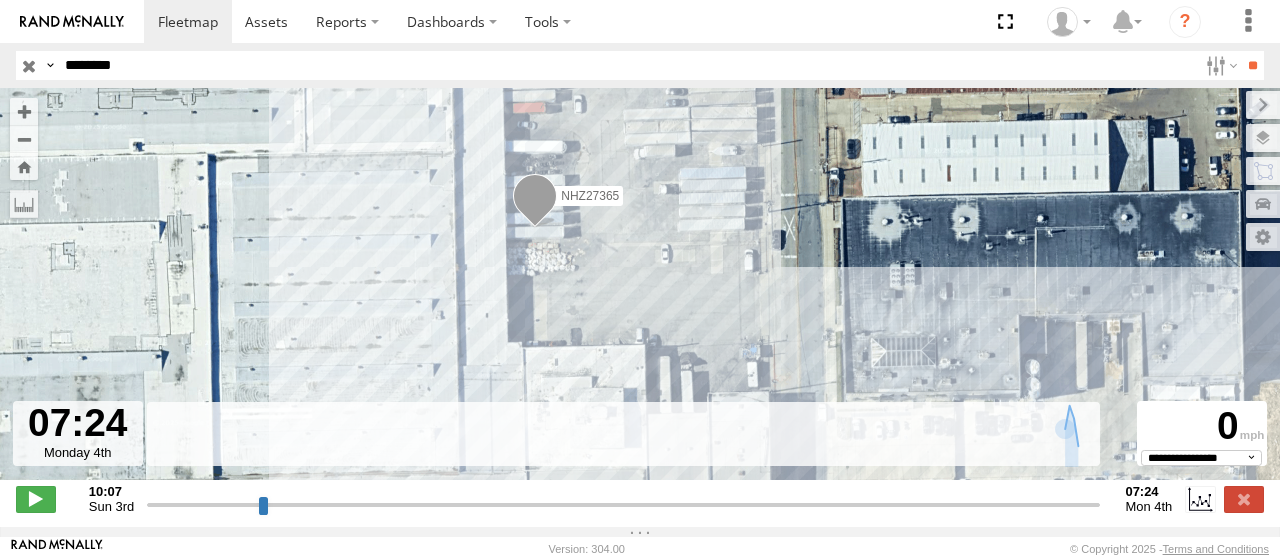 click on "********" at bounding box center (627, 65) 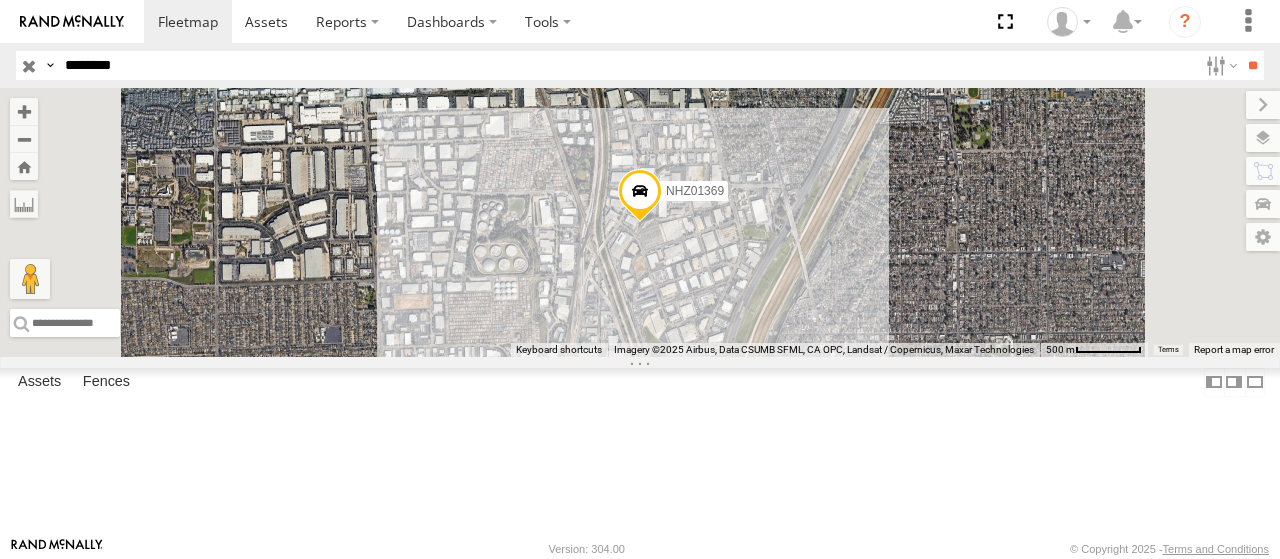 click on "********" at bounding box center (627, 65) 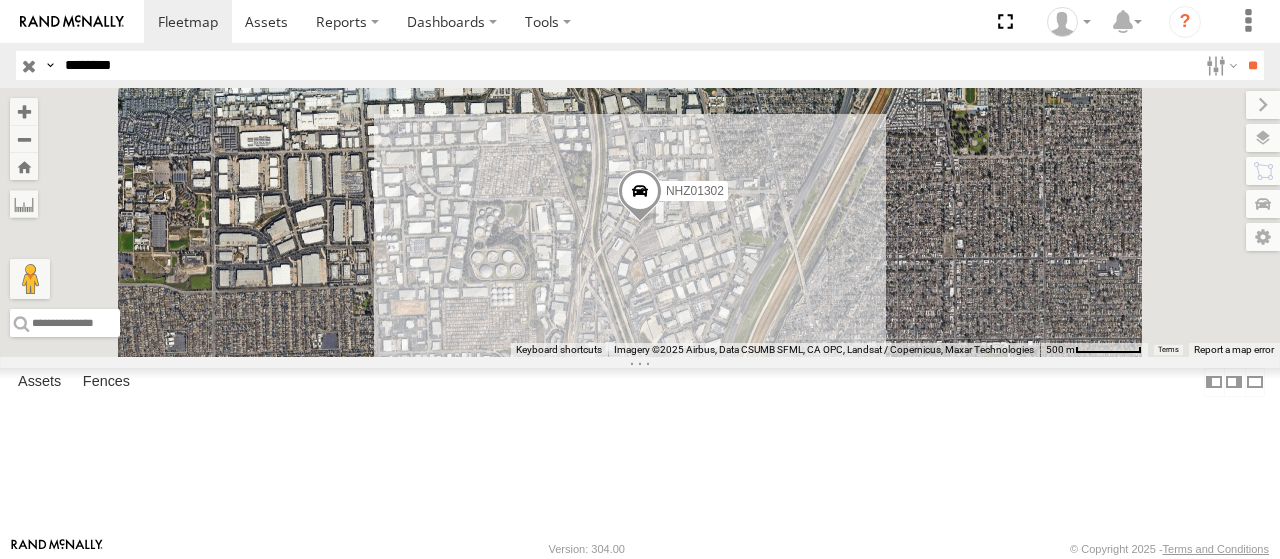 click at bounding box center [0, 0] 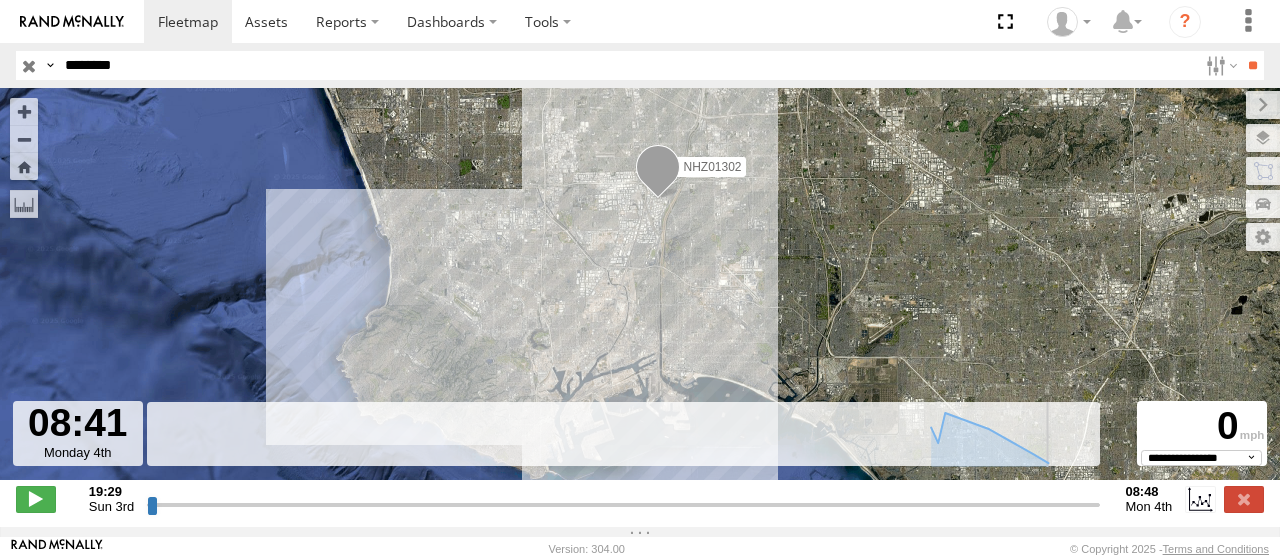 drag, startPoint x: 818, startPoint y: 515, endPoint x: 1087, endPoint y: 513, distance: 269.00745 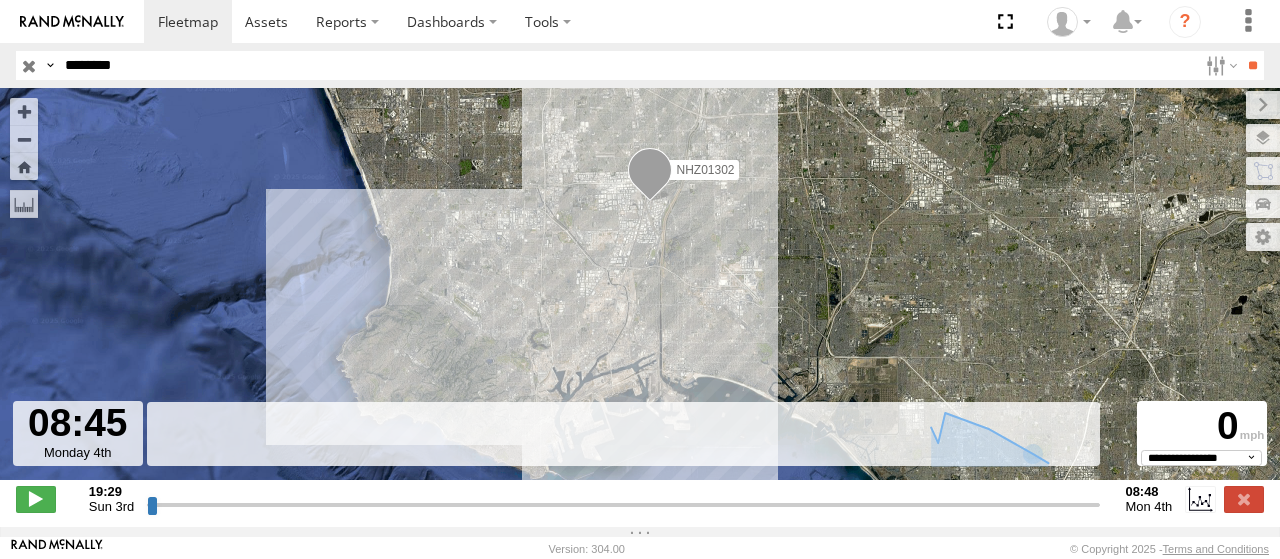 click on "********" at bounding box center (627, 65) 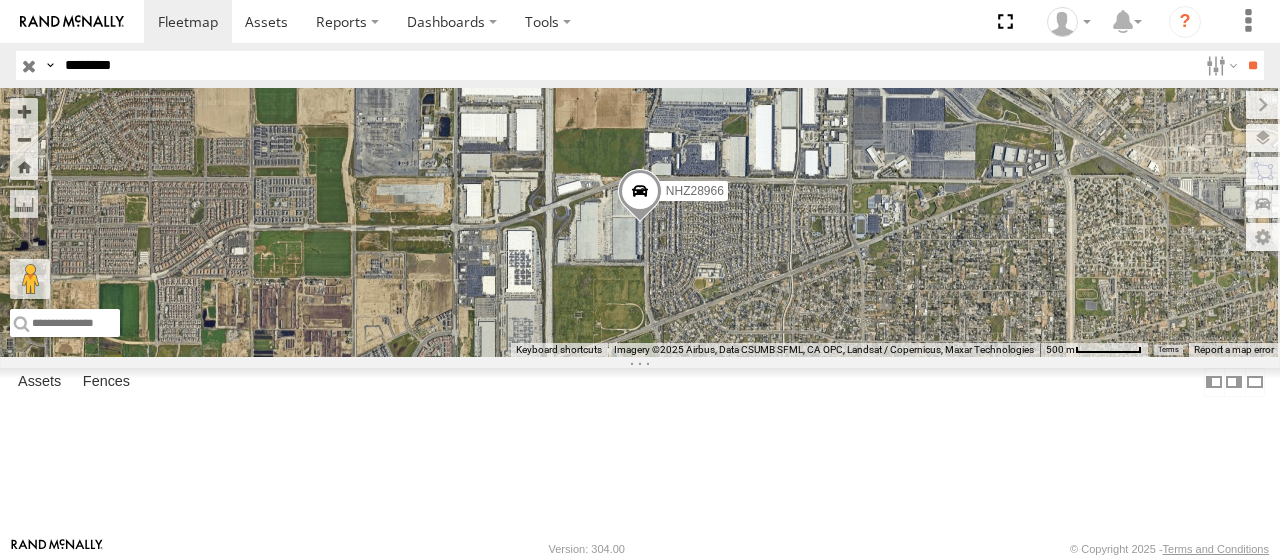 click at bounding box center (0, 0) 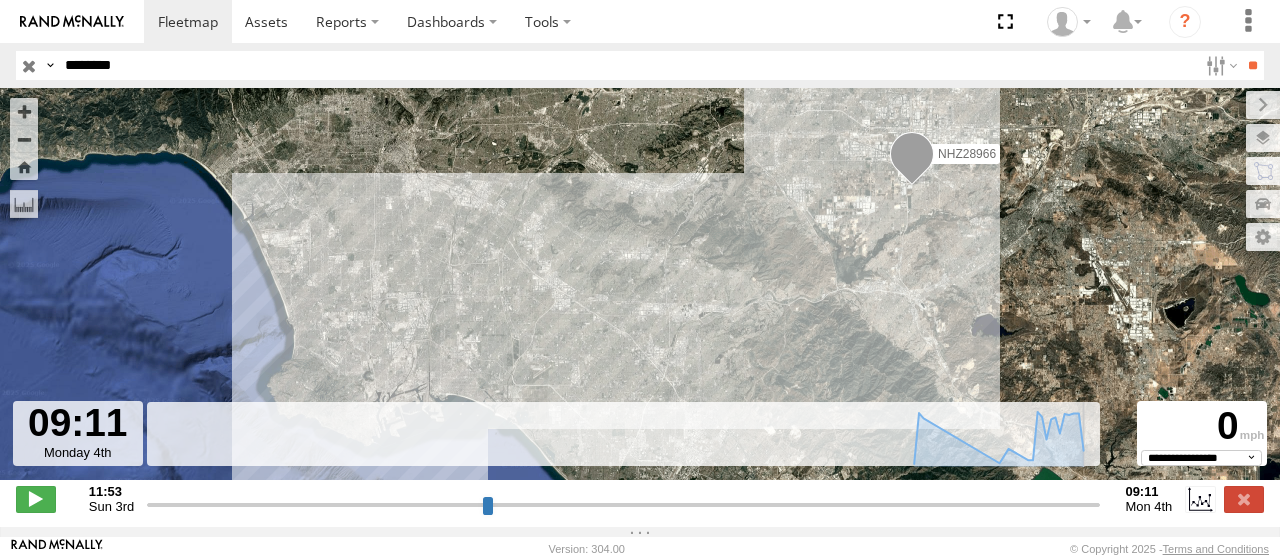 drag, startPoint x: 923, startPoint y: 511, endPoint x: 1140, endPoint y: 533, distance: 218.11235 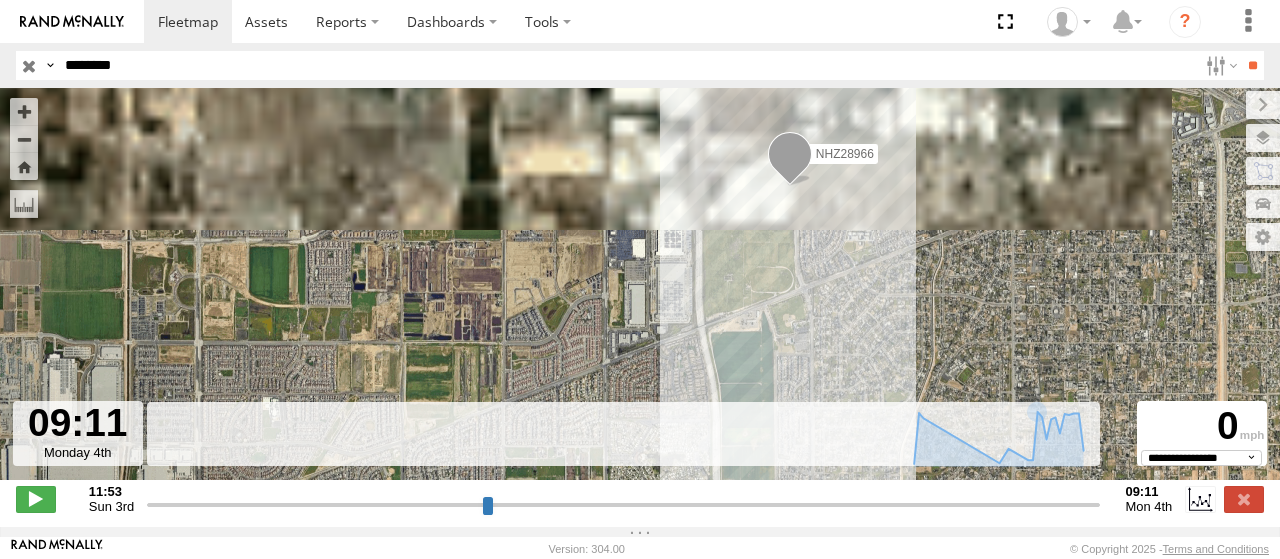 drag, startPoint x: 894, startPoint y: 112, endPoint x: 854, endPoint y: 319, distance: 210.82932 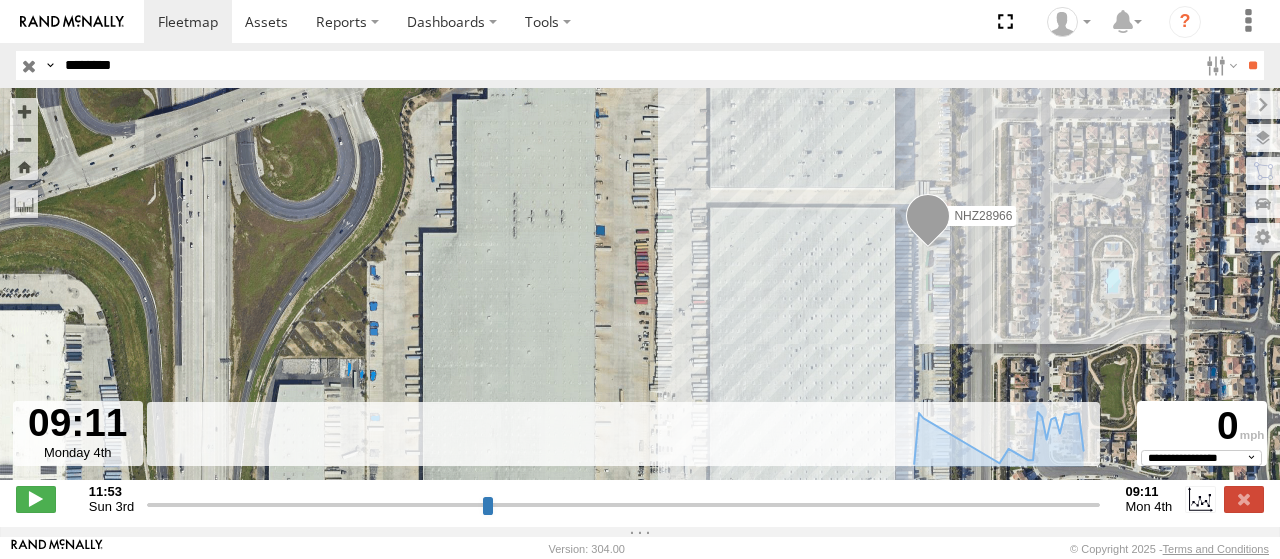 drag, startPoint x: 992, startPoint y: 195, endPoint x: 905, endPoint y: 303, distance: 138.68309 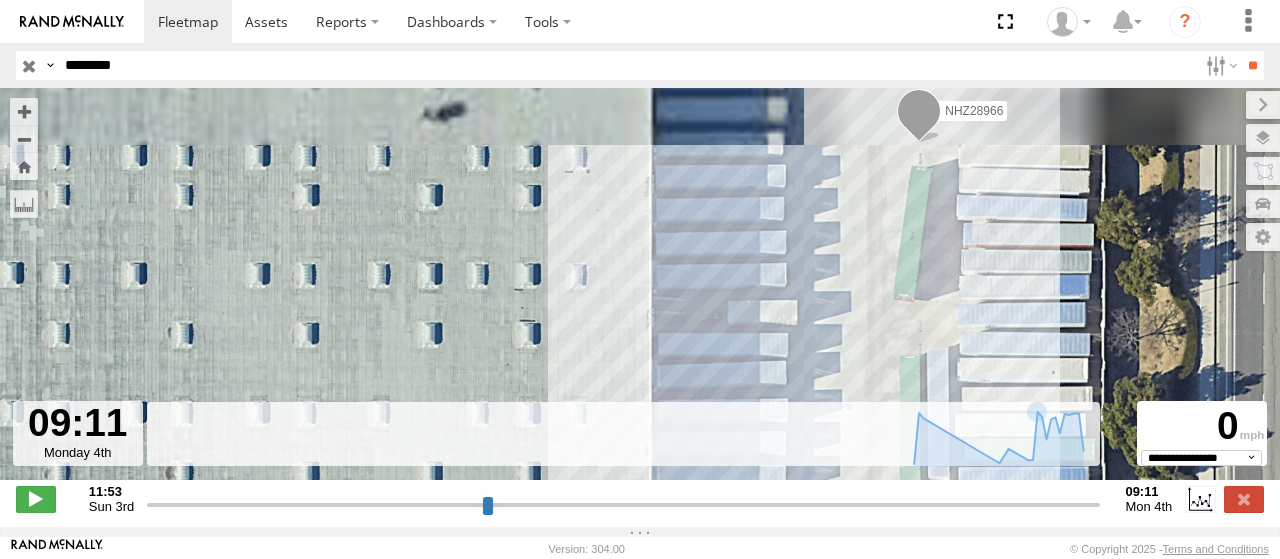 drag, startPoint x: 960, startPoint y: 212, endPoint x: 958, endPoint y: 311, distance: 99.0202 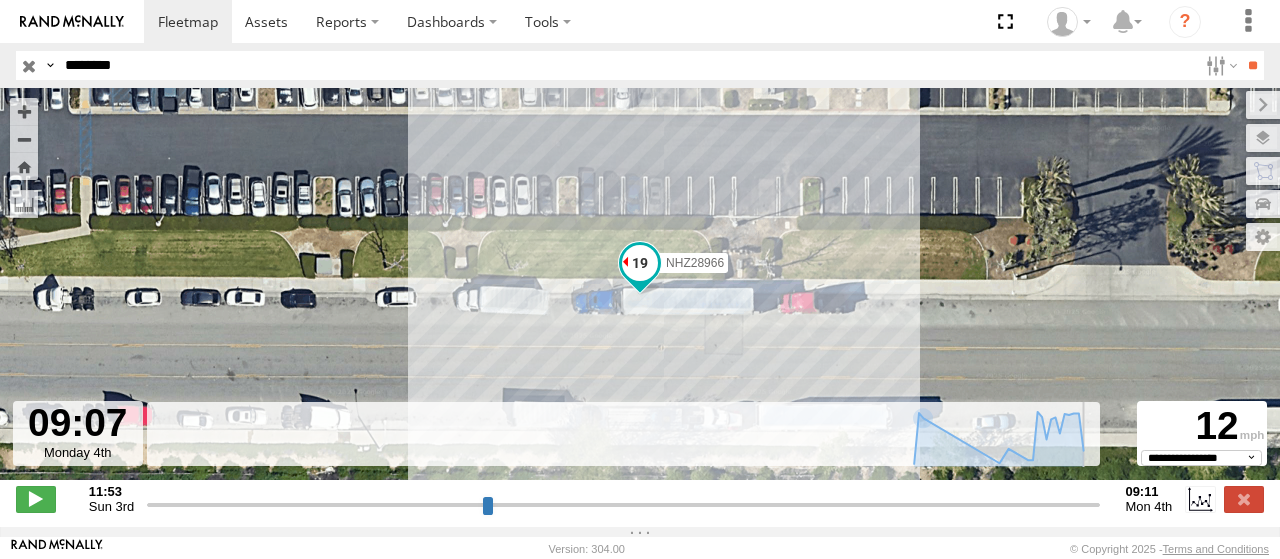 type on "**********" 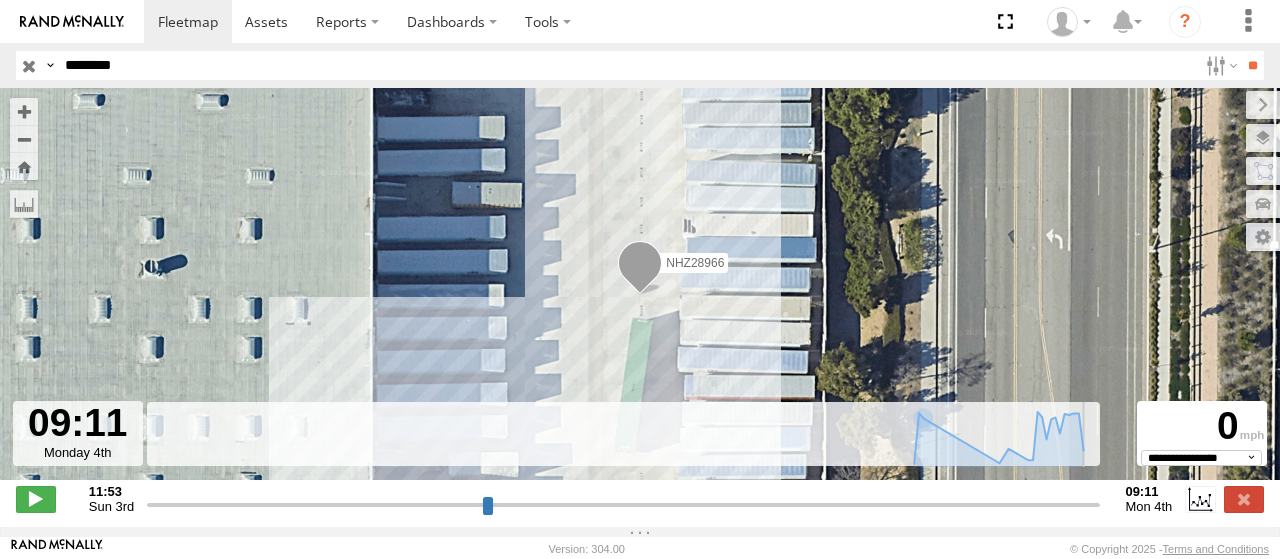 drag, startPoint x: 1097, startPoint y: 517, endPoint x: 1159, endPoint y: 517, distance: 62 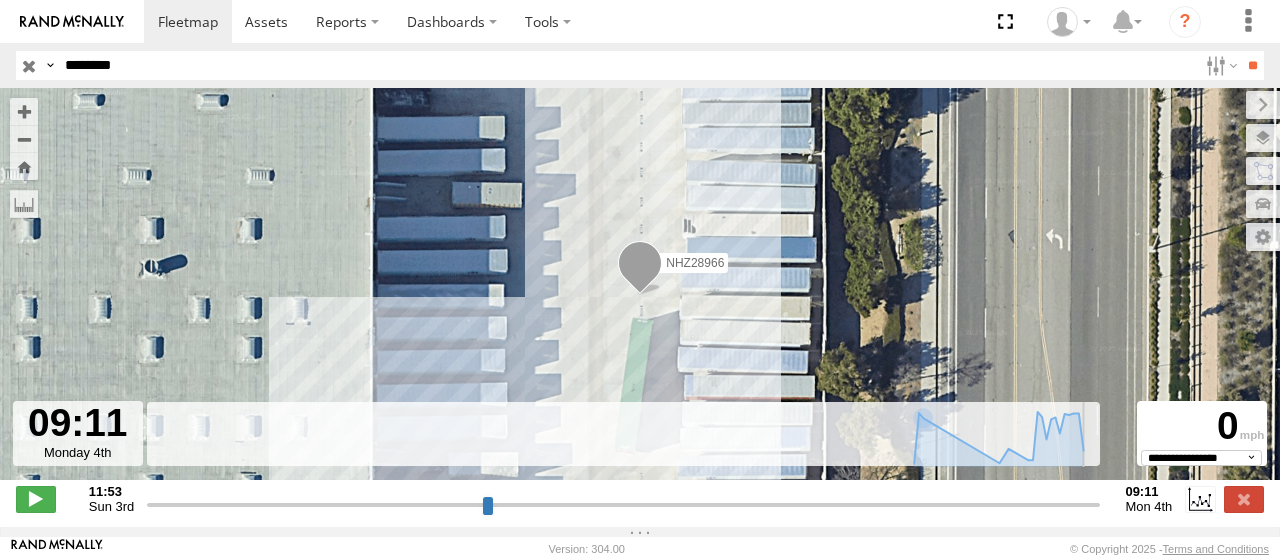 click on "********" at bounding box center [627, 65] 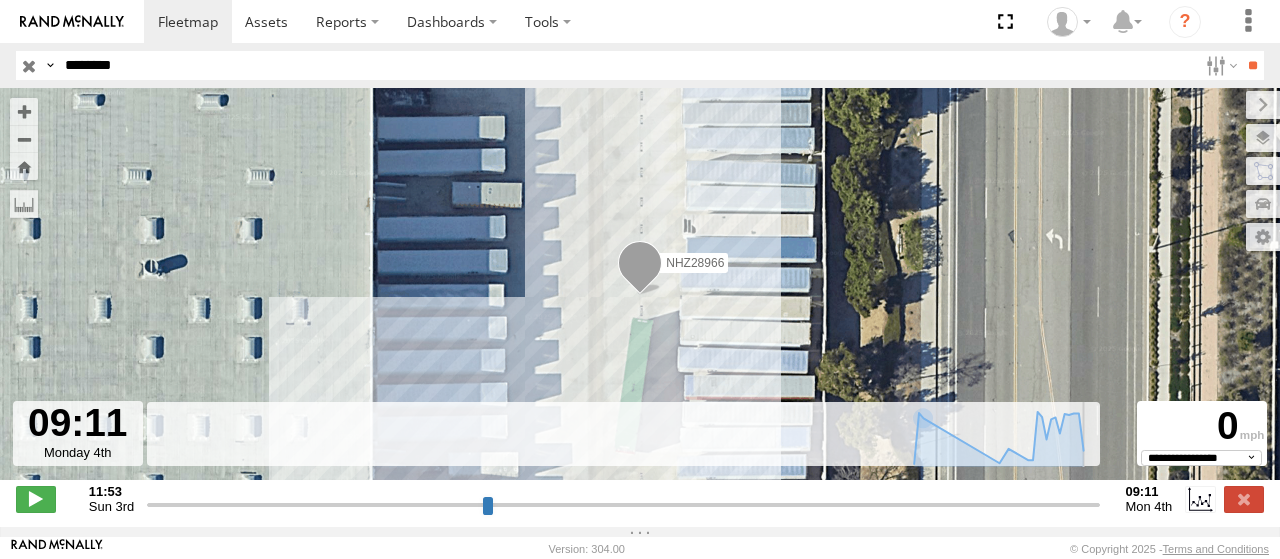 paste 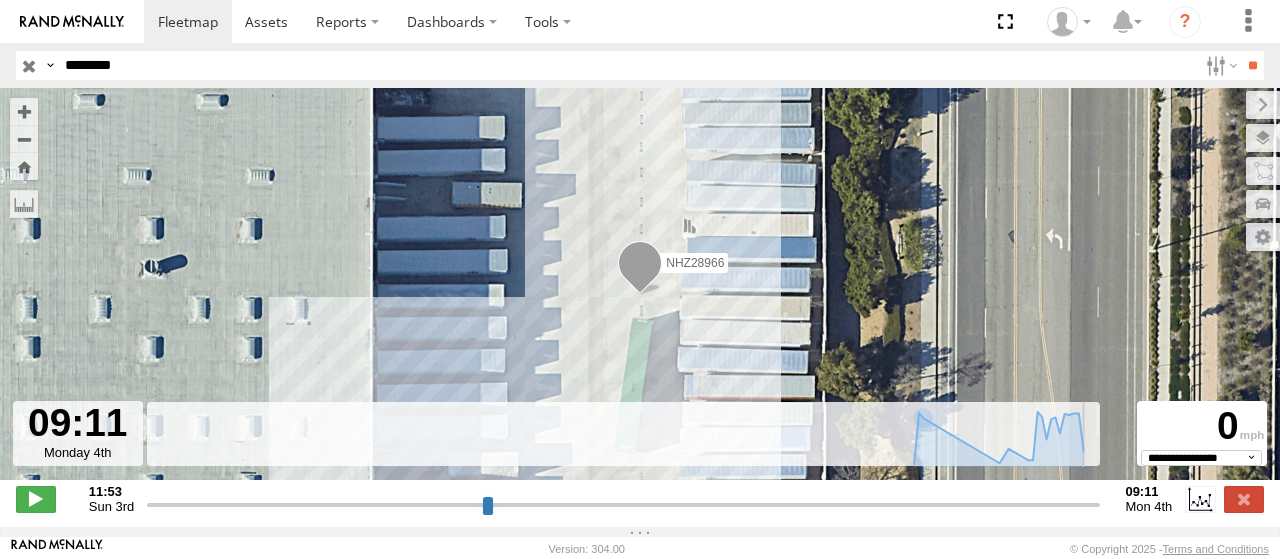 type on "********" 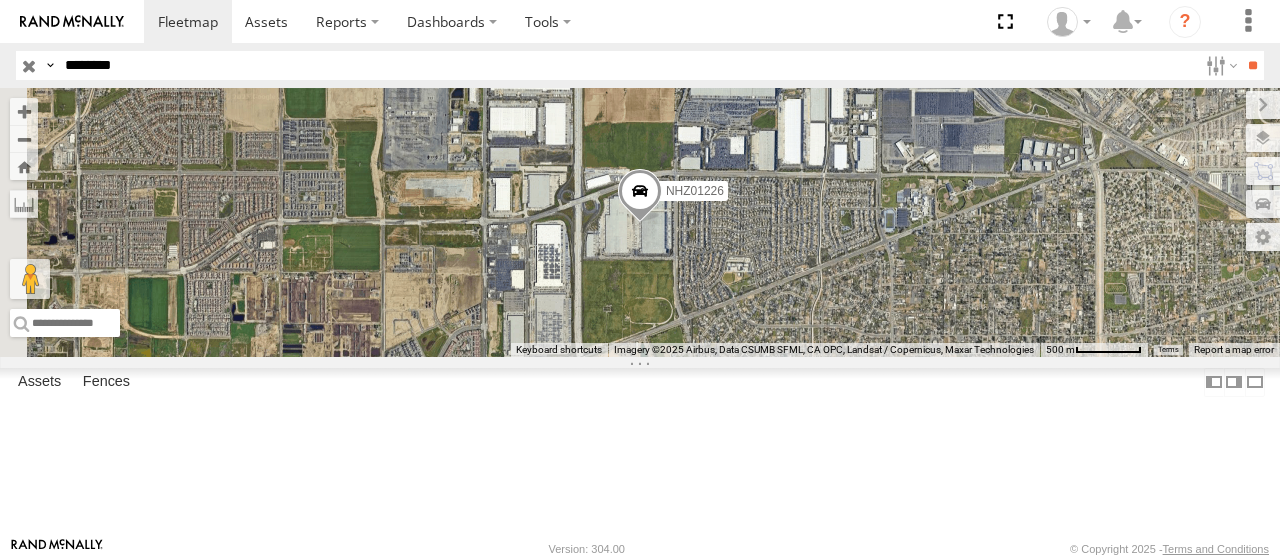 click at bounding box center (0, 0) 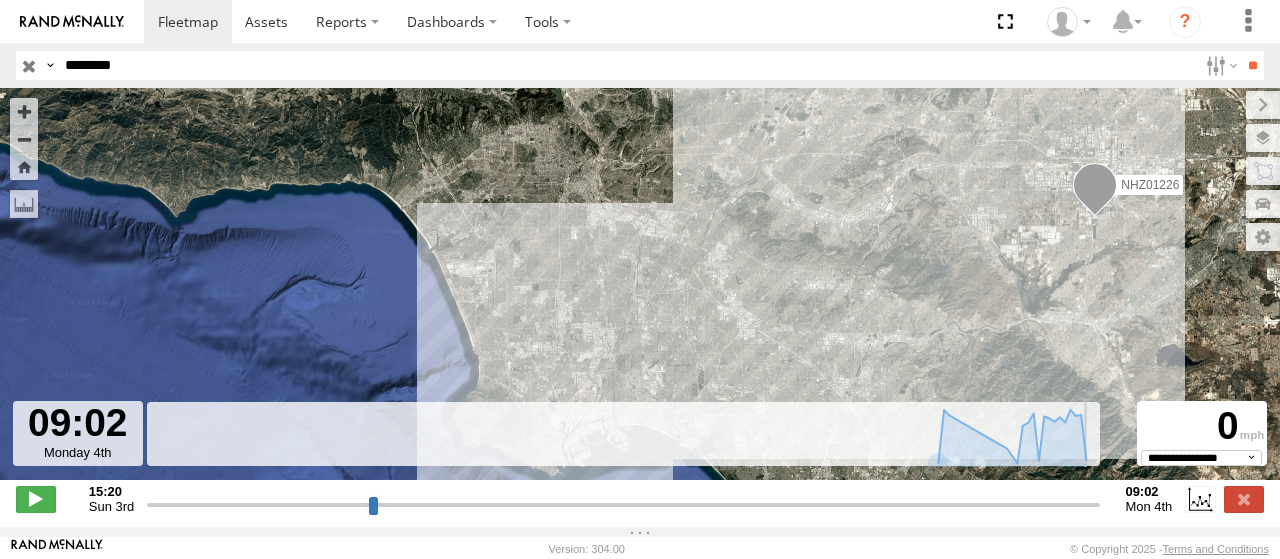 drag, startPoint x: 802, startPoint y: 515, endPoint x: 1148, endPoint y: 523, distance: 346.09247 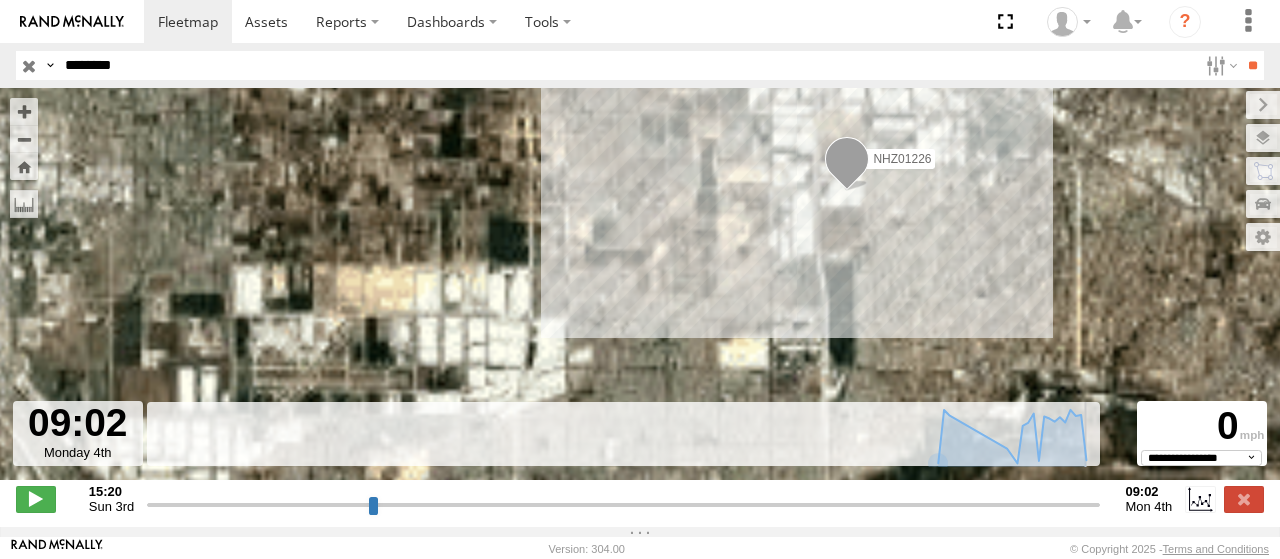 drag, startPoint x: 1086, startPoint y: 152, endPoint x: 1001, endPoint y: 347, distance: 212.72047 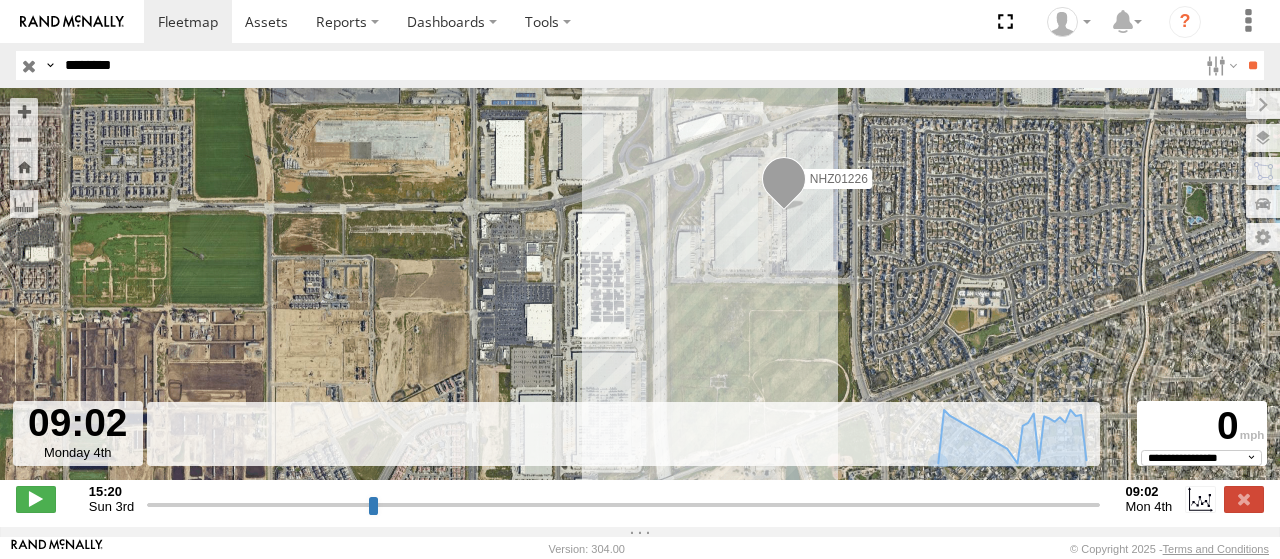 drag, startPoint x: 810, startPoint y: 168, endPoint x: 814, endPoint y: 323, distance: 155.0516 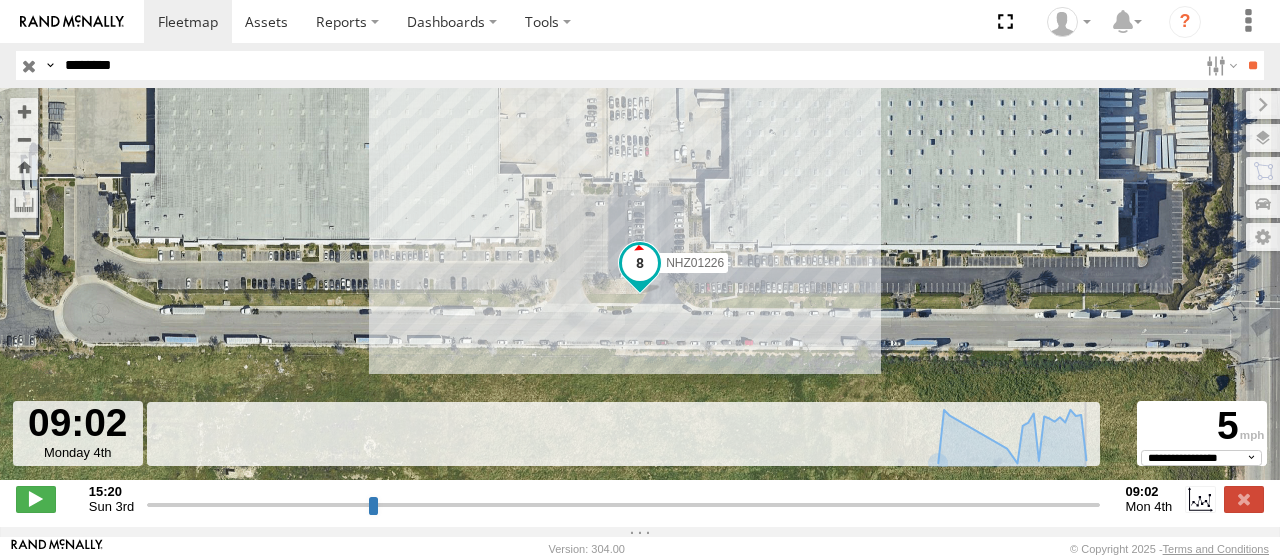 type on "**********" 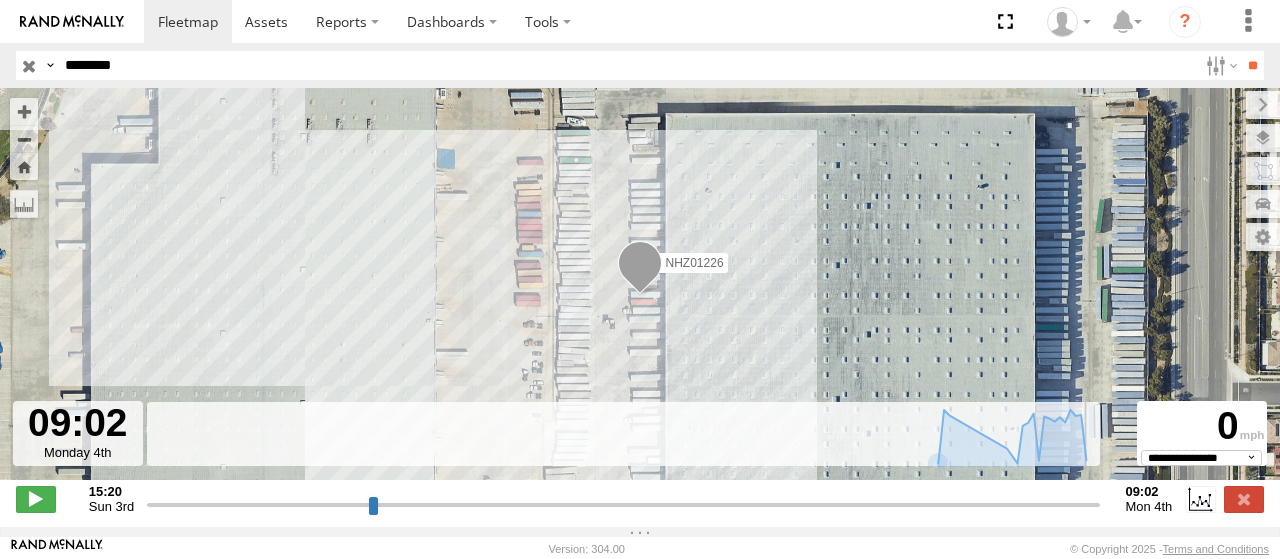 drag, startPoint x: 1094, startPoint y: 516, endPoint x: 1130, endPoint y: 514, distance: 36.05551 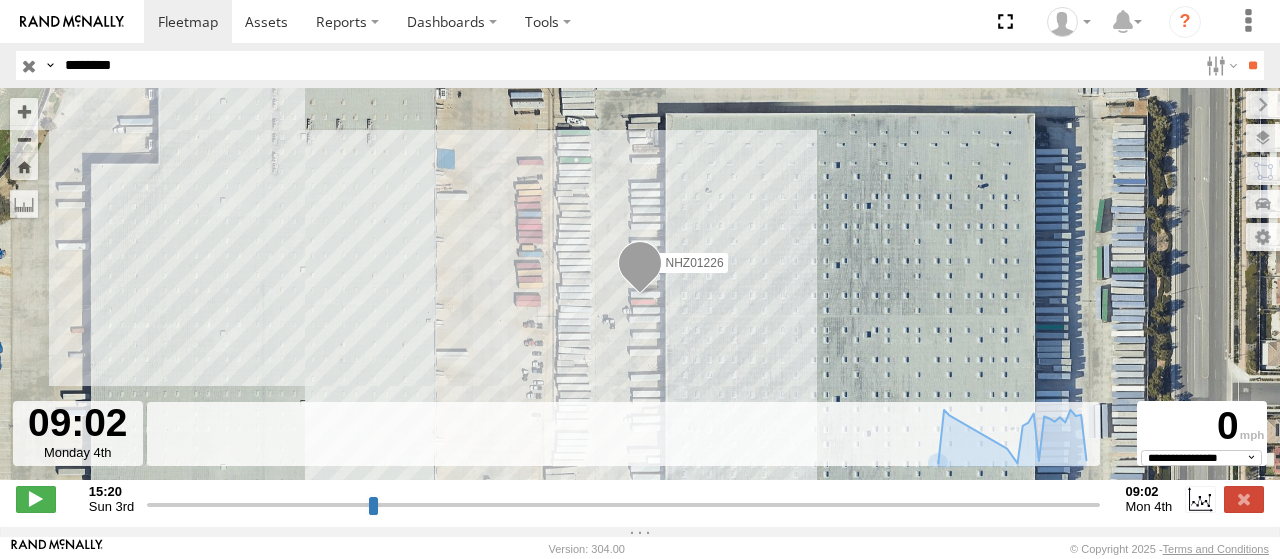 click on "********" at bounding box center [627, 65] 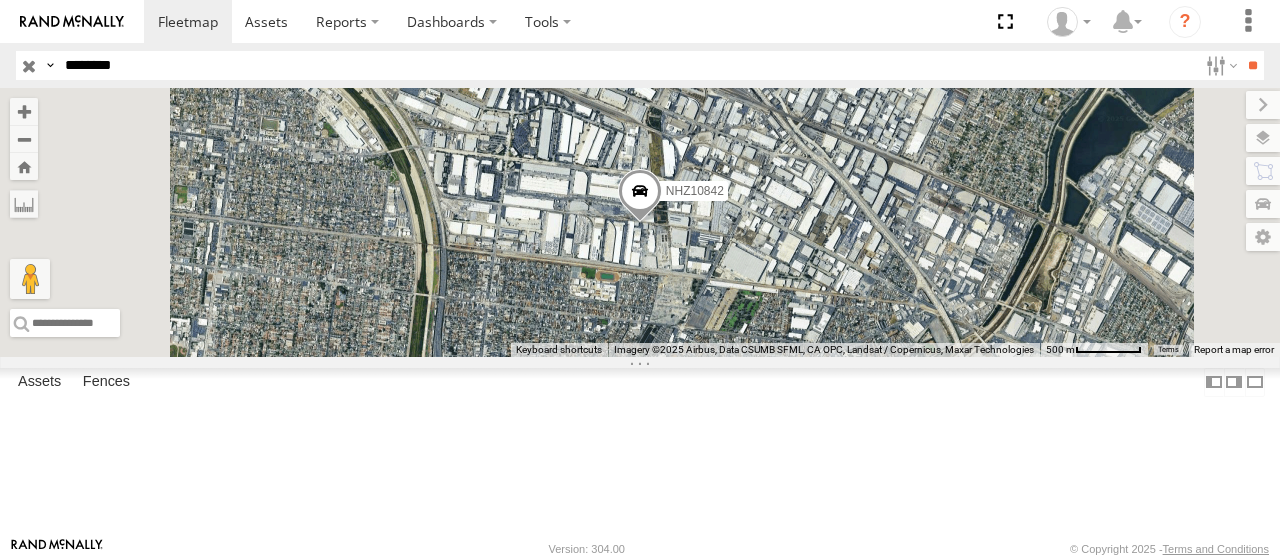 click at bounding box center (0, 0) 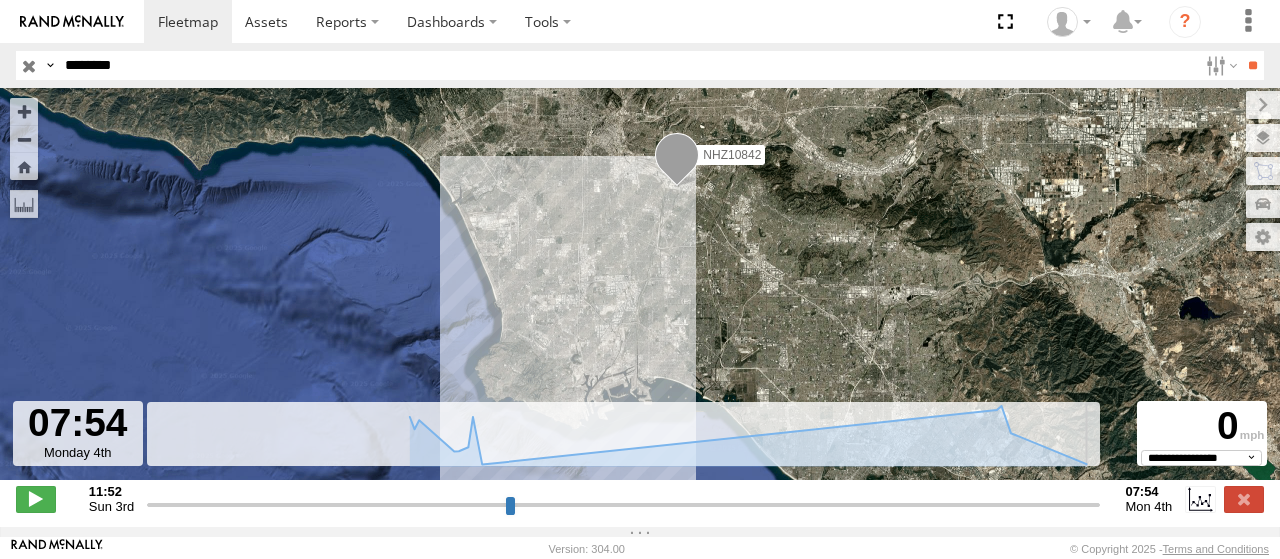 drag, startPoint x: 744, startPoint y: 519, endPoint x: 1156, endPoint y: 518, distance: 412.00122 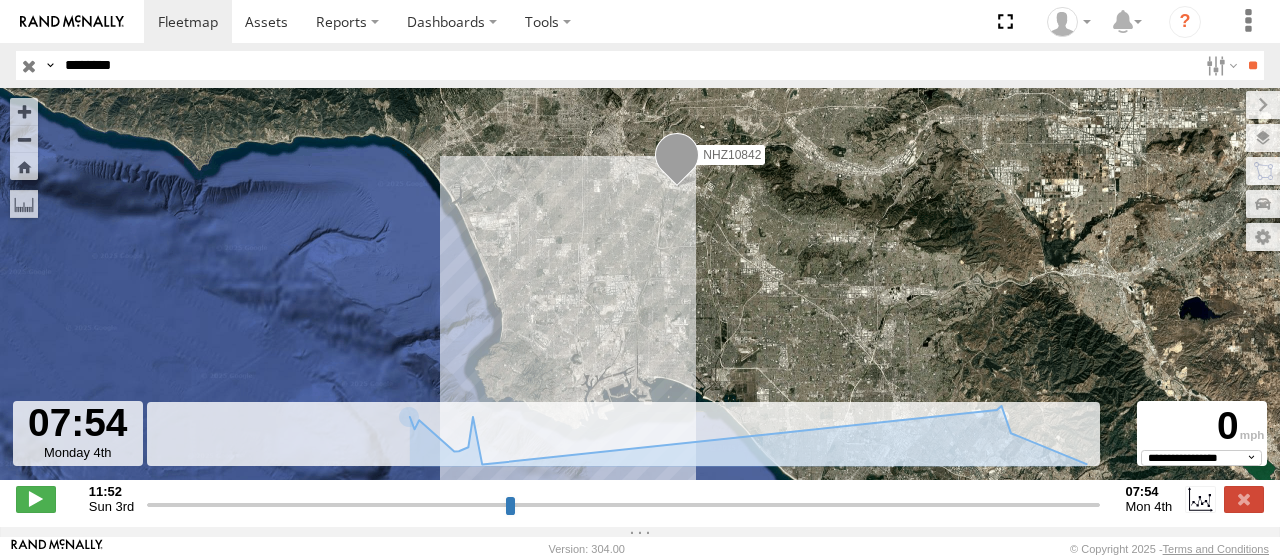 click on "********" at bounding box center [627, 65] 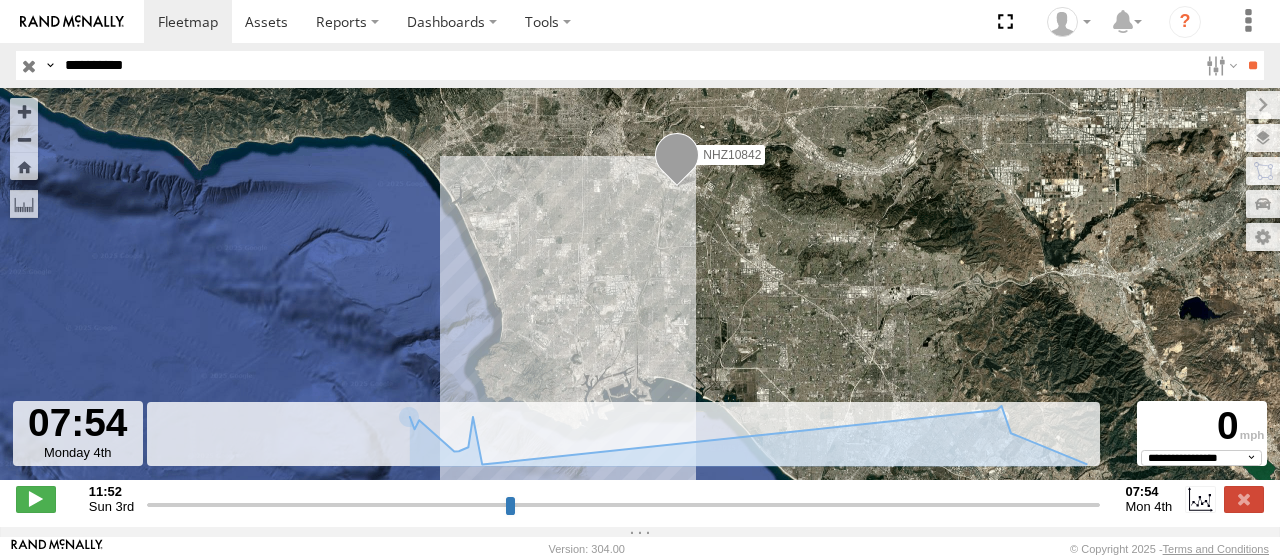 type on "**********" 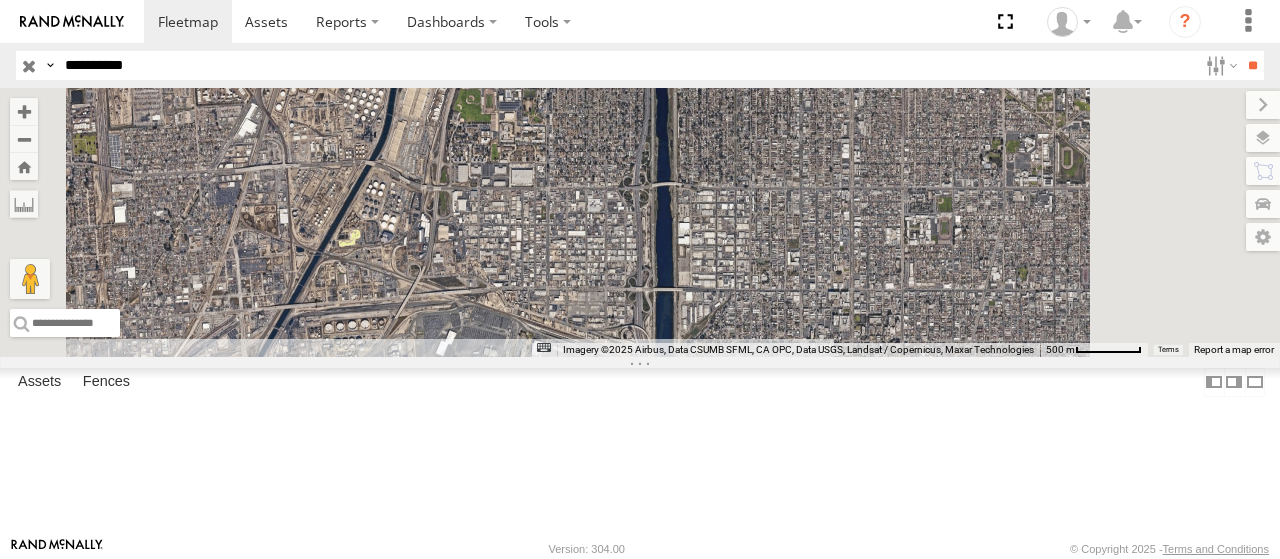 click on "**********" at bounding box center [627, 65] 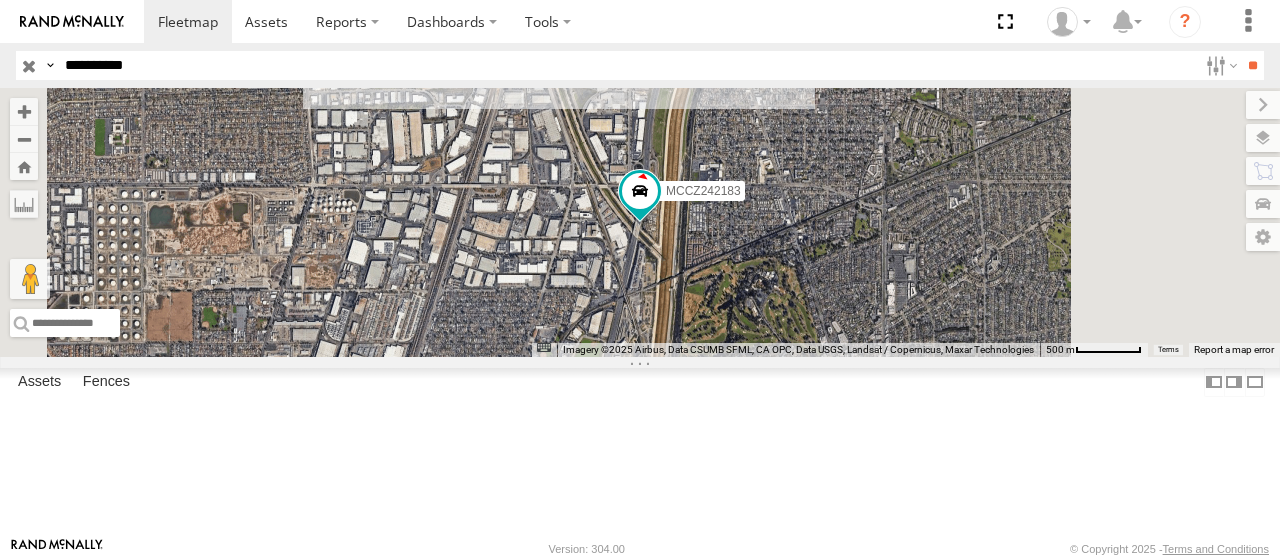 click at bounding box center (0, 0) 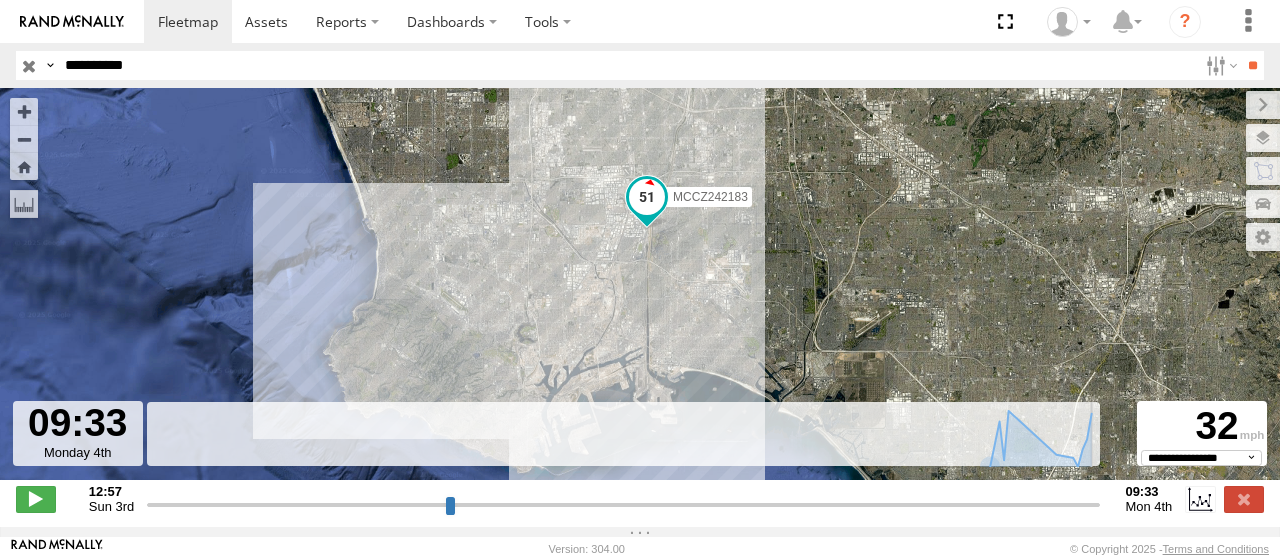 drag, startPoint x: 516, startPoint y: 516, endPoint x: 1135, endPoint y: 503, distance: 619.1365 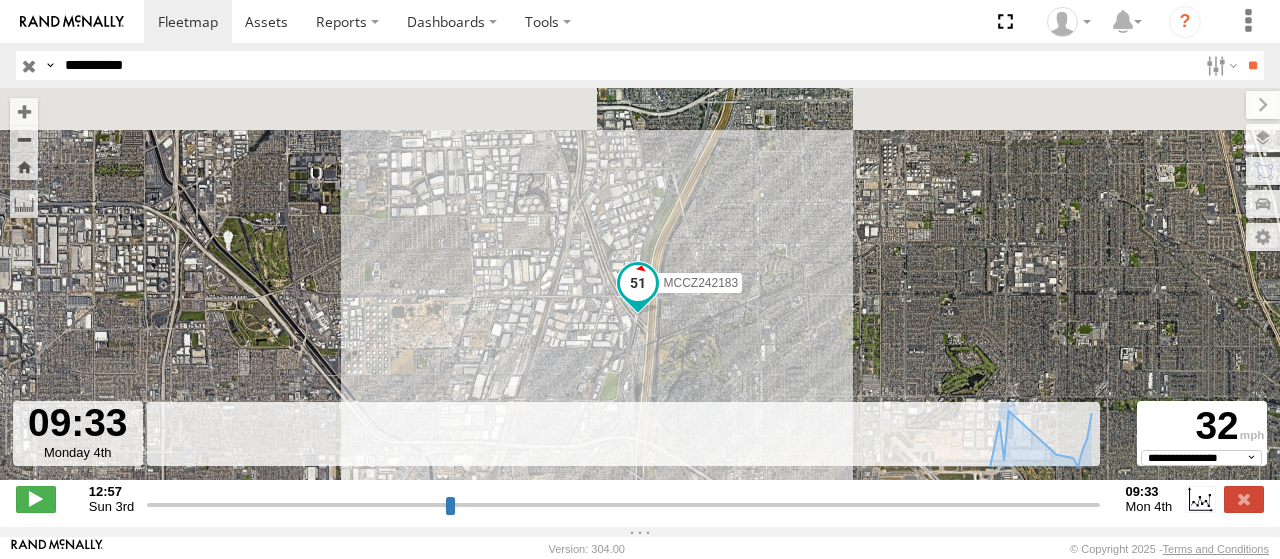 drag, startPoint x: 722, startPoint y: 105, endPoint x: 739, endPoint y: 205, distance: 101.43471 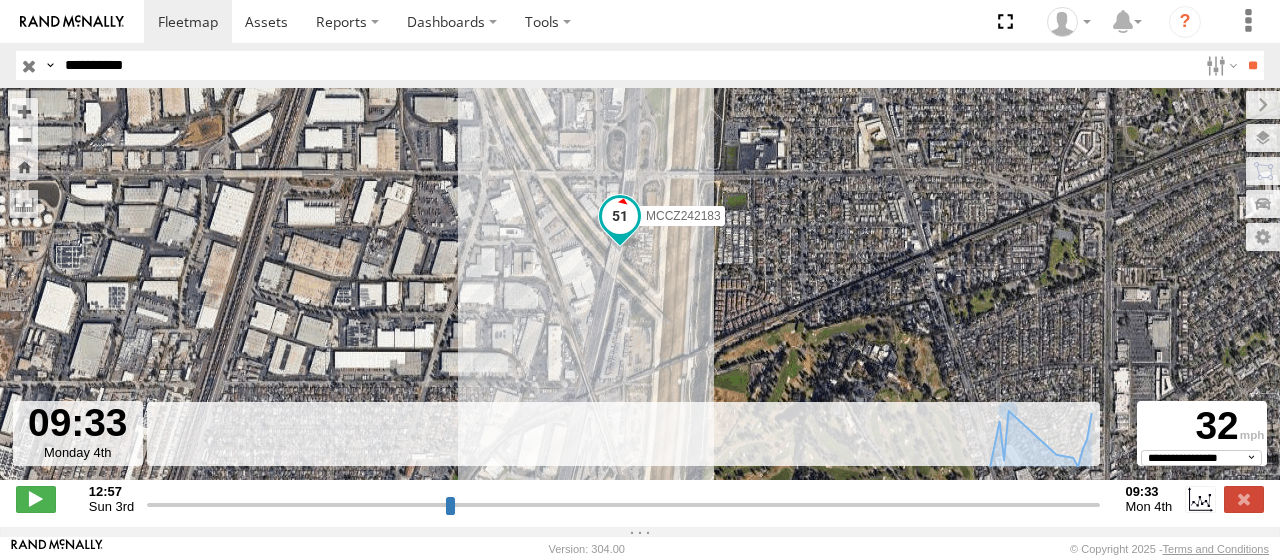 drag, startPoint x: 624, startPoint y: 352, endPoint x: 664, endPoint y: 233, distance: 125.54282 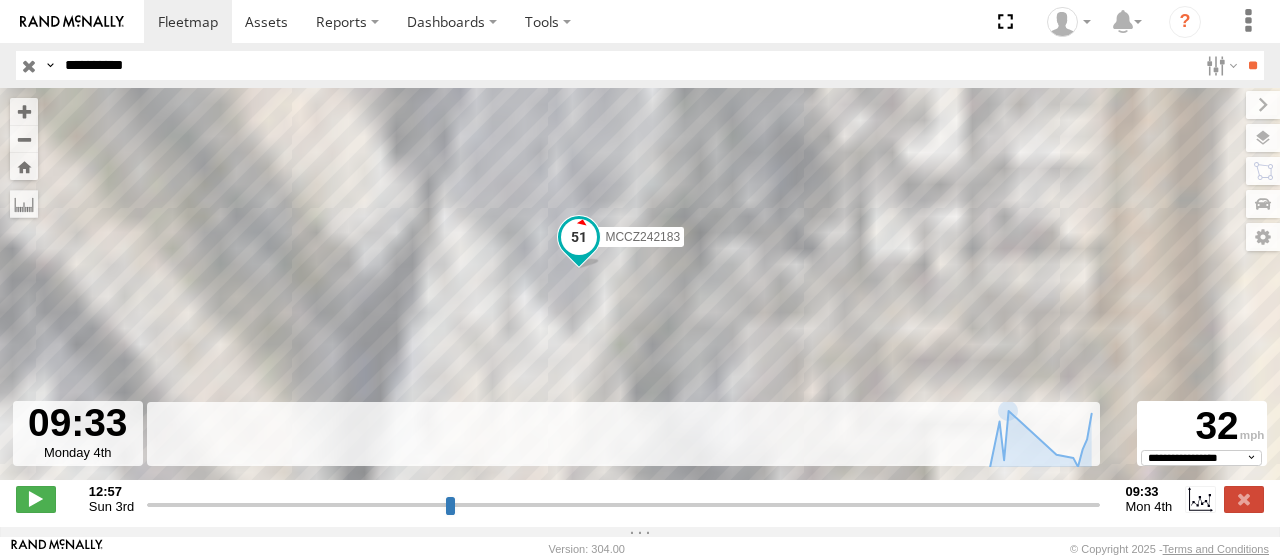 drag, startPoint x: 586, startPoint y: 240, endPoint x: 610, endPoint y: 289, distance: 54.56189 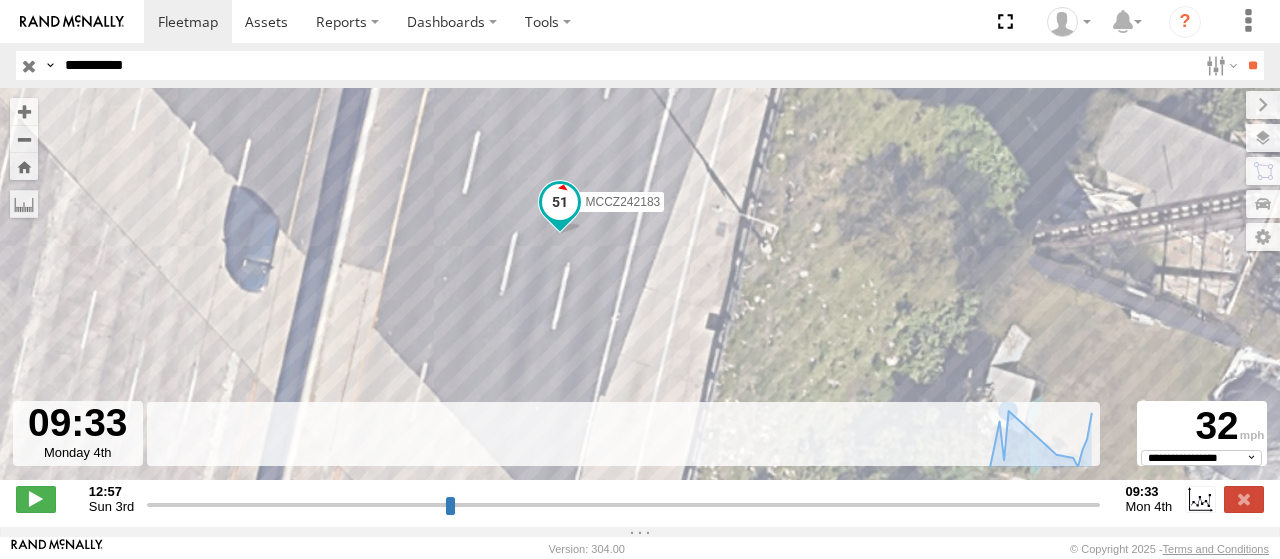 click on "MCCZ242183" at bounding box center (623, 202) 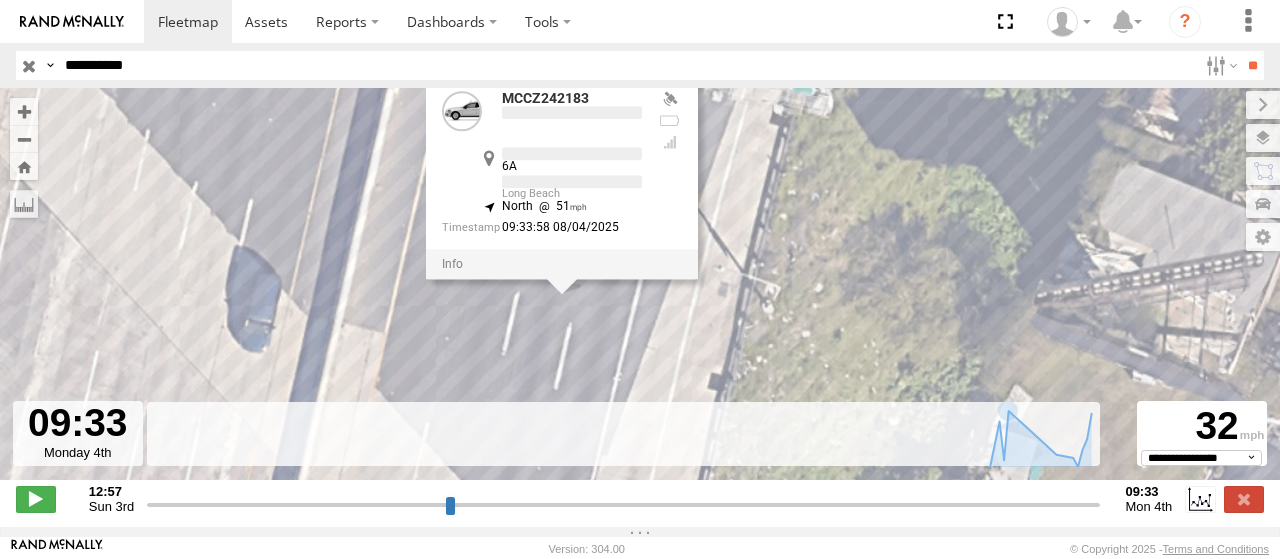 drag, startPoint x: 772, startPoint y: 196, endPoint x: 774, endPoint y: 260, distance: 64.03124 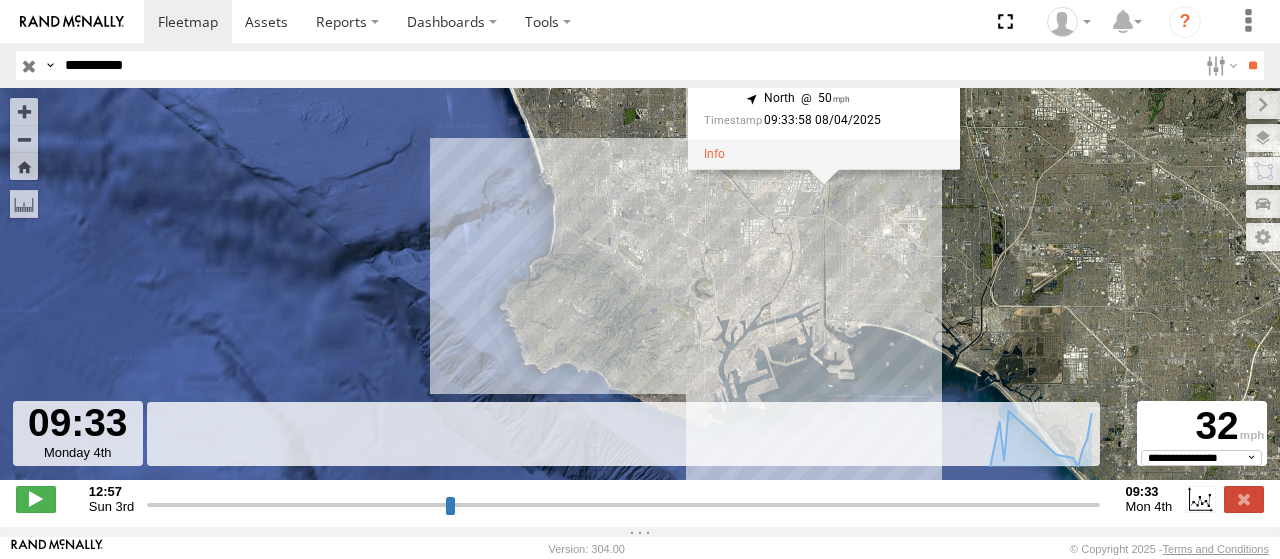 drag, startPoint x: 920, startPoint y: 383, endPoint x: 904, endPoint y: 278, distance: 106.21205 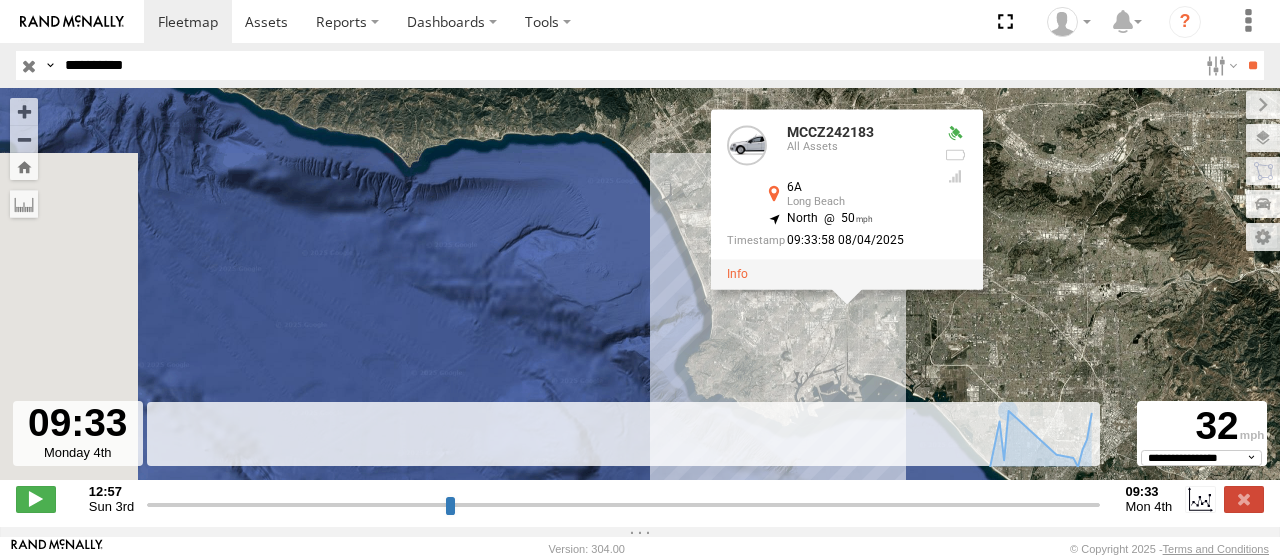 drag, startPoint x: 897, startPoint y: 263, endPoint x: 903, endPoint y: 334, distance: 71.25307 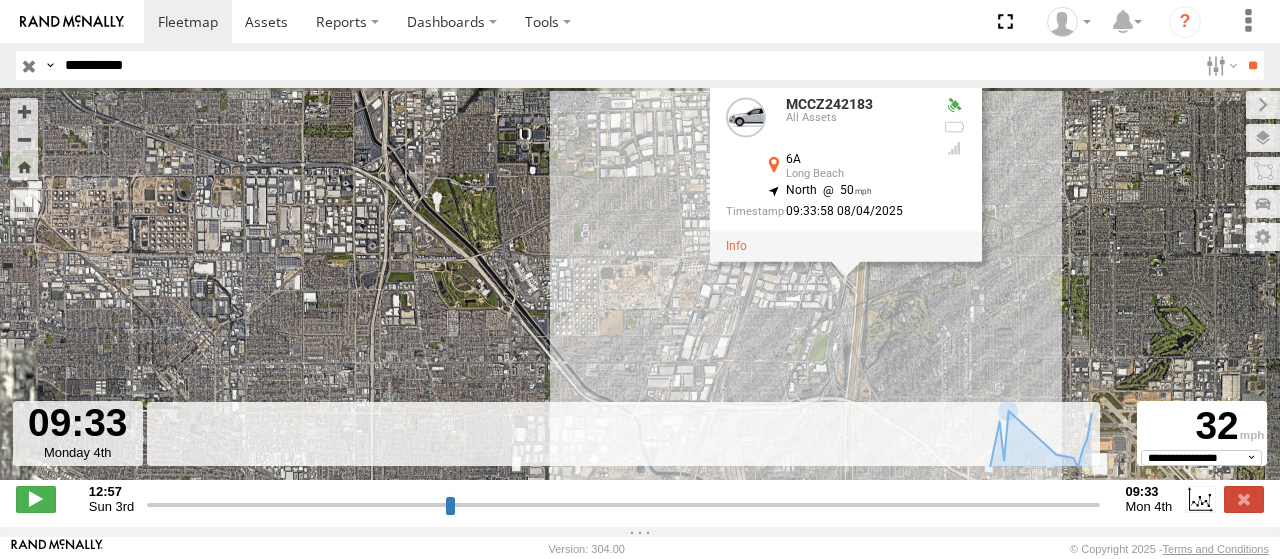 drag, startPoint x: 884, startPoint y: 250, endPoint x: 899, endPoint y: 340, distance: 91.24144 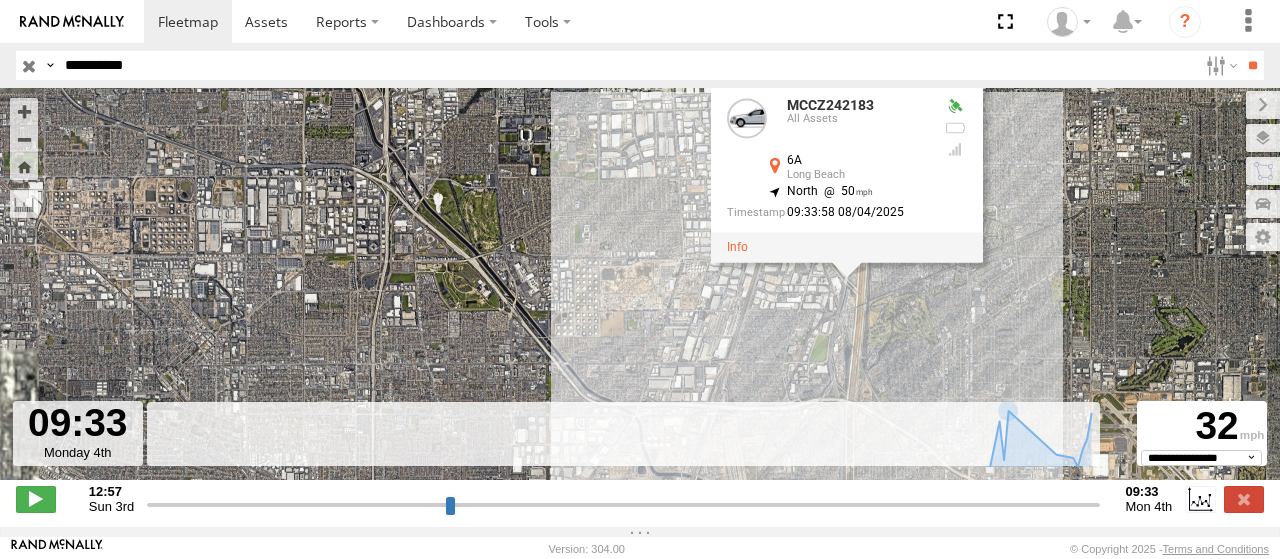 click on "All Assets 6A [CITY] [LATITUDE] ,  [LONGITUDE] North 50 09:33:58 08/04/2025" at bounding box center (640, 294) 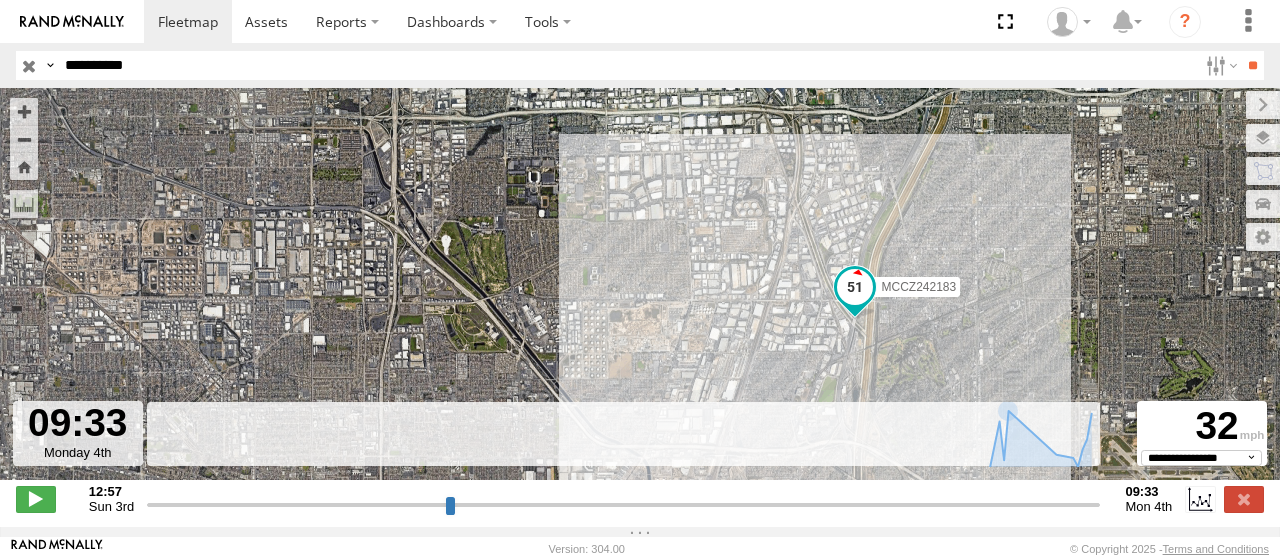 drag, startPoint x: 953, startPoint y: 240, endPoint x: 964, endPoint y: 283, distance: 44.38468 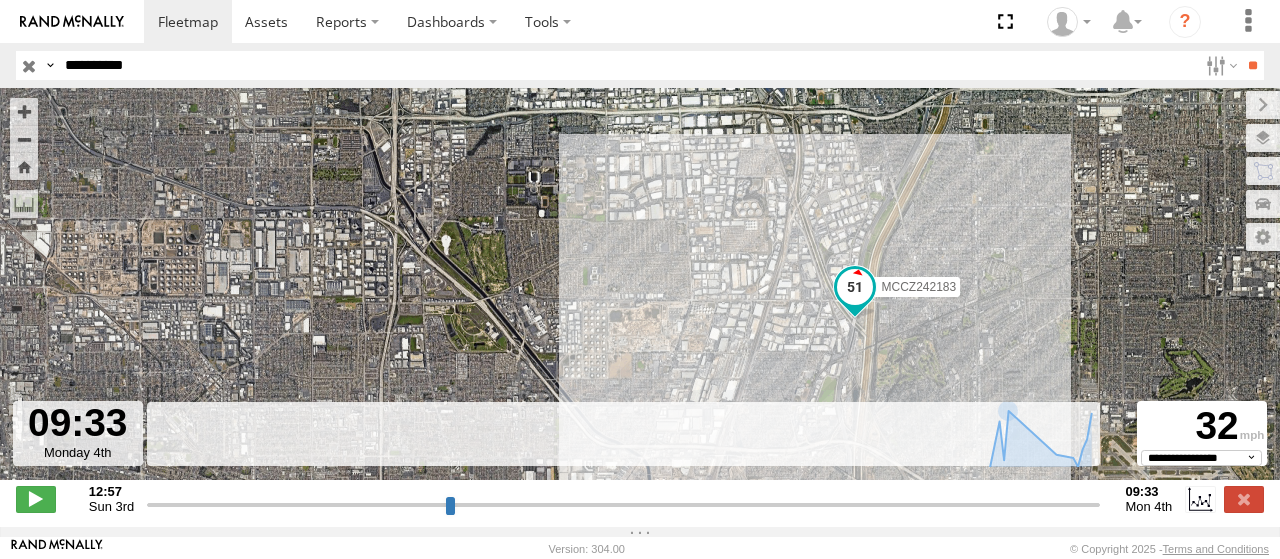 click on "MCCZ242183" at bounding box center (918, 287) 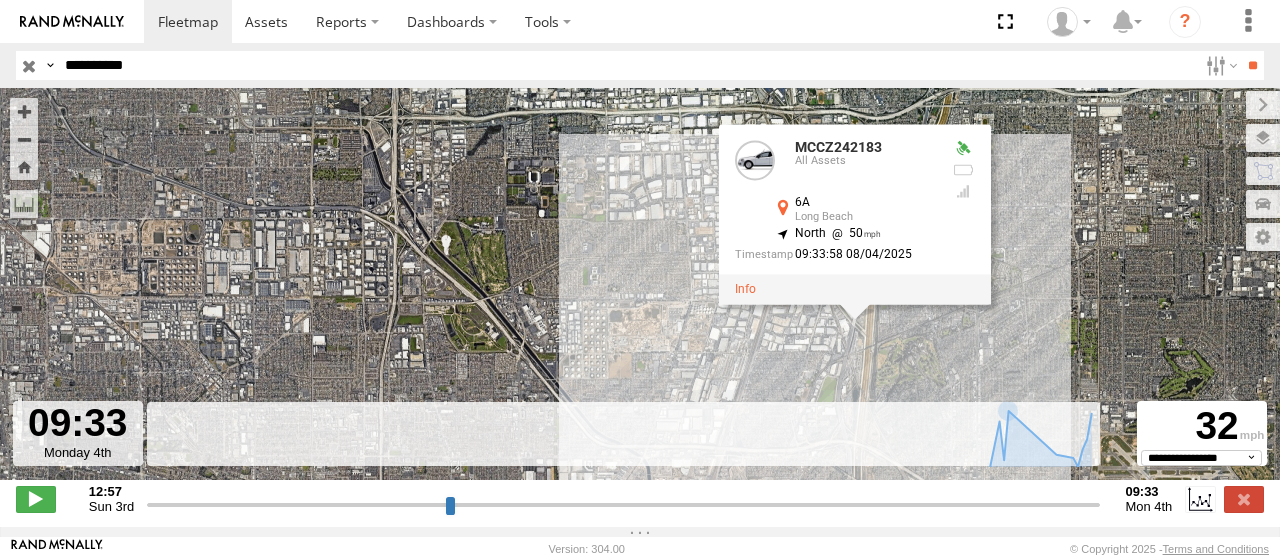 click on "**********" at bounding box center (627, 65) 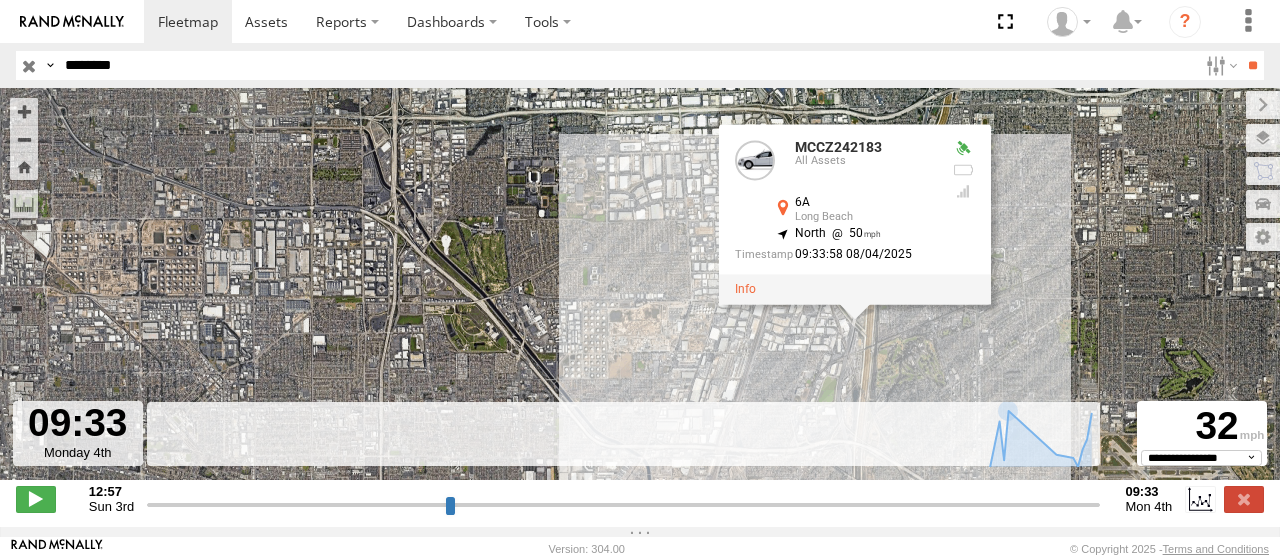 type on "********" 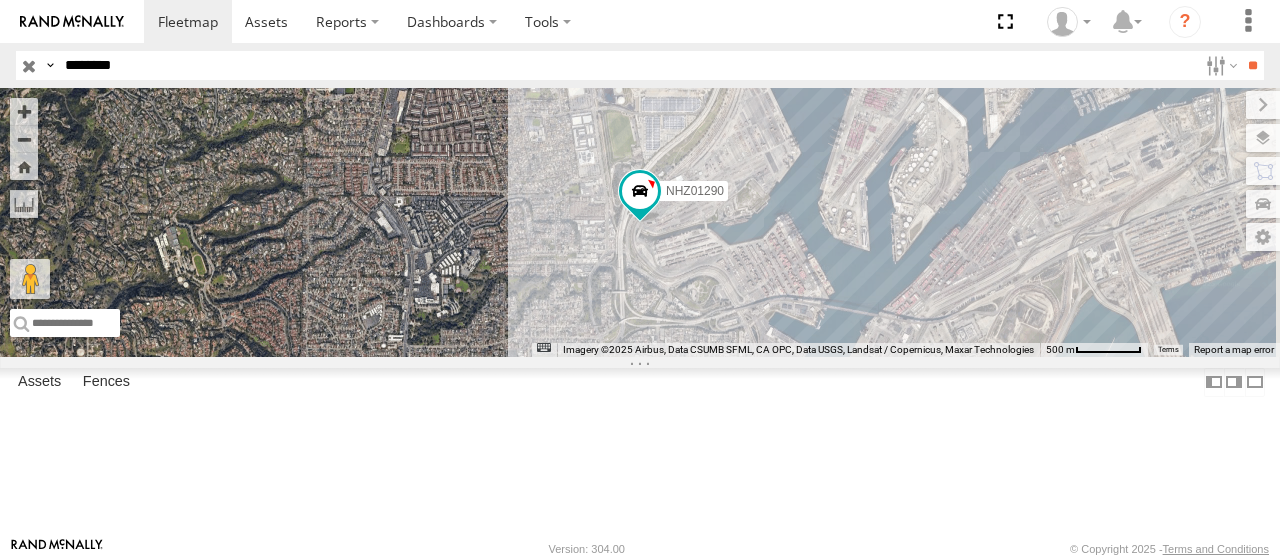 click at bounding box center (0, 0) 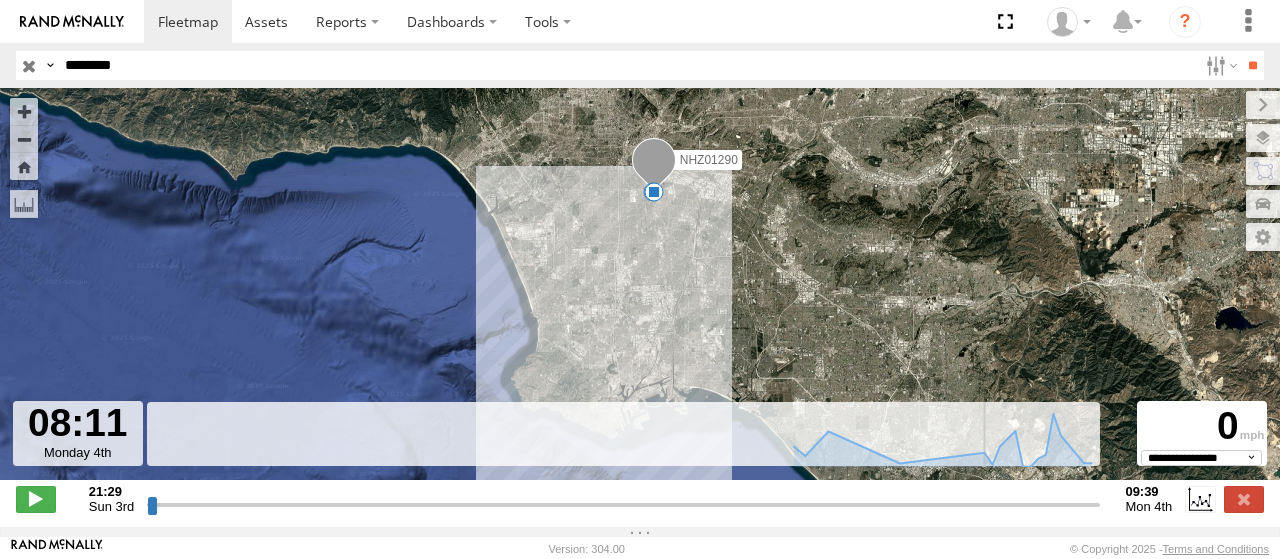 drag, startPoint x: 692, startPoint y: 512, endPoint x: 980, endPoint y: 517, distance: 288.0434 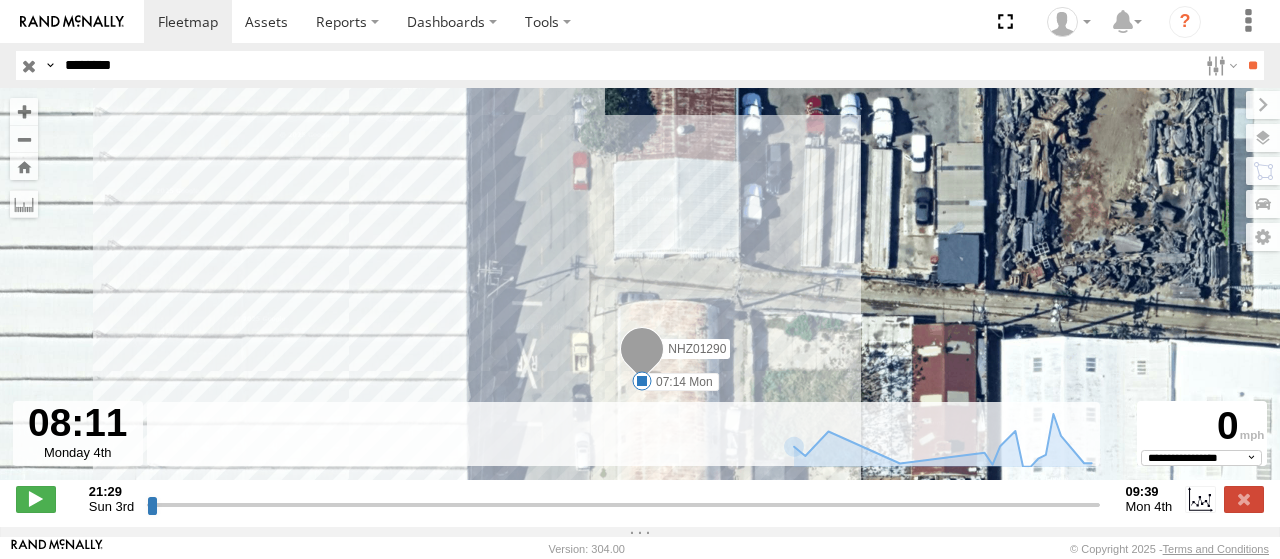 click on "NHZ01290" at bounding box center (697, 349) 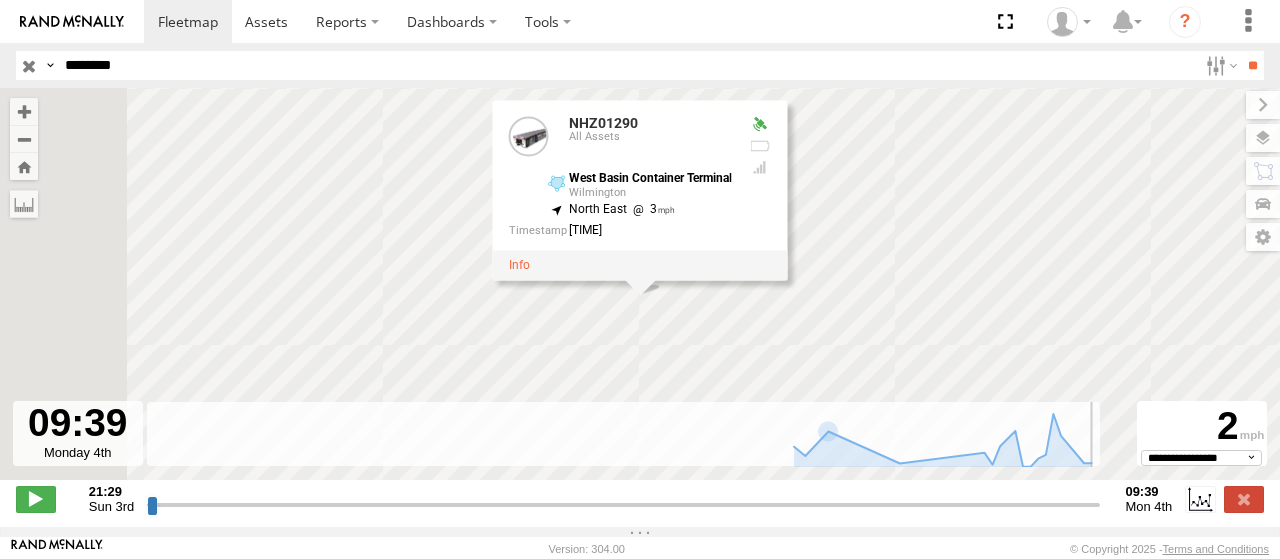 drag, startPoint x: 980, startPoint y: 507, endPoint x: 1119, endPoint y: 511, distance: 139.05754 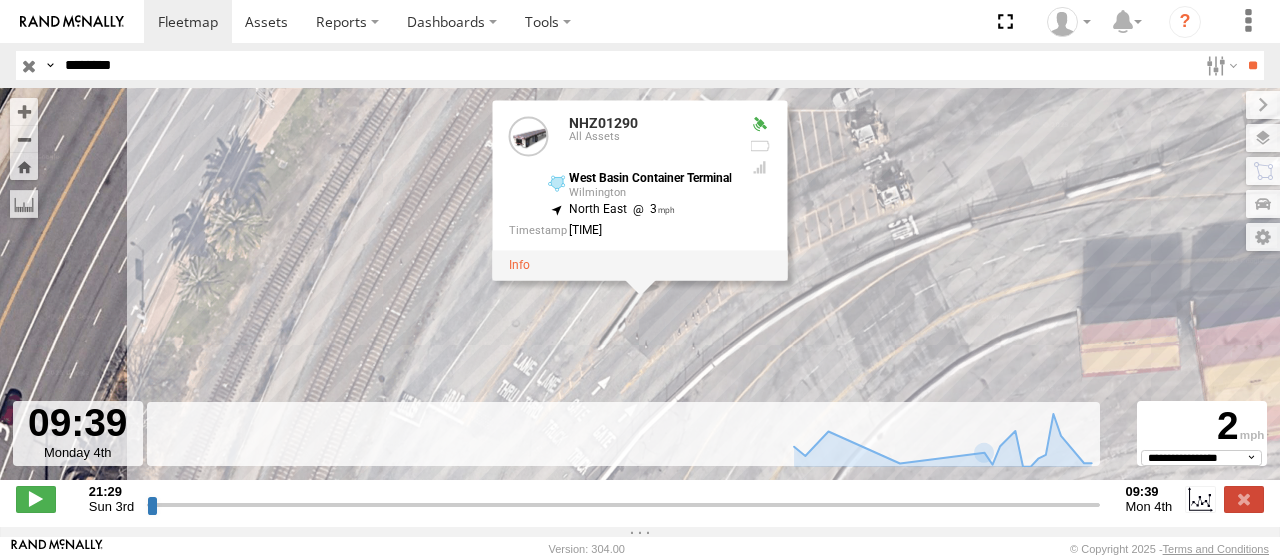 click on "********" at bounding box center (627, 65) 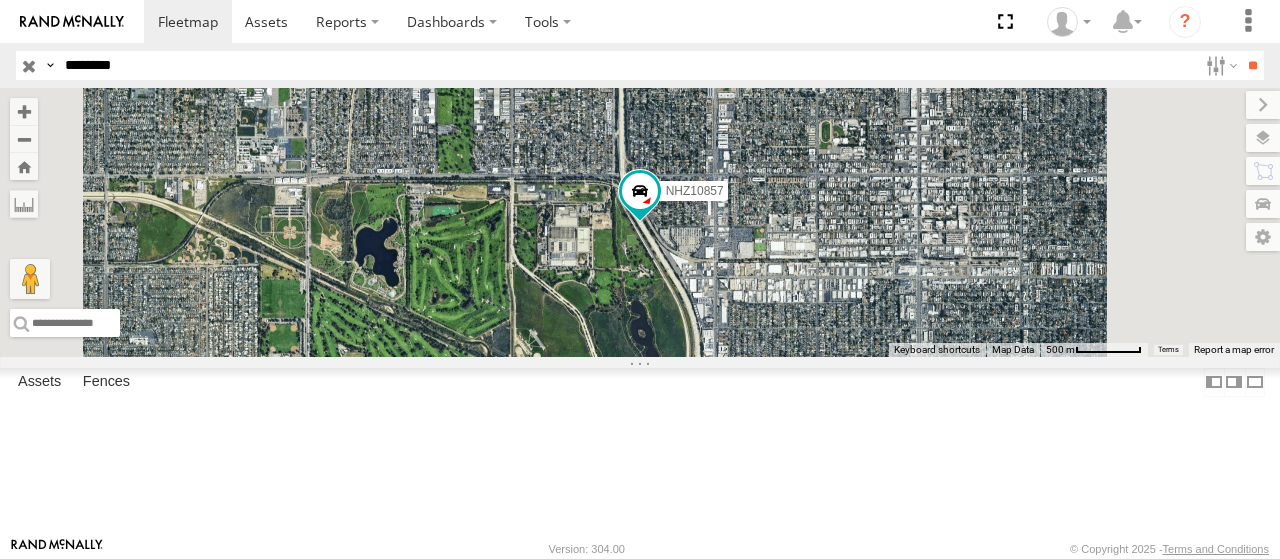 click at bounding box center [0, 0] 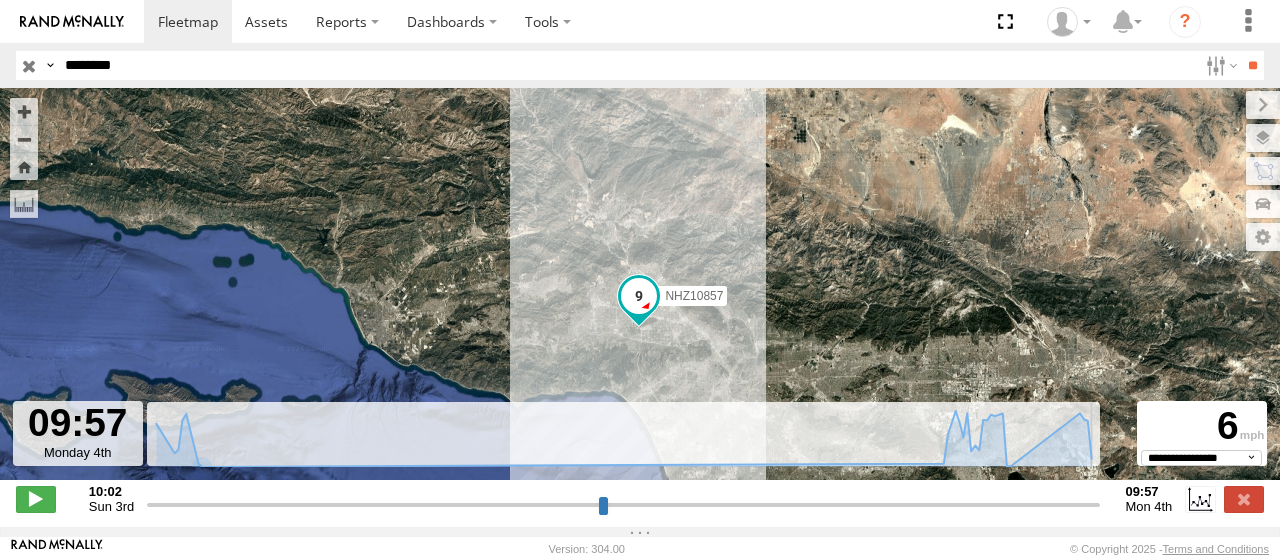 drag, startPoint x: 466, startPoint y: 513, endPoint x: 986, endPoint y: 419, distance: 528.42786 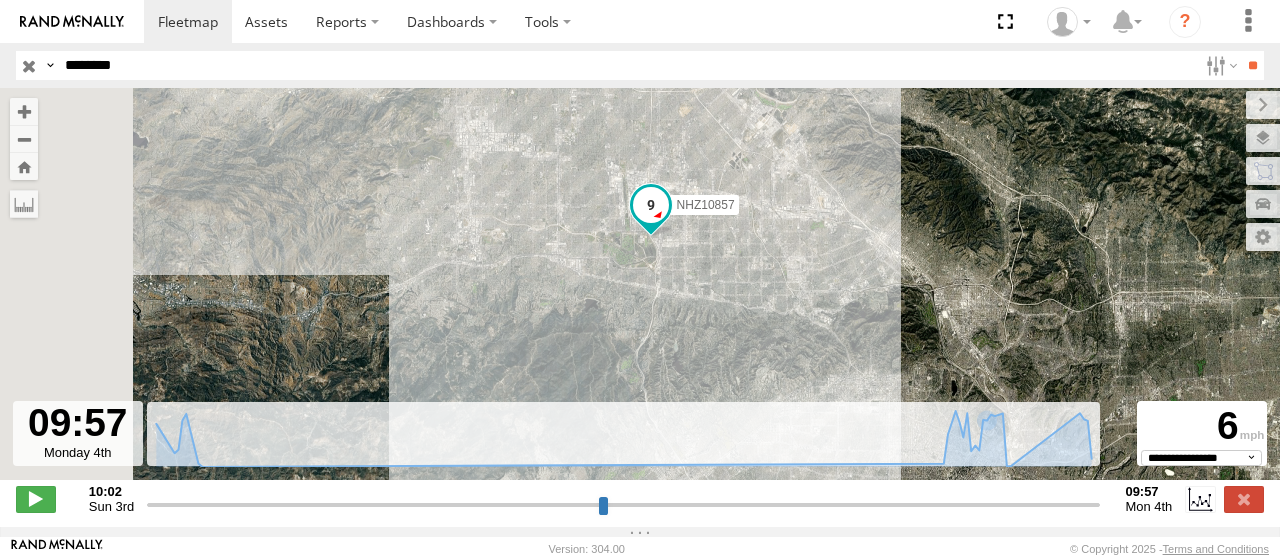 drag, startPoint x: 684, startPoint y: 349, endPoint x: 826, endPoint y: 223, distance: 189.84204 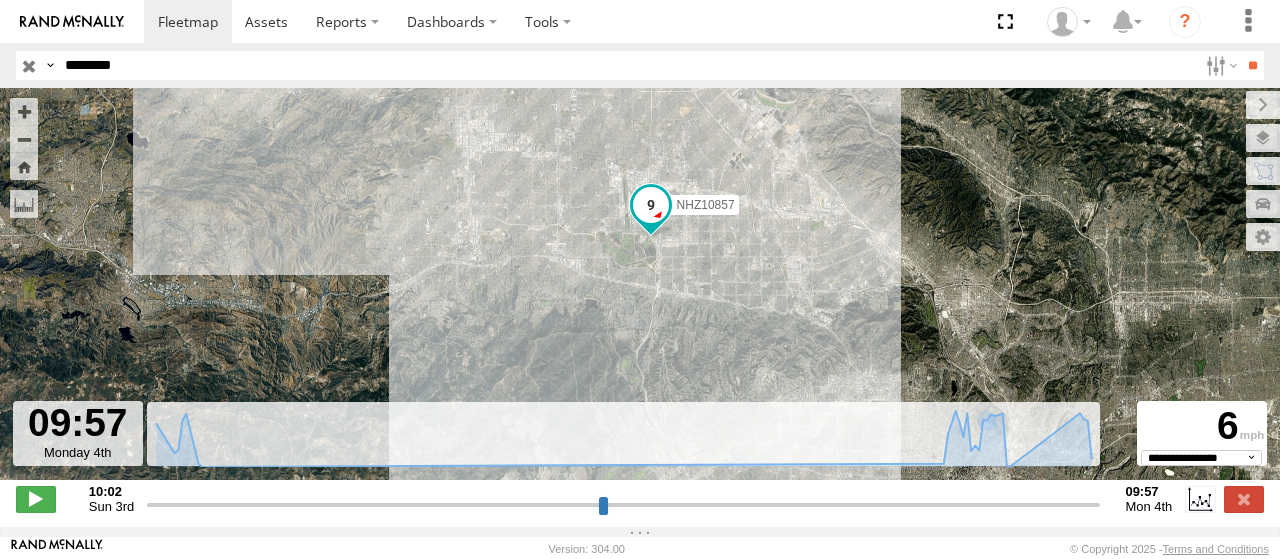 click on "NHZ10857" at bounding box center (706, 205) 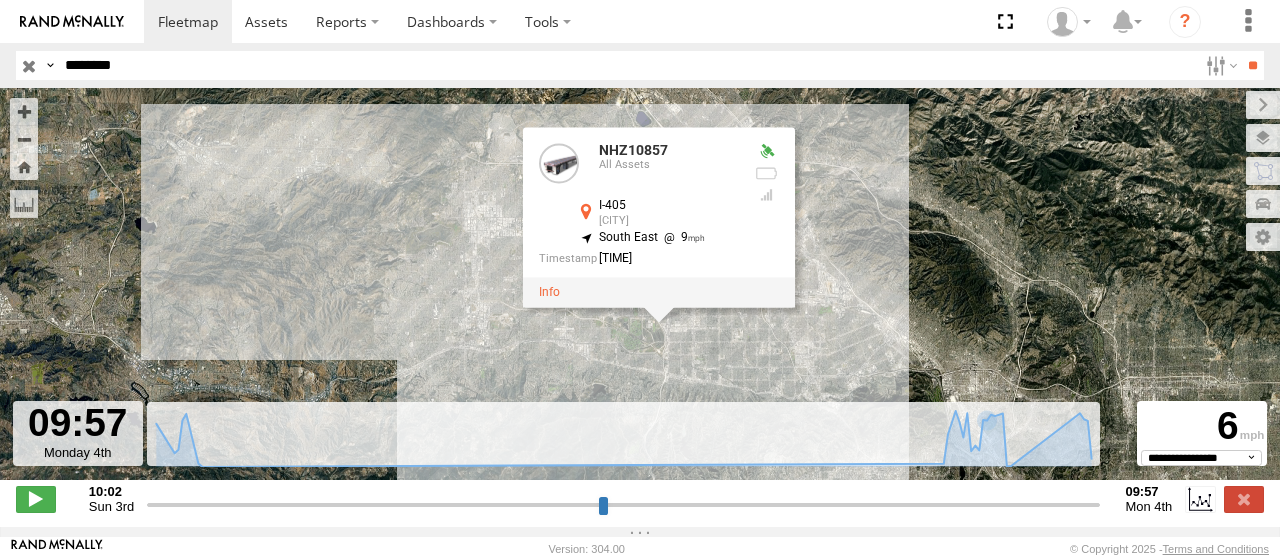 drag, startPoint x: 940, startPoint y: 222, endPoint x: 949, endPoint y: 311, distance: 89.453896 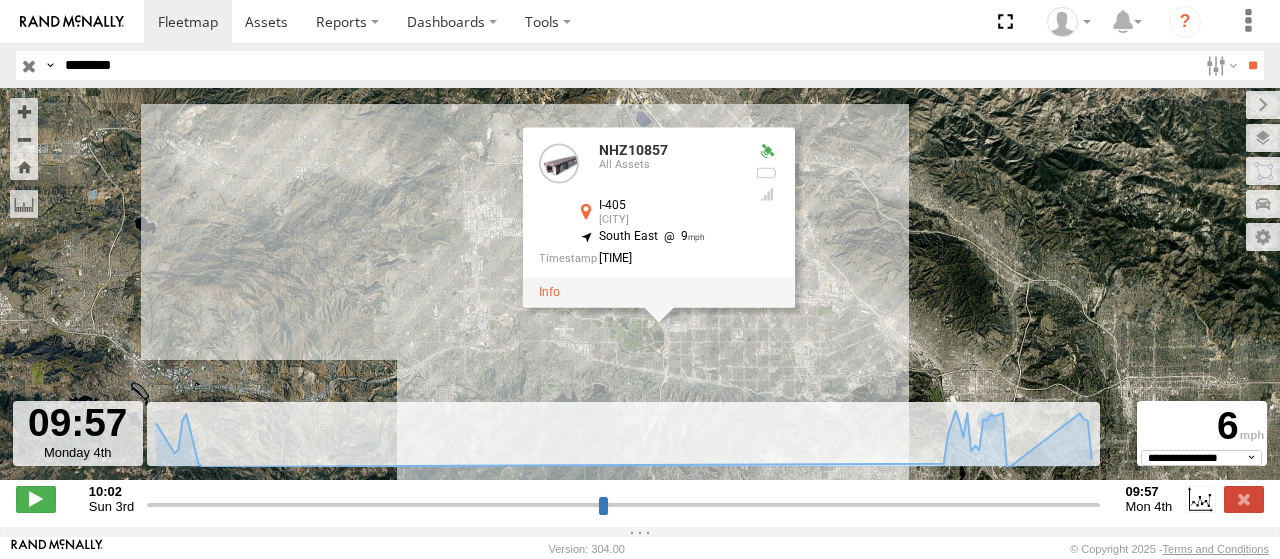 click on "********" at bounding box center [627, 65] 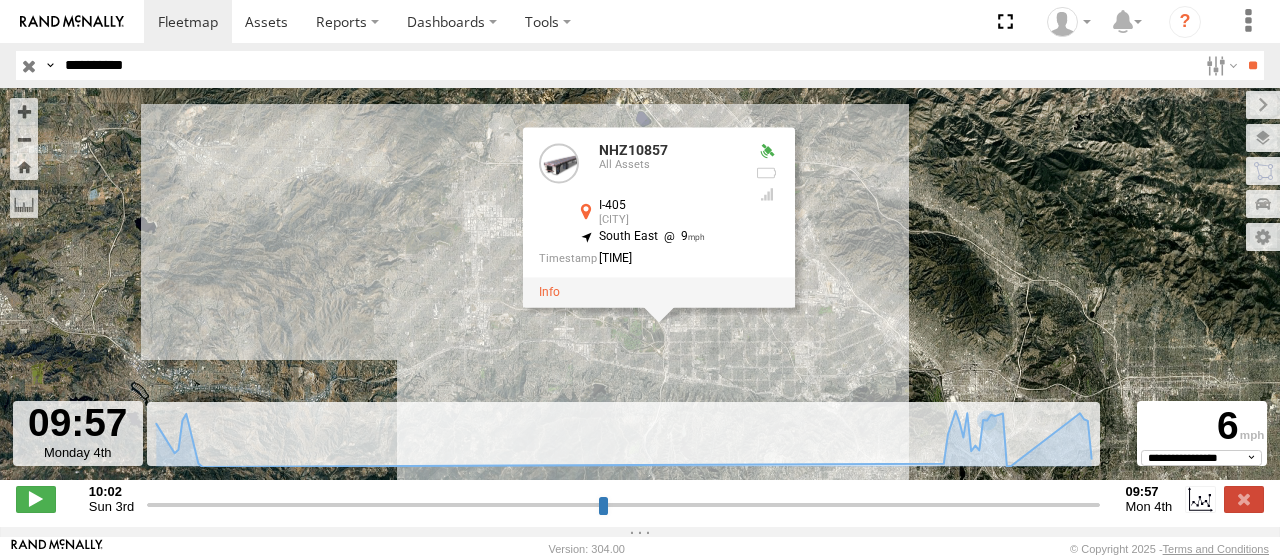click on "**" at bounding box center [1252, 65] 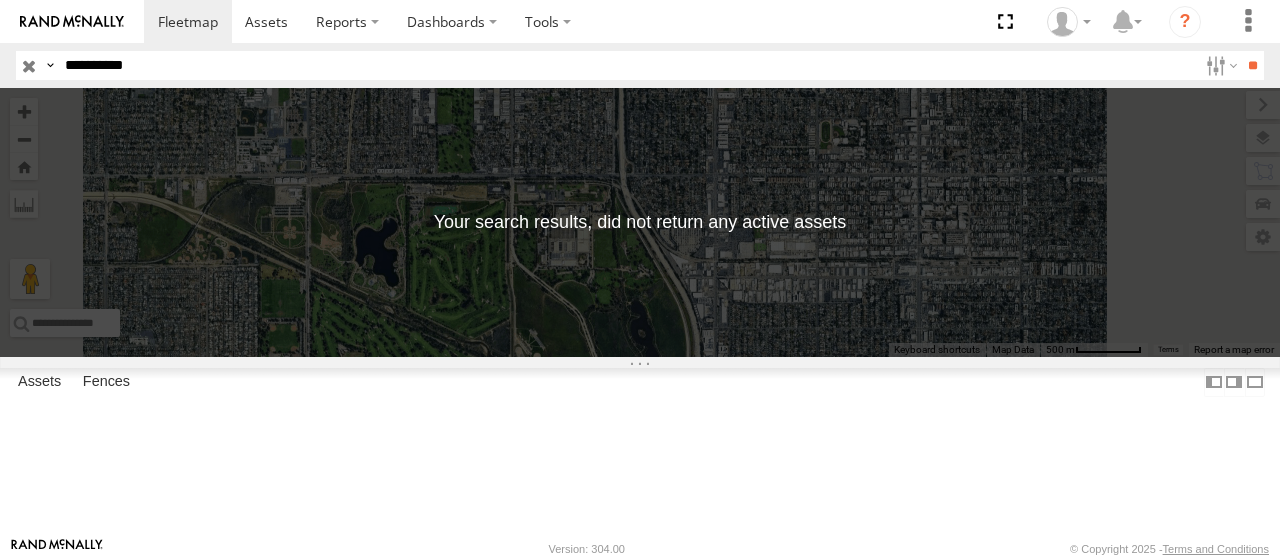 click on "**********" at bounding box center [627, 65] 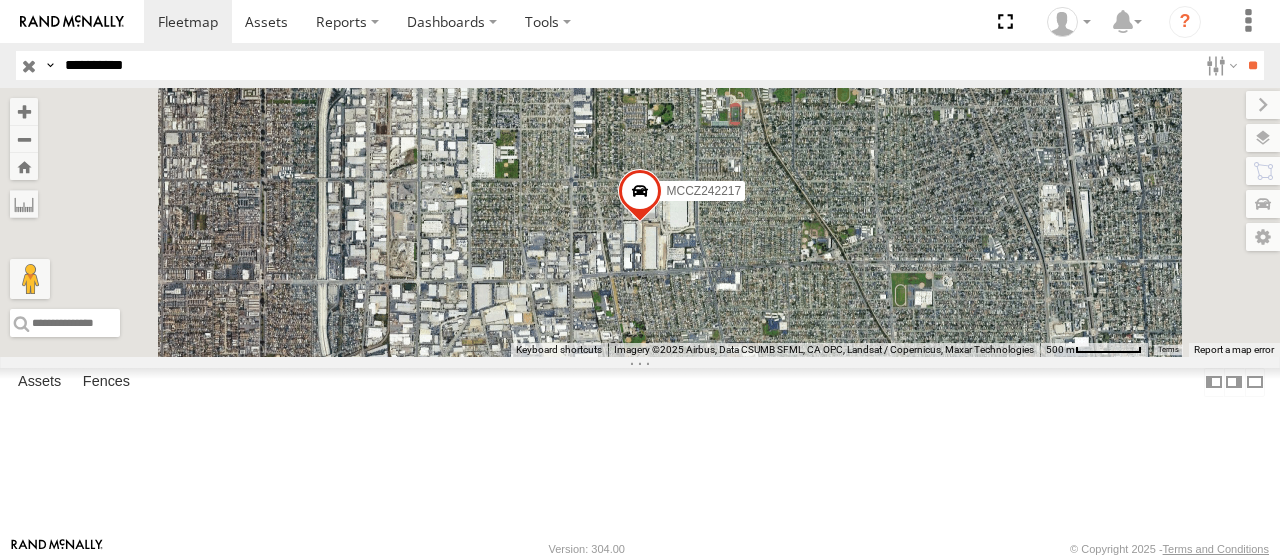 click on "**********" at bounding box center [627, 65] 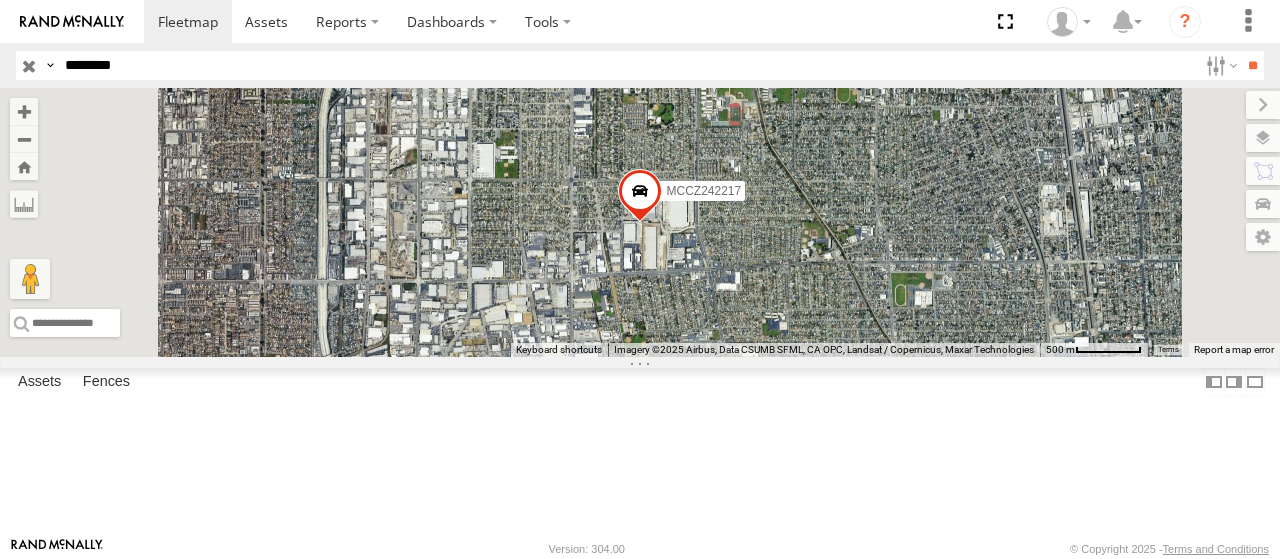type on "********" 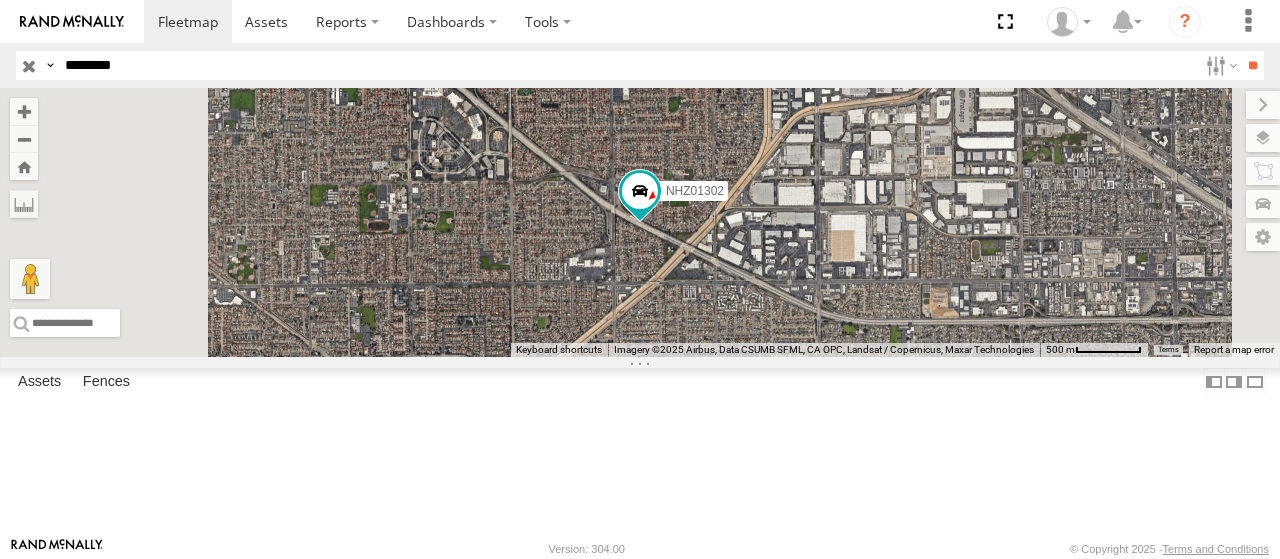 click at bounding box center (0, 0) 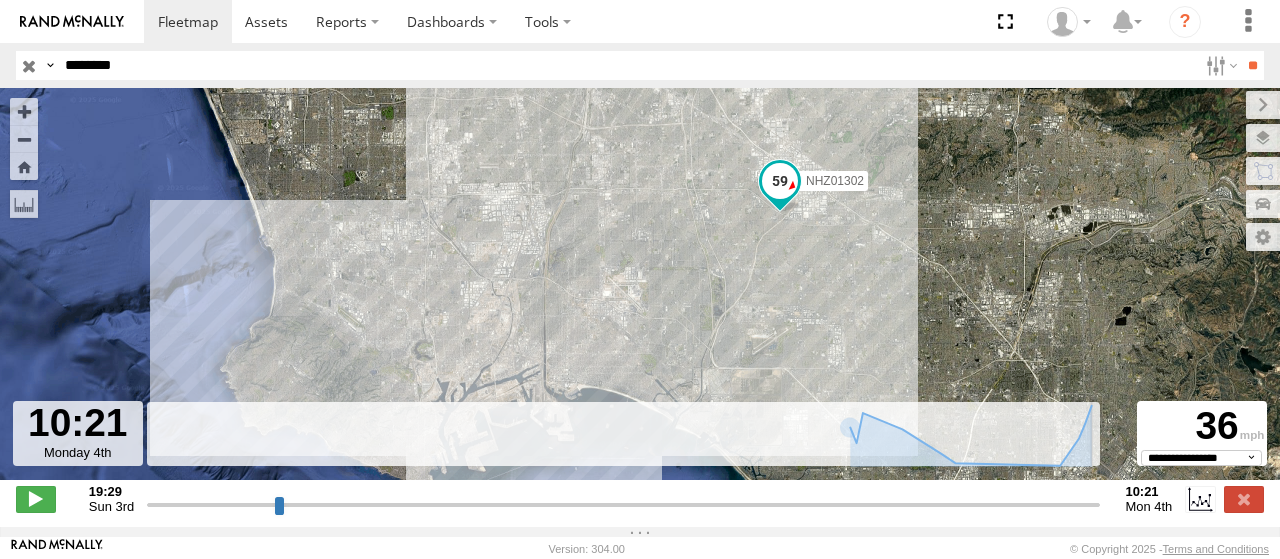 drag, startPoint x: 522, startPoint y: 513, endPoint x: 1120, endPoint y: 503, distance: 598.0836 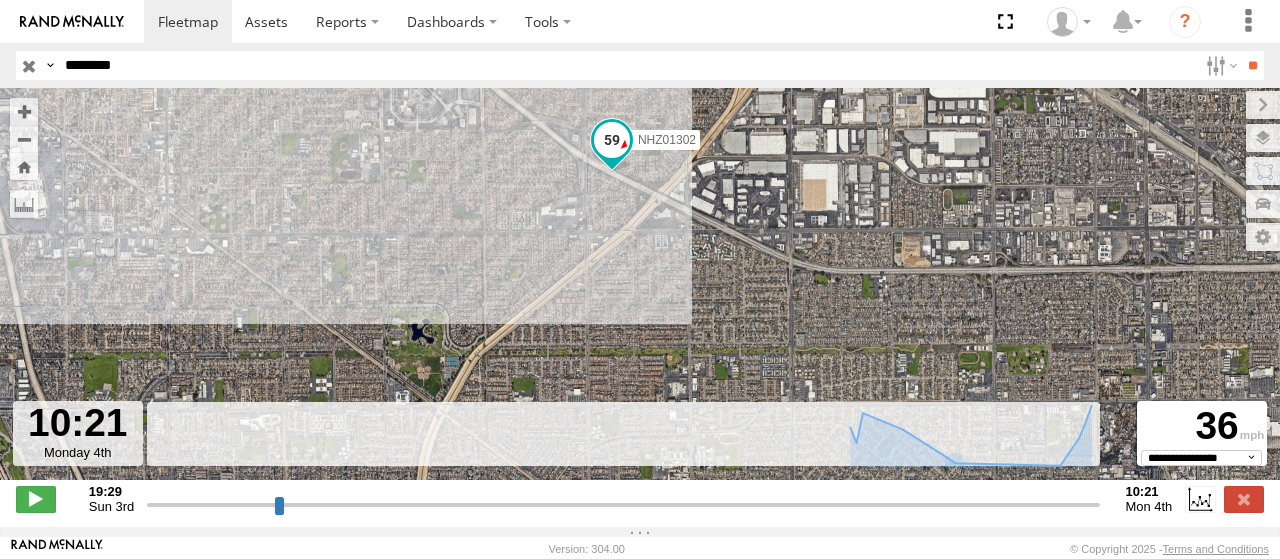 drag, startPoint x: 778, startPoint y: 211, endPoint x: 806, endPoint y: 389, distance: 180.1888 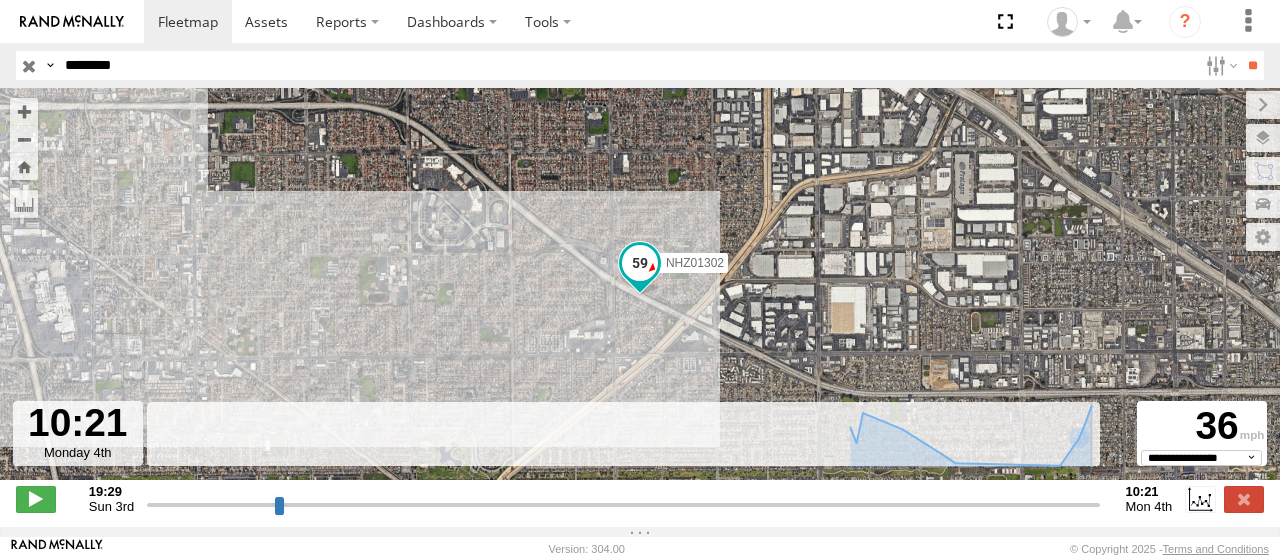 drag, startPoint x: 1090, startPoint y: 517, endPoint x: 1213, endPoint y: 529, distance: 123.58398 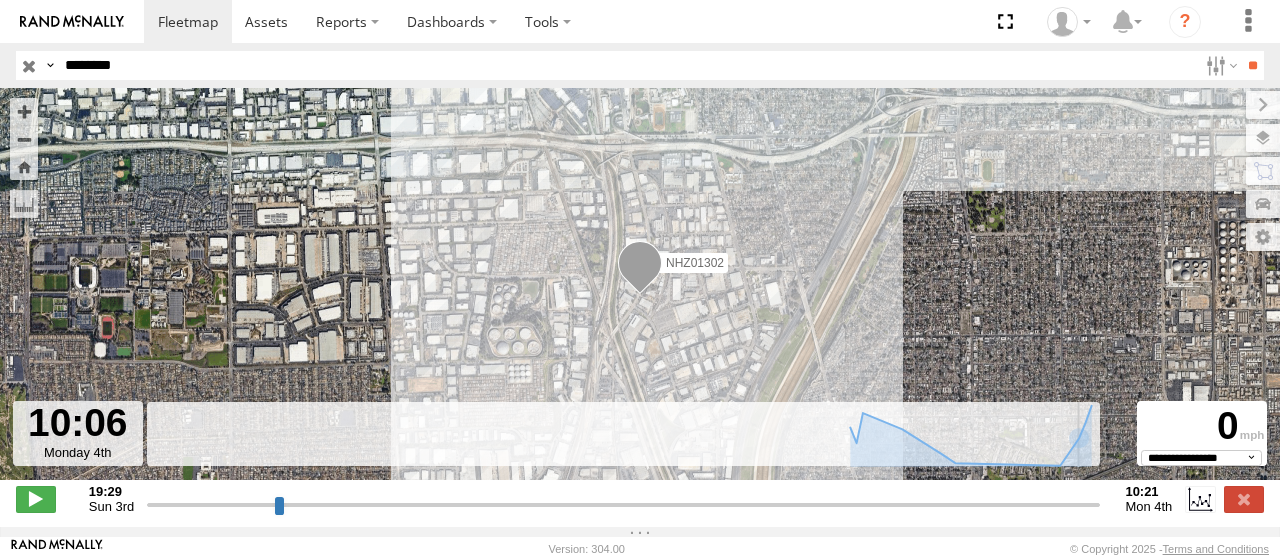 type on "**********" 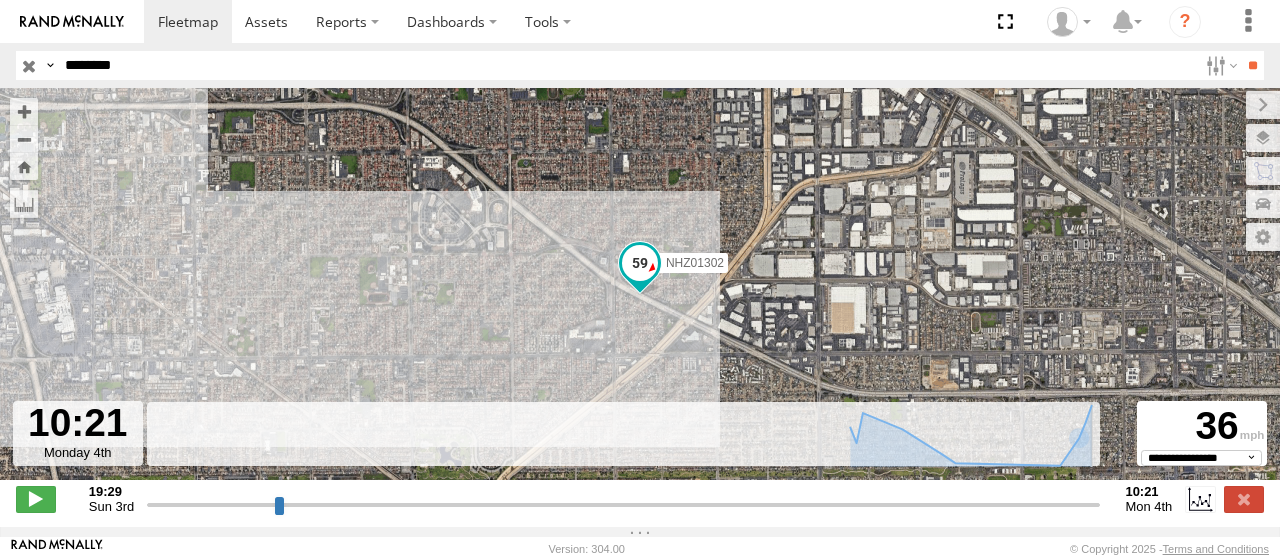 drag, startPoint x: 1094, startPoint y: 517, endPoint x: 1279, endPoint y: 546, distance: 187.25919 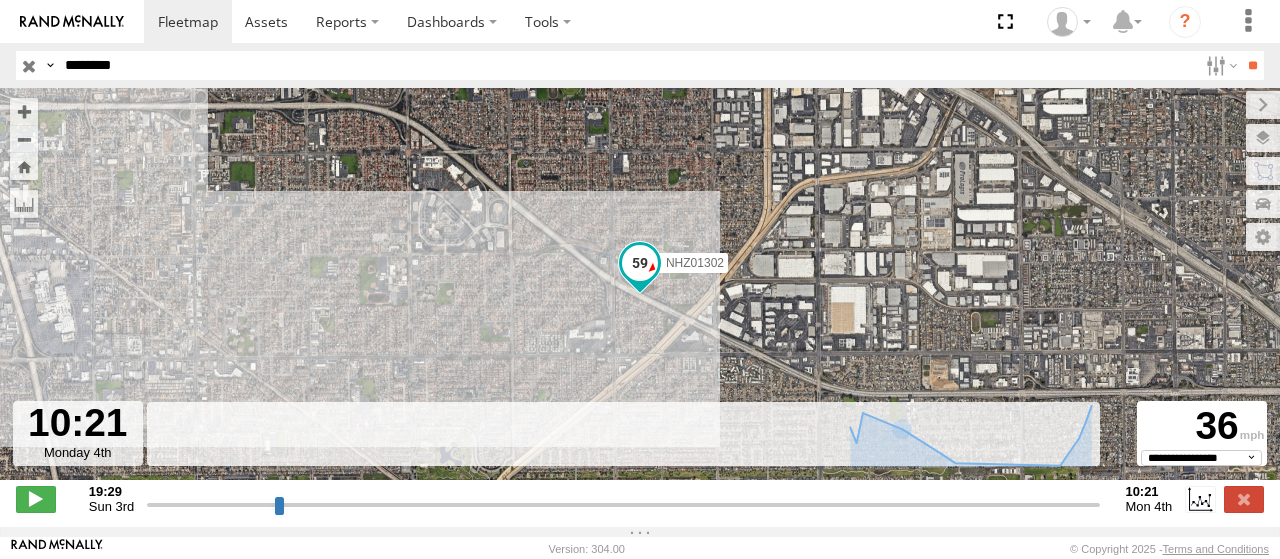 click on "NHZ01302" at bounding box center [695, 263] 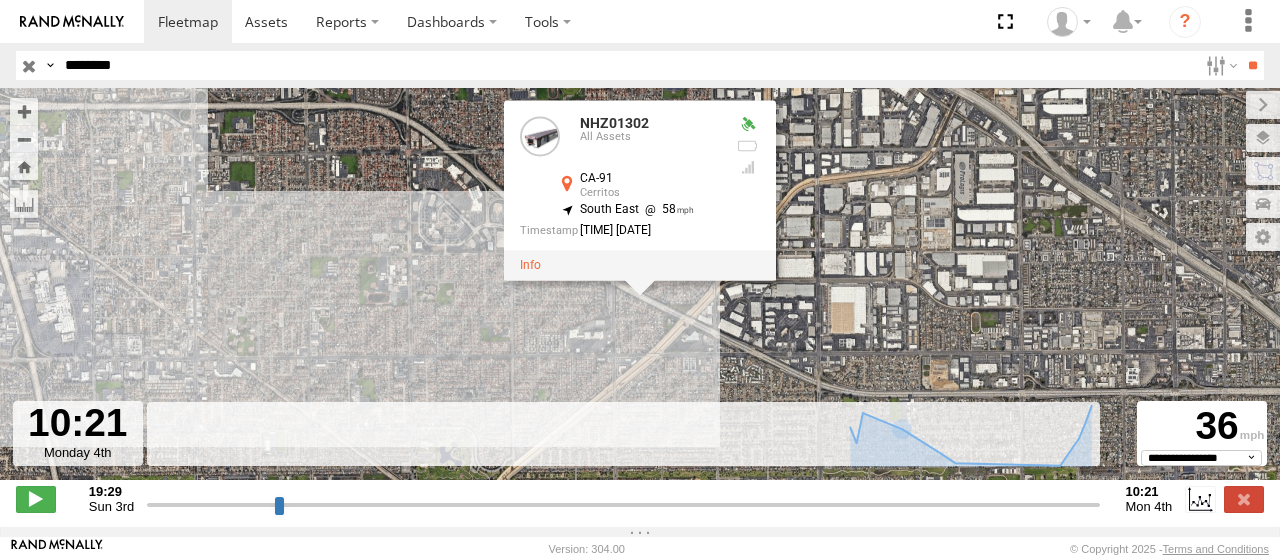 click on "[ID] [ID] All Assets CA-91 [CITY] [LAT] ,  [LONG] [DIRECTION] [NUMBER] [TIME] [DATE]" at bounding box center (640, 294) 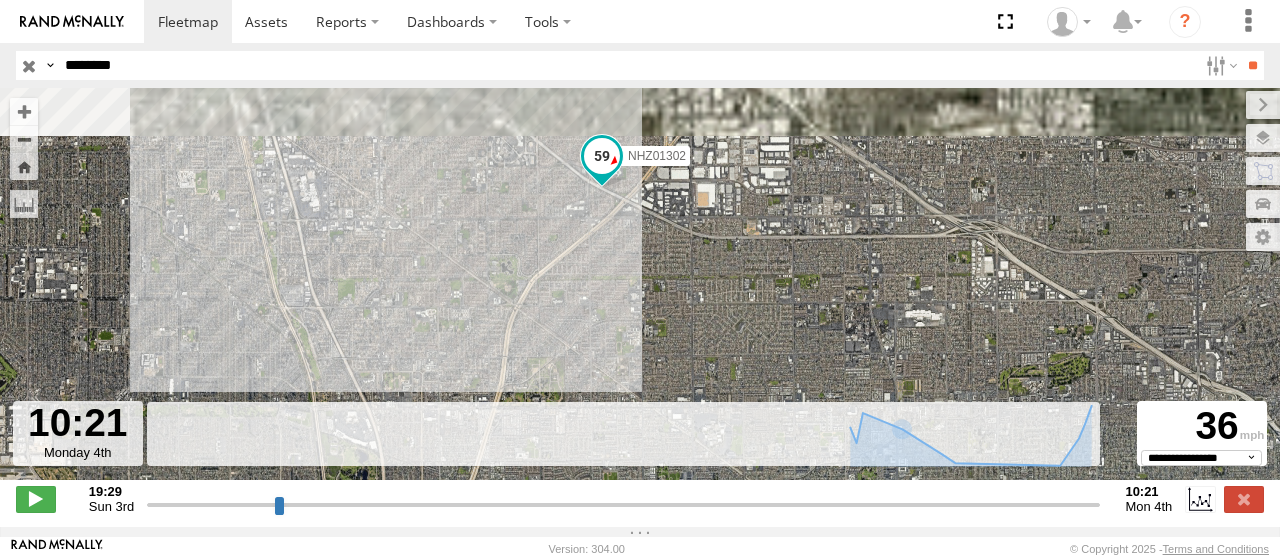 drag, startPoint x: 682, startPoint y: 166, endPoint x: 686, endPoint y: 293, distance: 127.06297 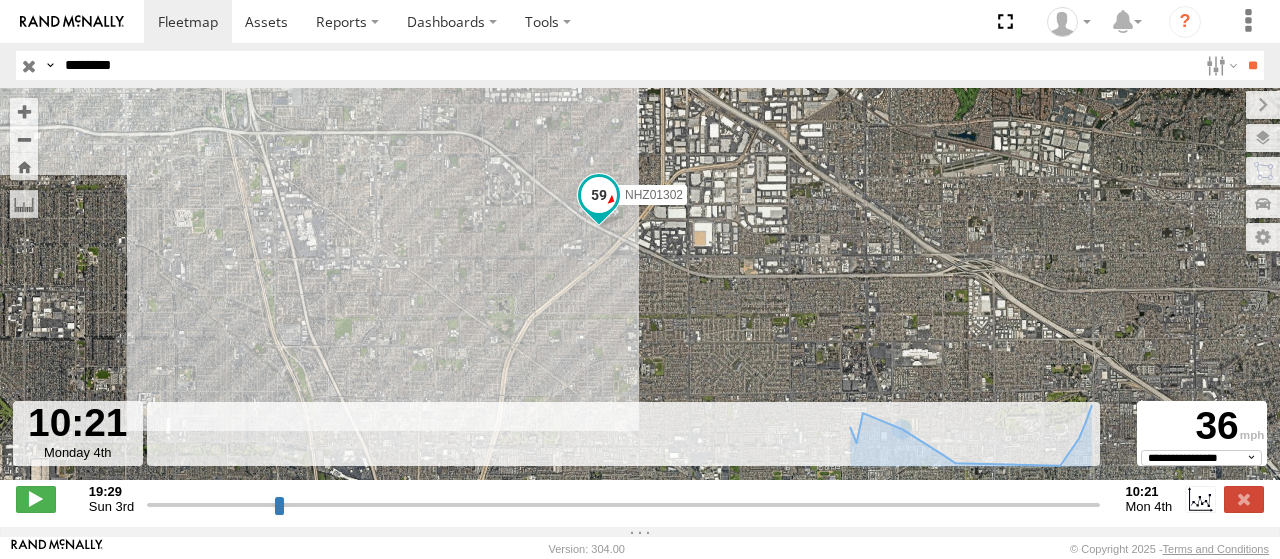 click on "NHZ01302" at bounding box center [654, 195] 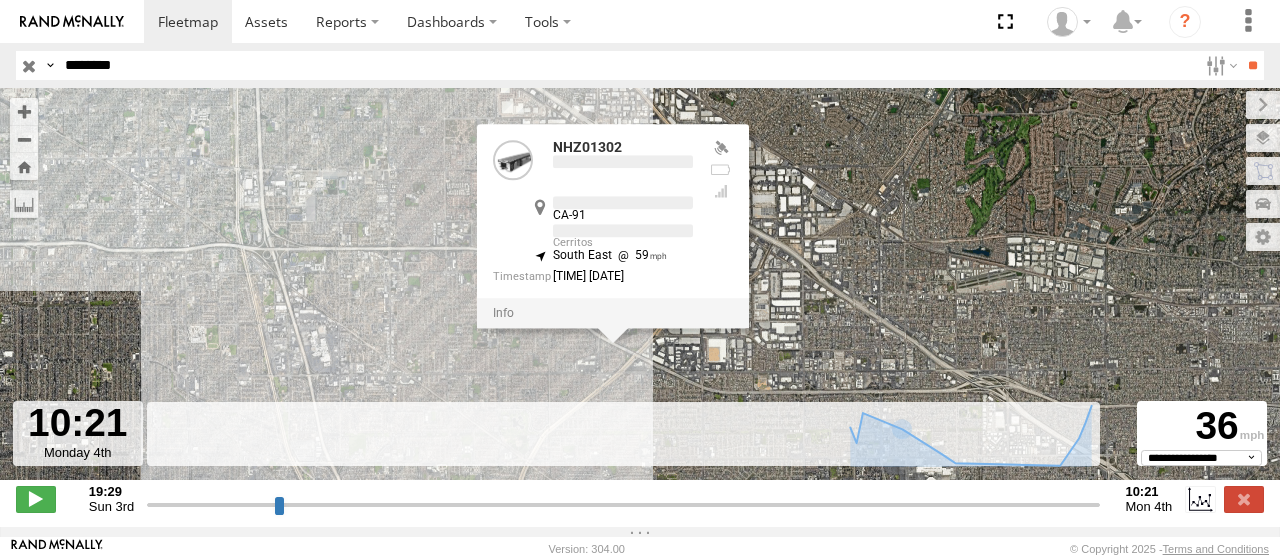 drag, startPoint x: 824, startPoint y: 187, endPoint x: 846, endPoint y: 307, distance: 122 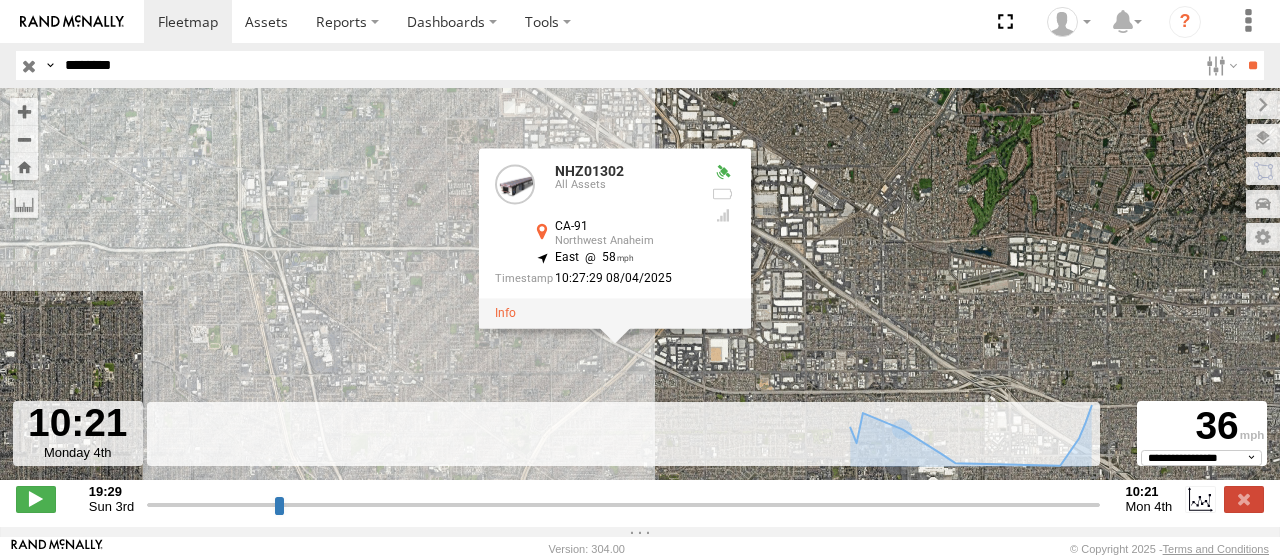 click on "********" at bounding box center (627, 65) 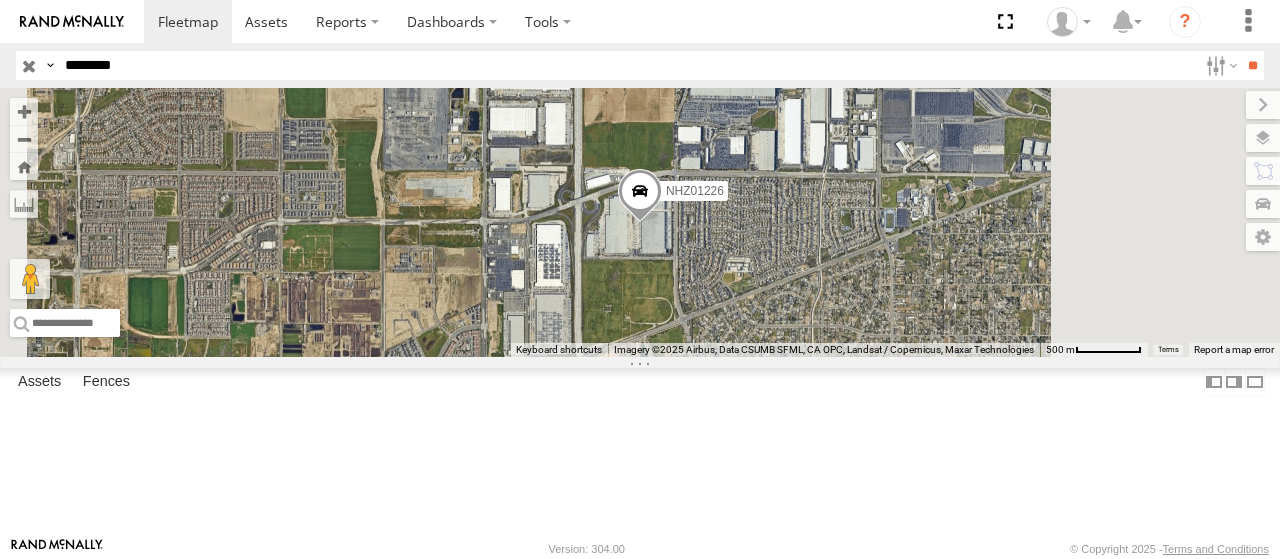 click on "********" at bounding box center (627, 65) 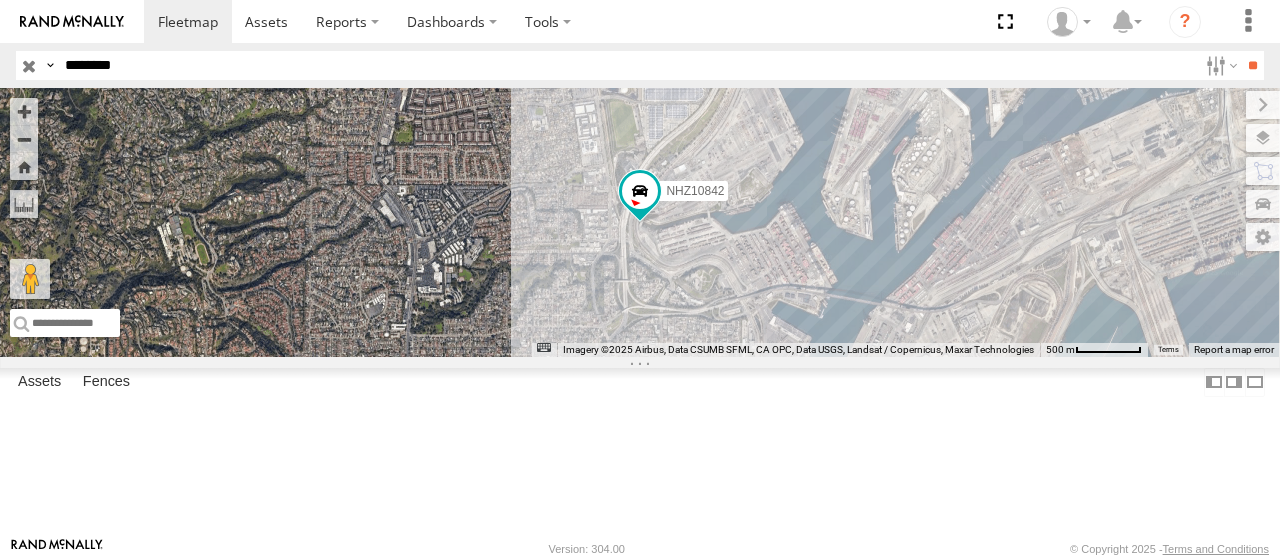 click at bounding box center (0, 0) 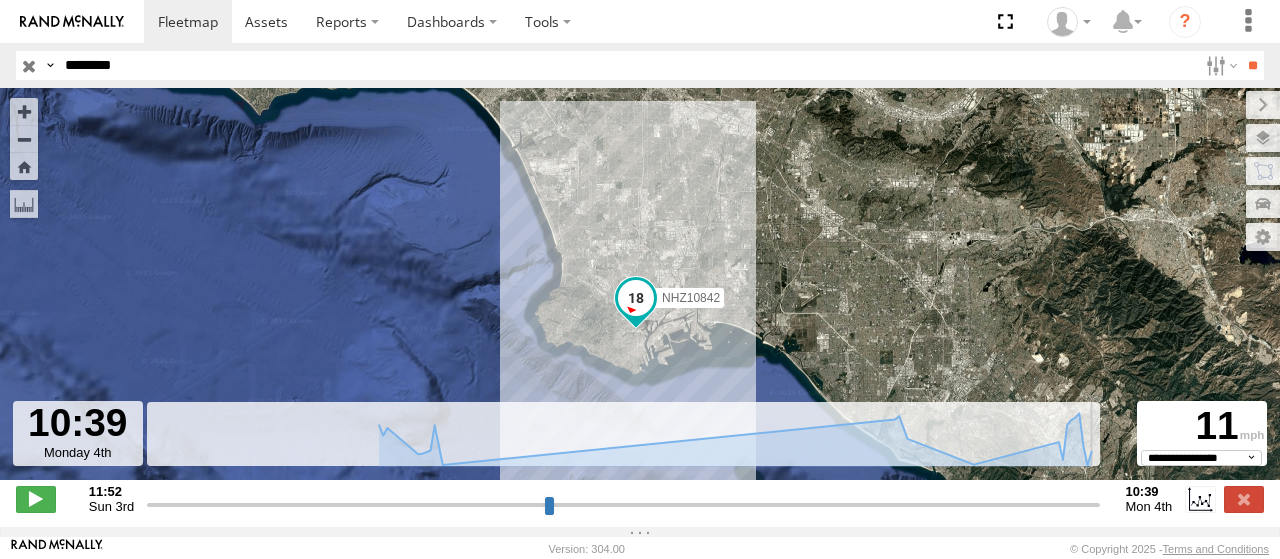 drag, startPoint x: 634, startPoint y: 514, endPoint x: 1159, endPoint y: 521, distance: 525.0467 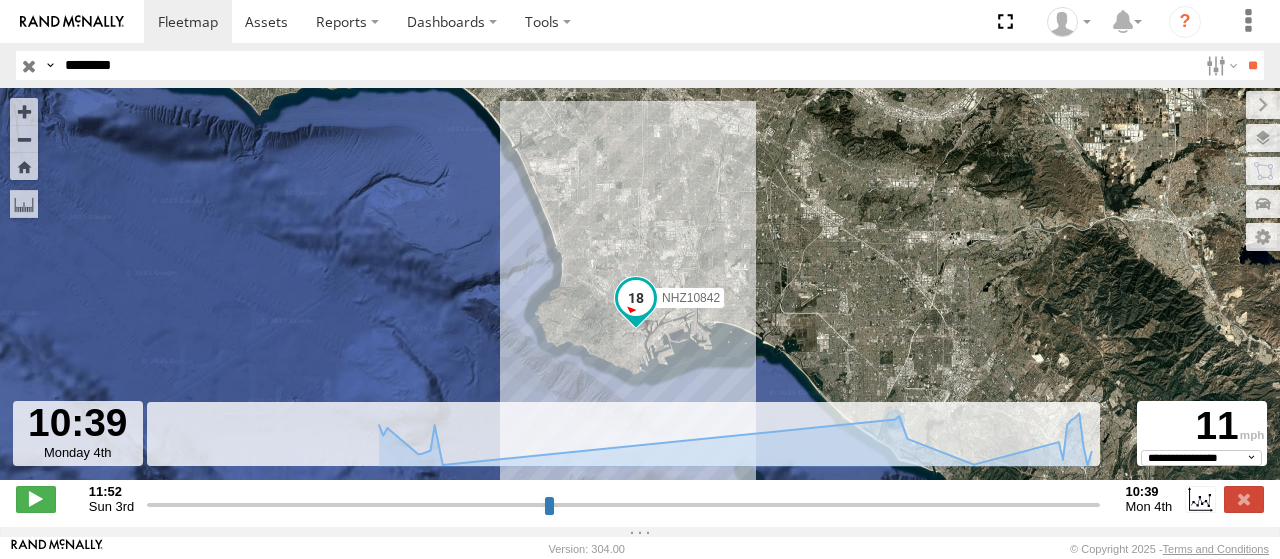 click on "********" at bounding box center (627, 65) 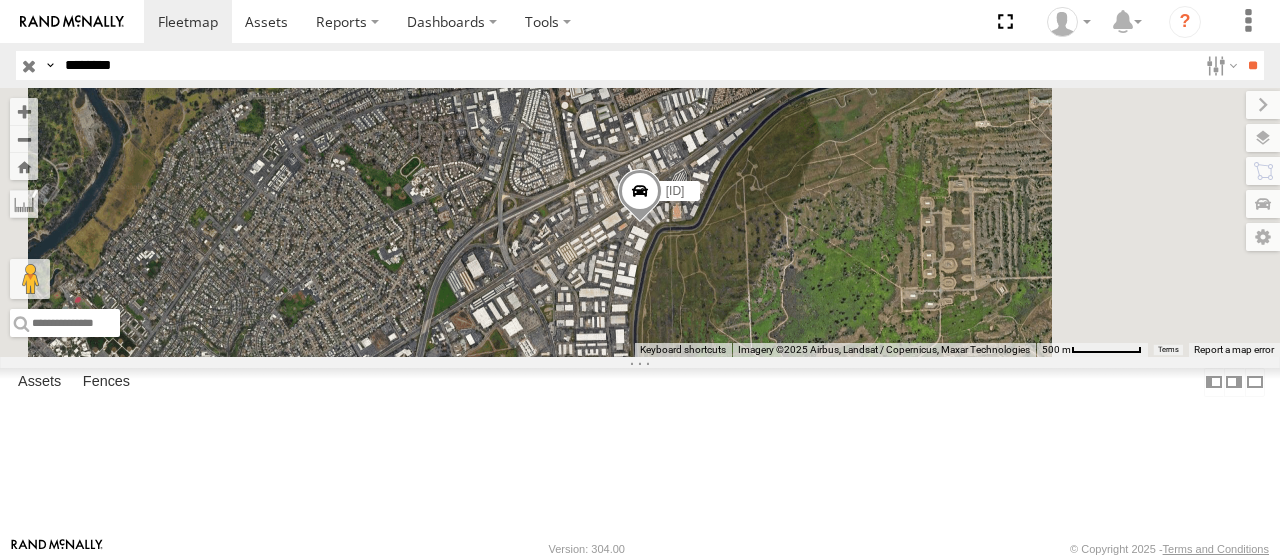 click on "********" at bounding box center [627, 65] 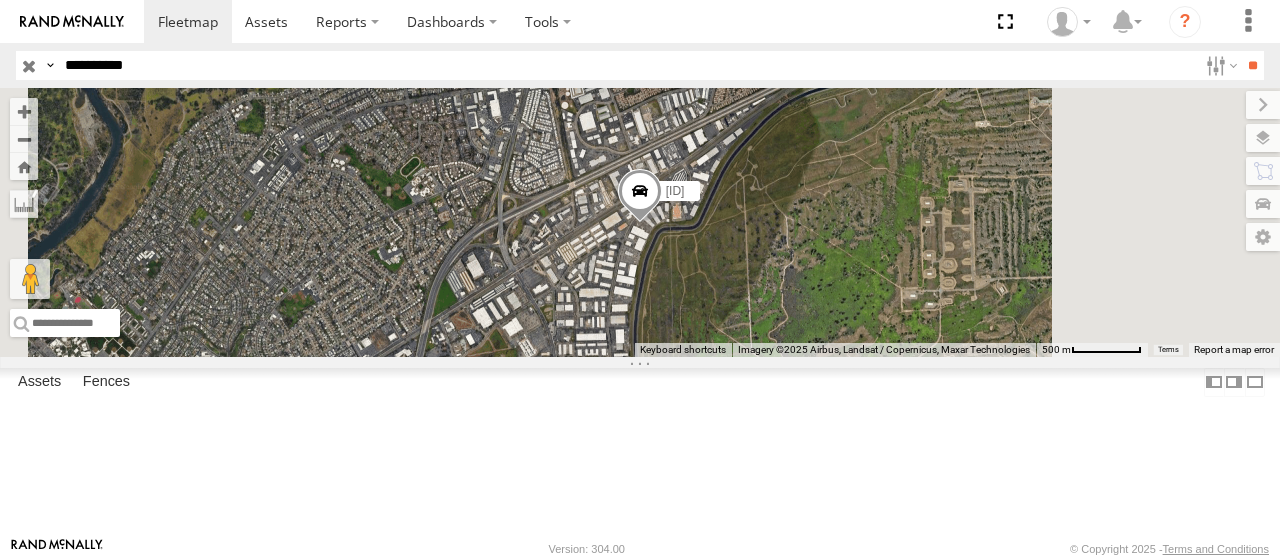 type on "**********" 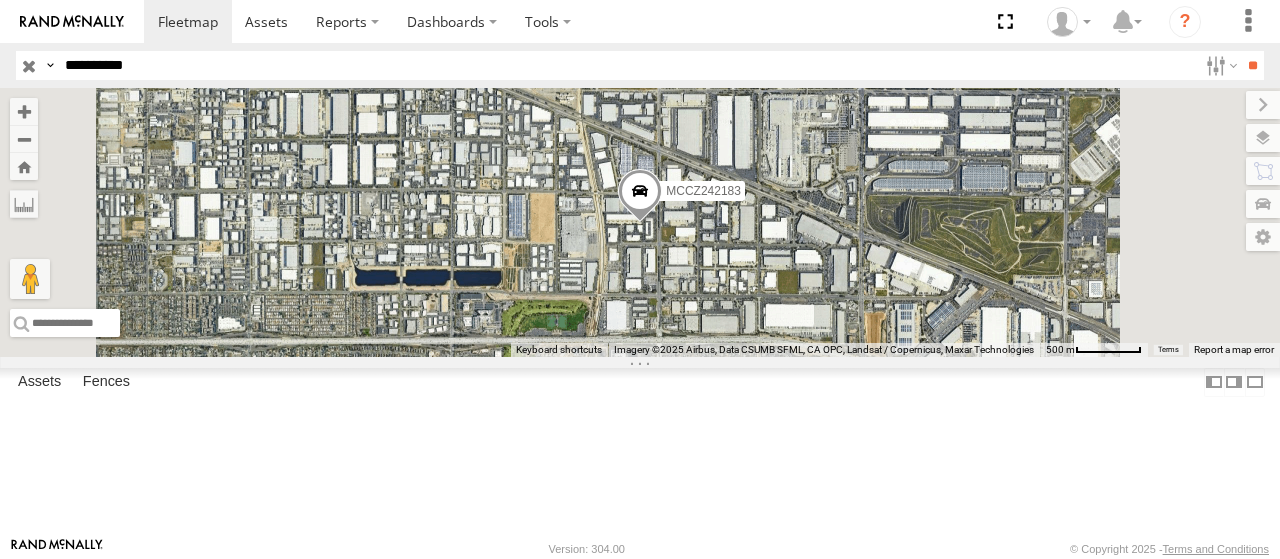 click at bounding box center [0, 0] 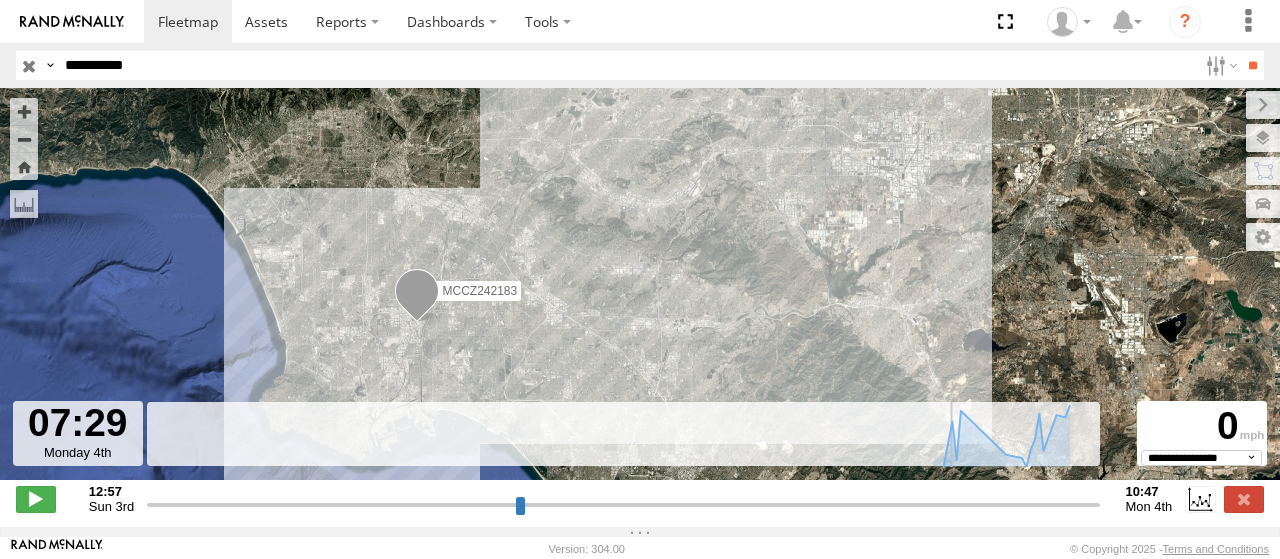 click at bounding box center (623, 504) 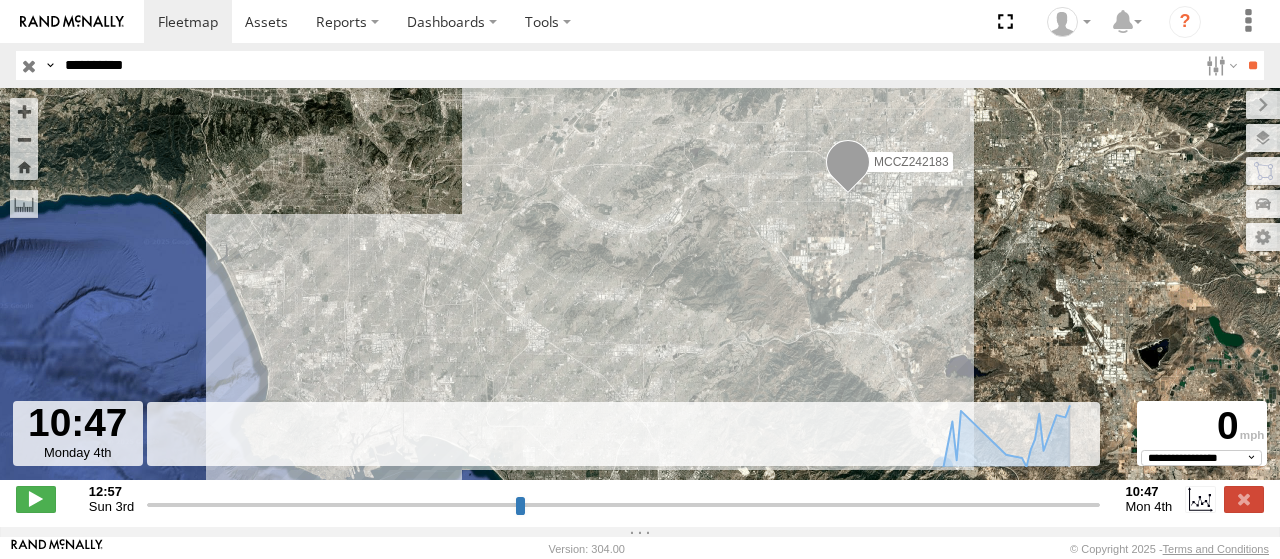 drag, startPoint x: 952, startPoint y: 511, endPoint x: 1128, endPoint y: 506, distance: 176.07101 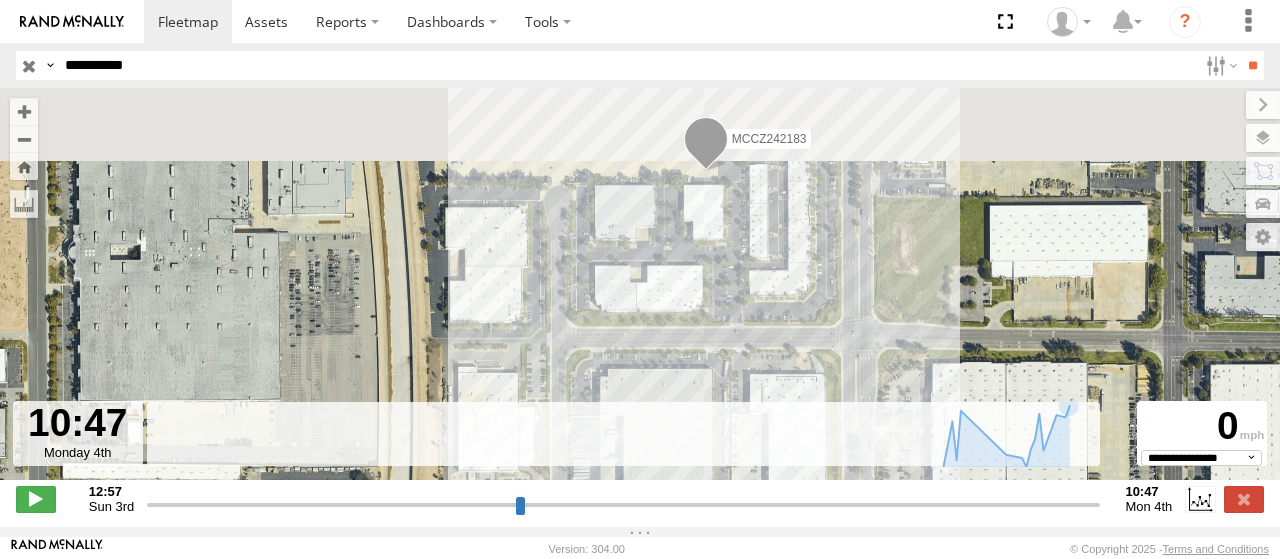 drag, startPoint x: 738, startPoint y: 153, endPoint x: 738, endPoint y: 260, distance: 107 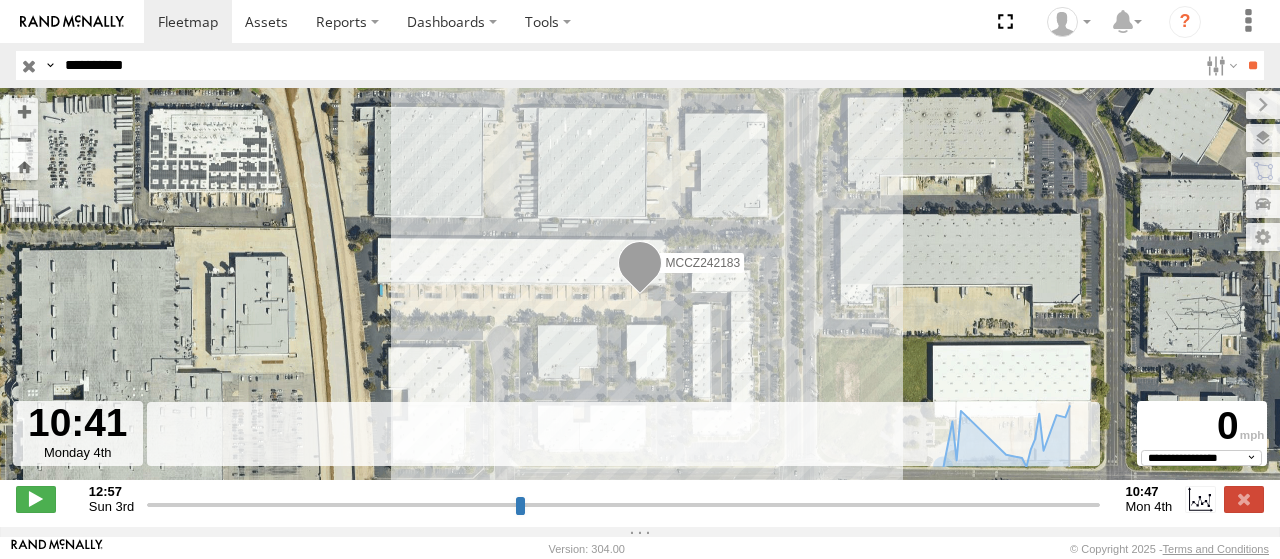 type on "**********" 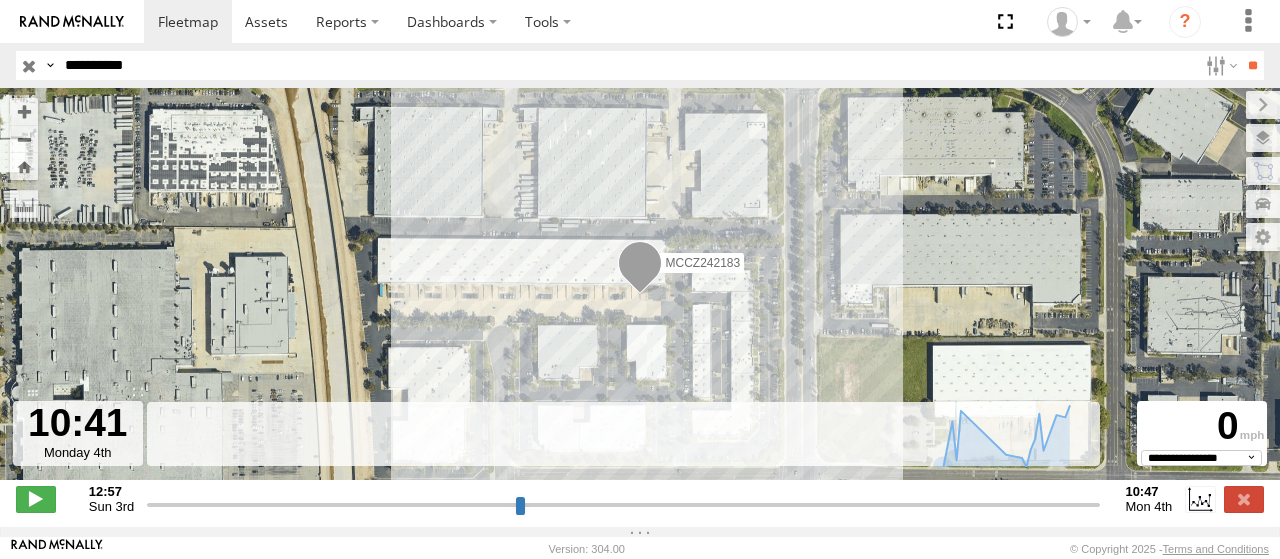 click on "**********" at bounding box center [627, 65] 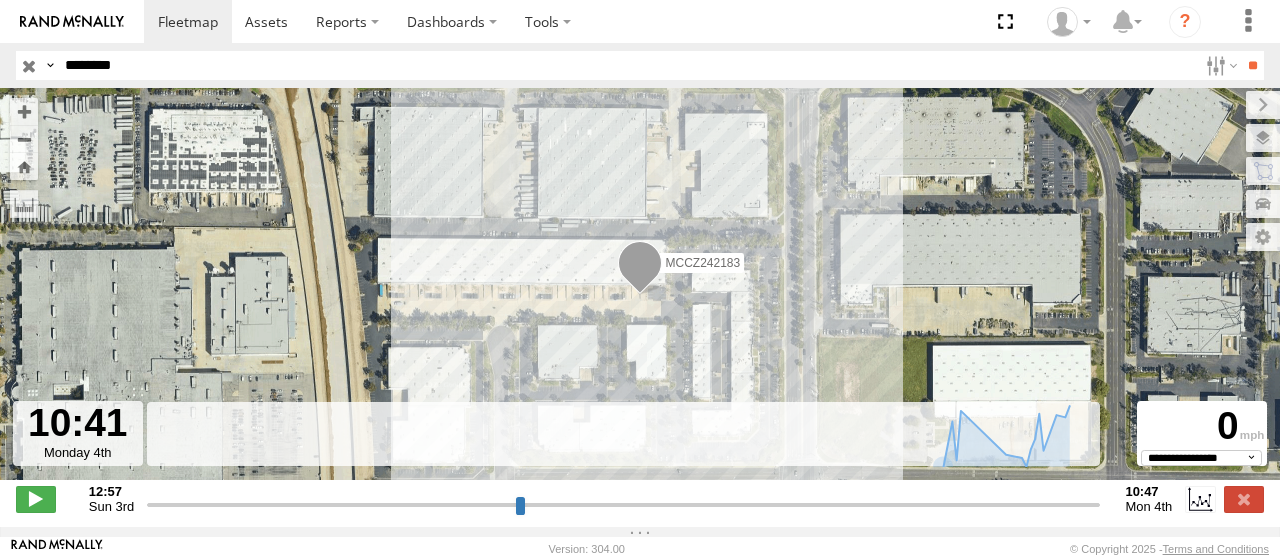 type on "********" 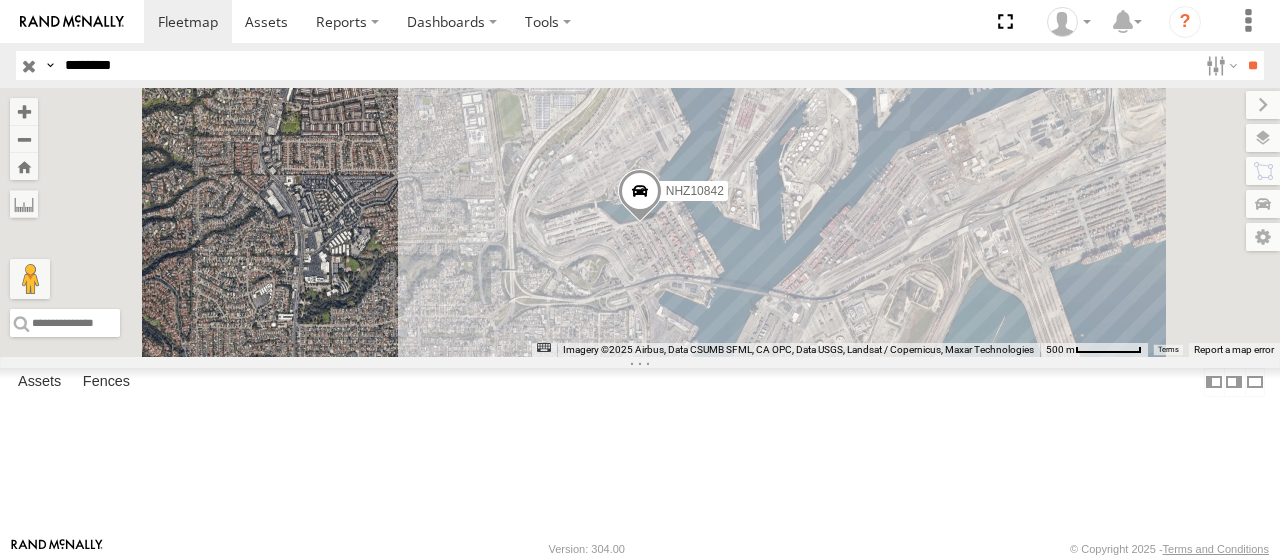 click at bounding box center [0, 0] 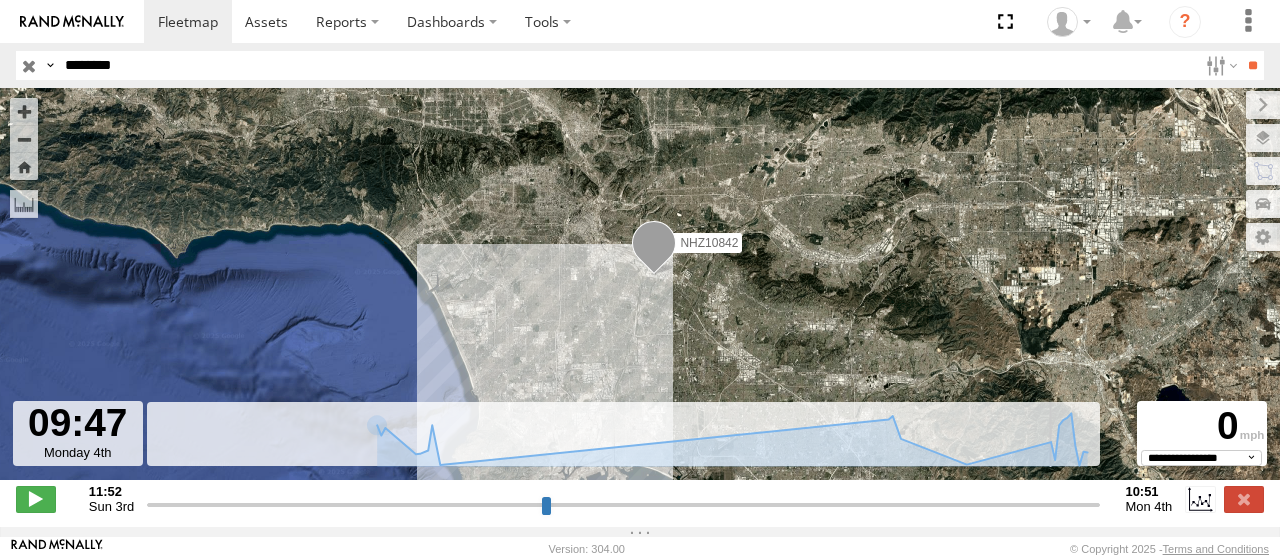 drag, startPoint x: 368, startPoint y: 515, endPoint x: 1050, endPoint y: 511, distance: 682.0117 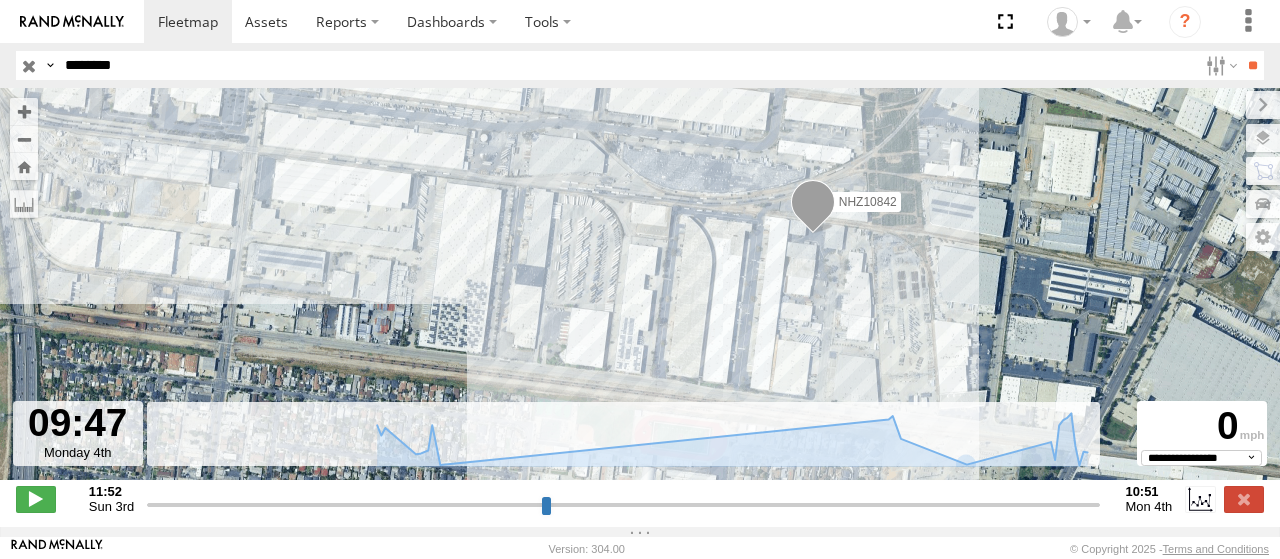 click on "NHZ10842" at bounding box center (868, 201) 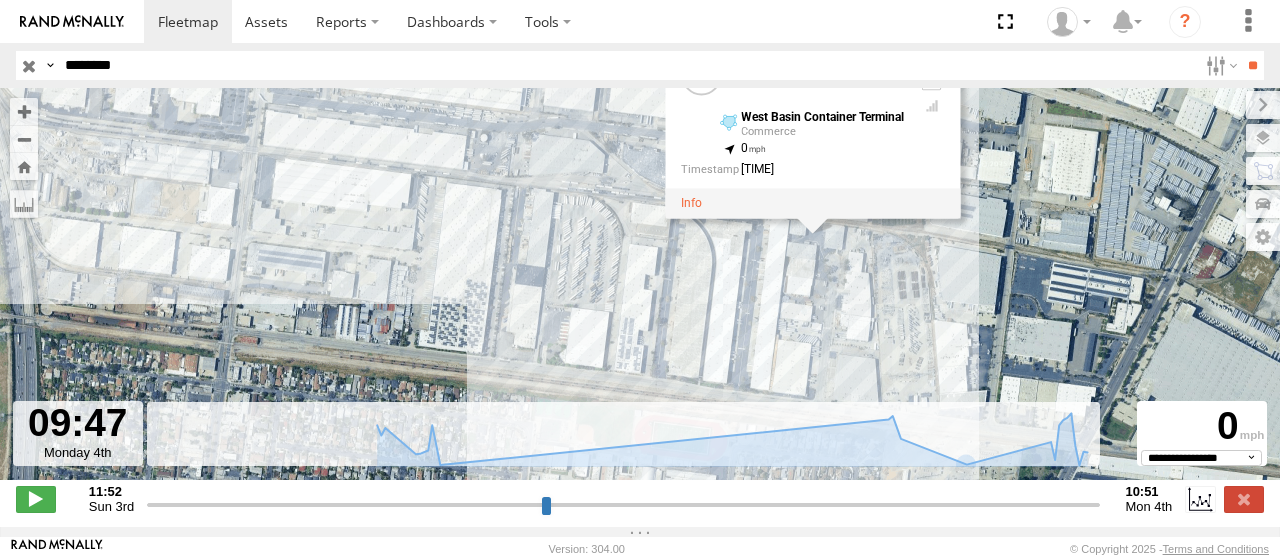 click on "[ID] [ID] All Assets [STREET] [CITY] [LAT] ,  [LONG] [NUMBER] [TIME] [DATE]" at bounding box center [640, 294] 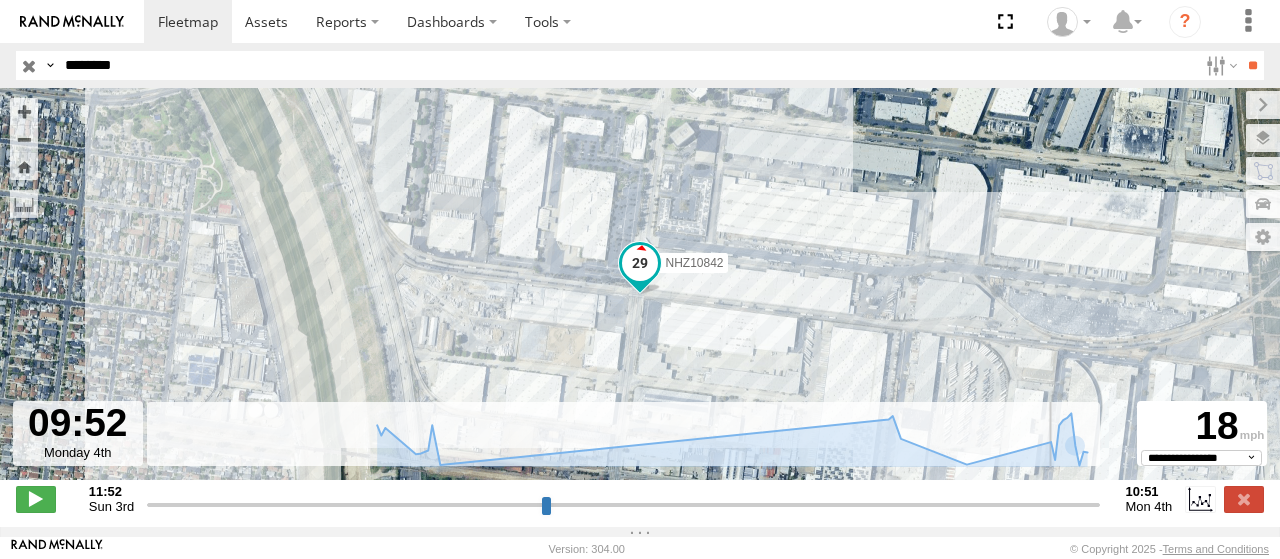 click at bounding box center (623, 504) 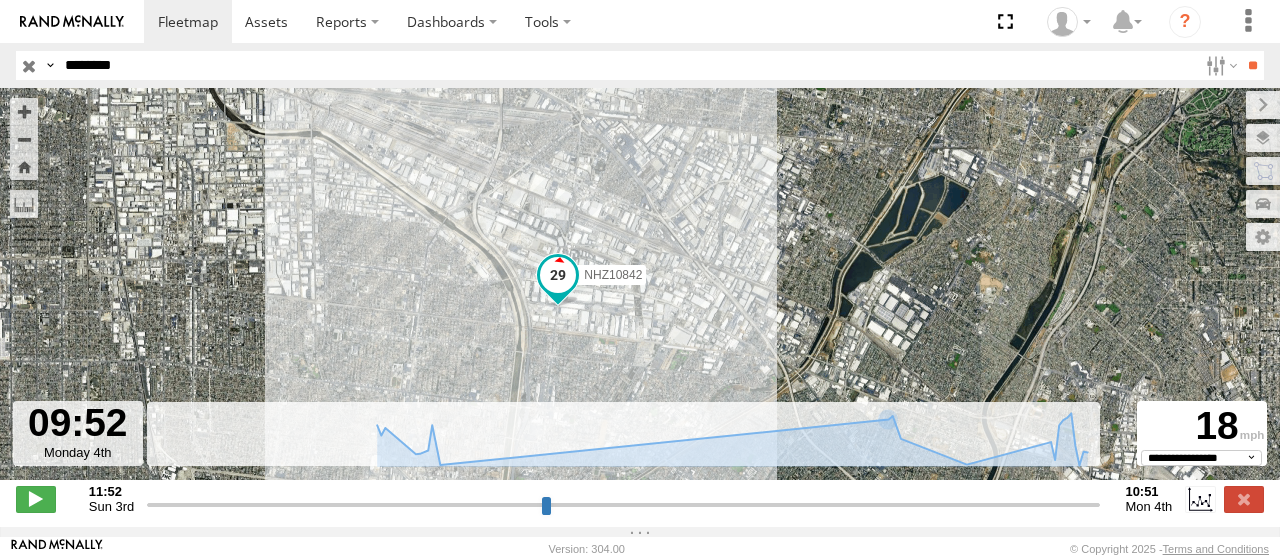 click on "NHZ10842" at bounding box center (613, 275) 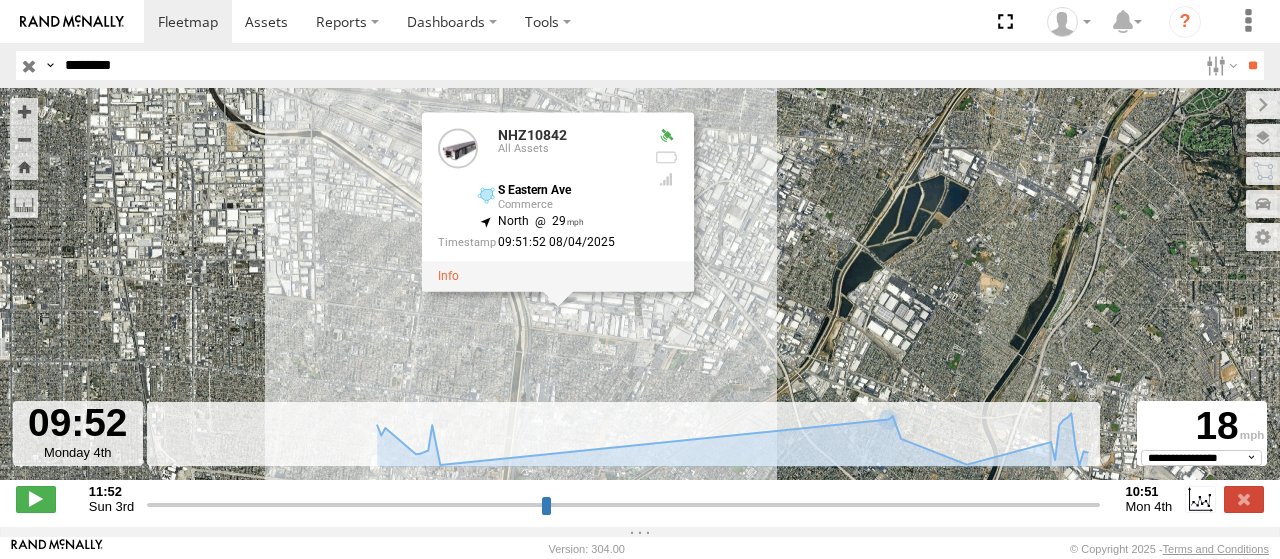 click at bounding box center [623, 504] 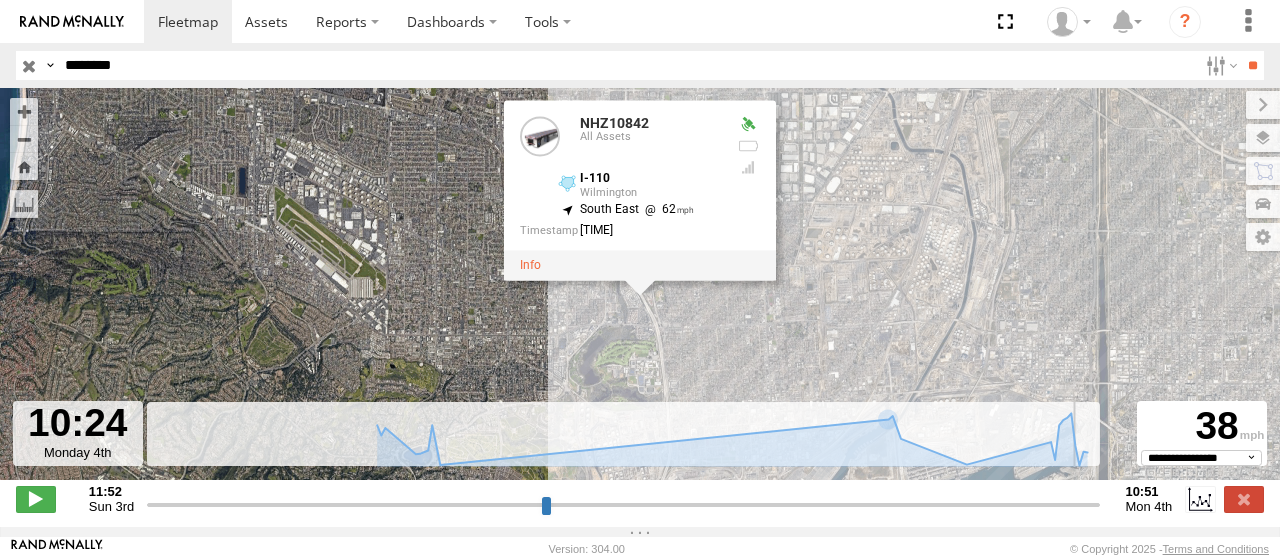 type on "**********" 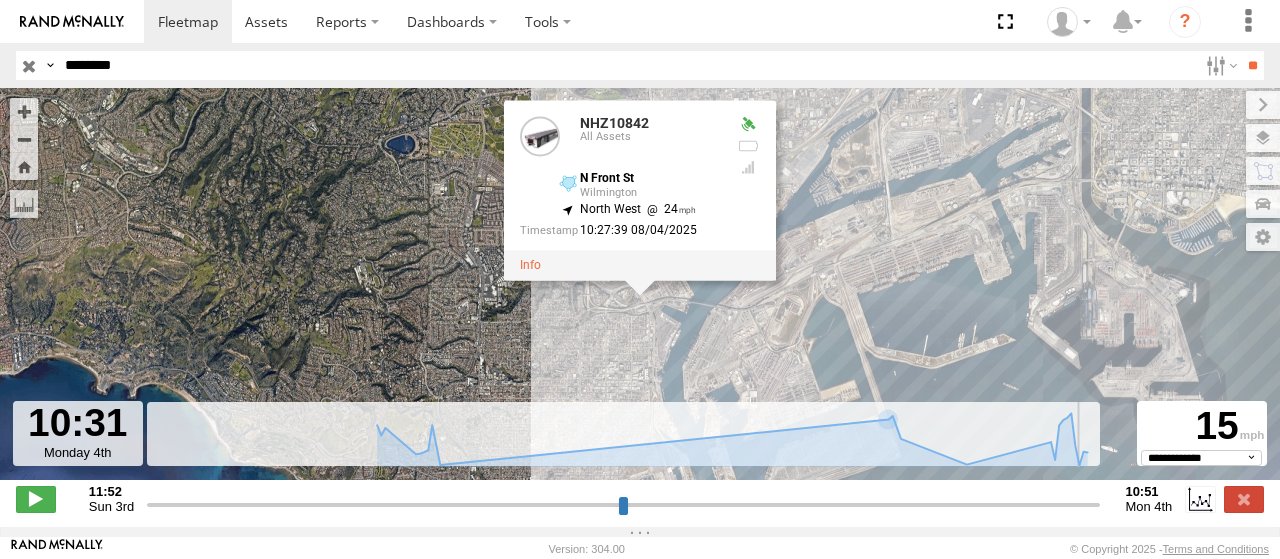 select on "**********" 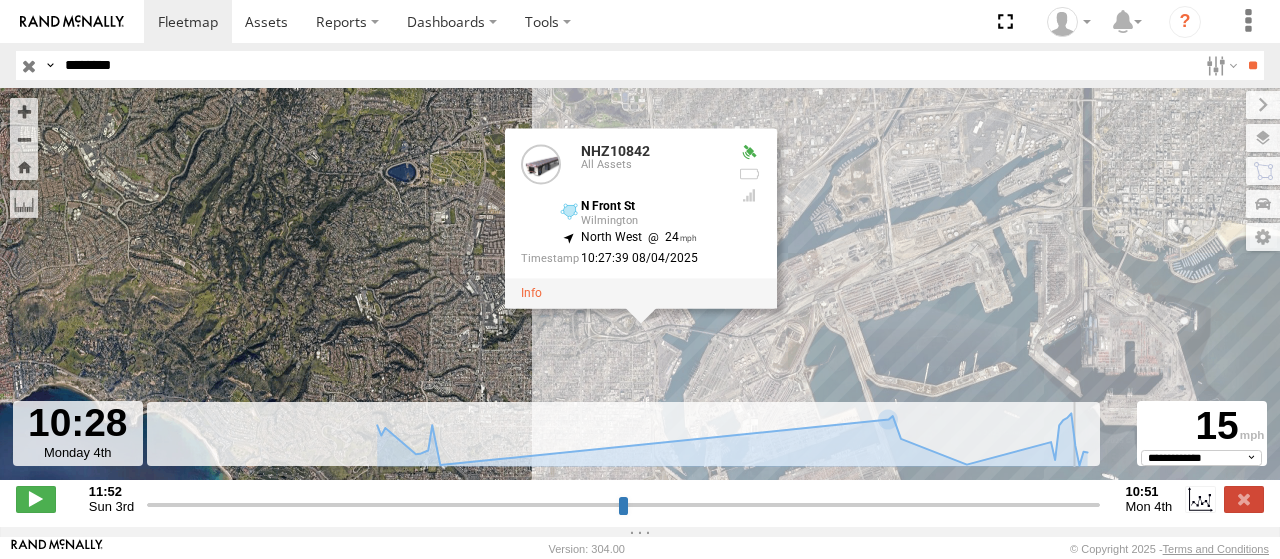 type on "**********" 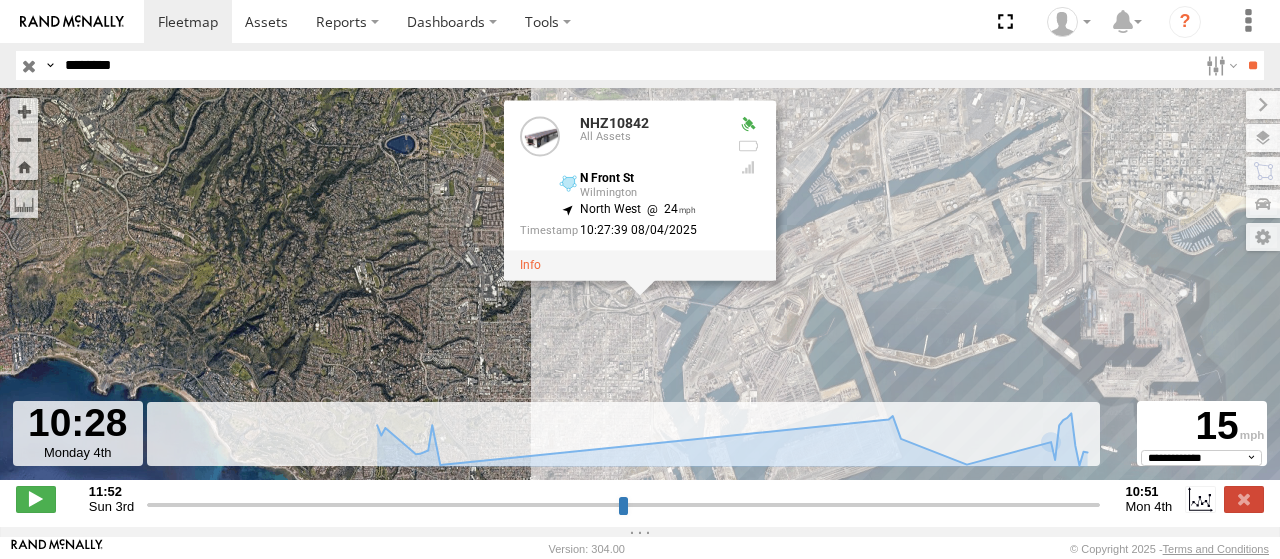 click on "********" at bounding box center [627, 65] 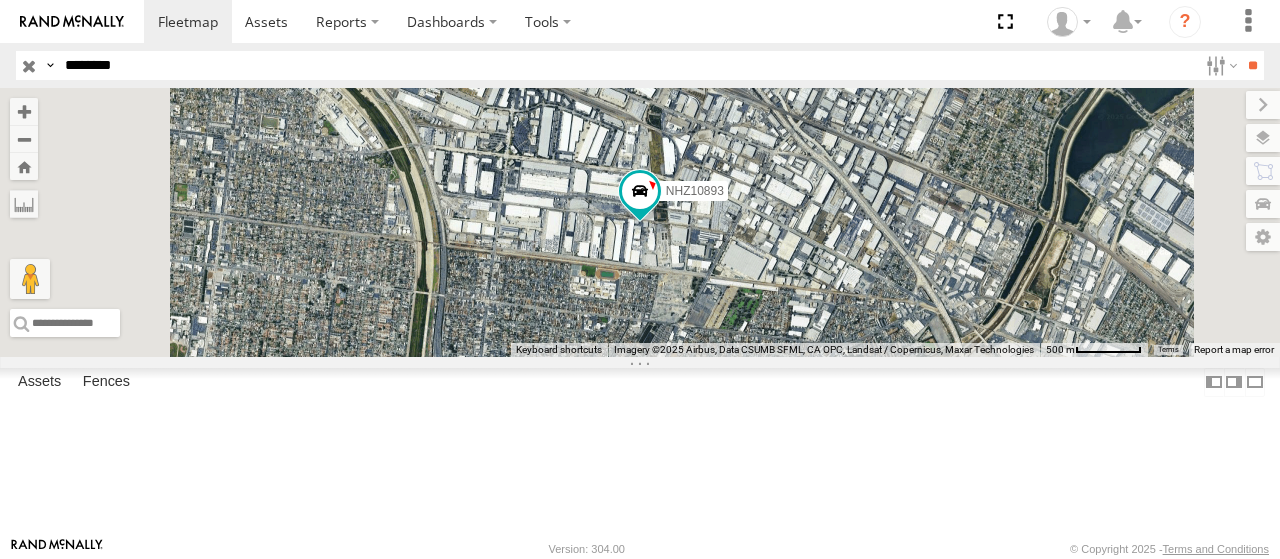 click at bounding box center [0, 0] 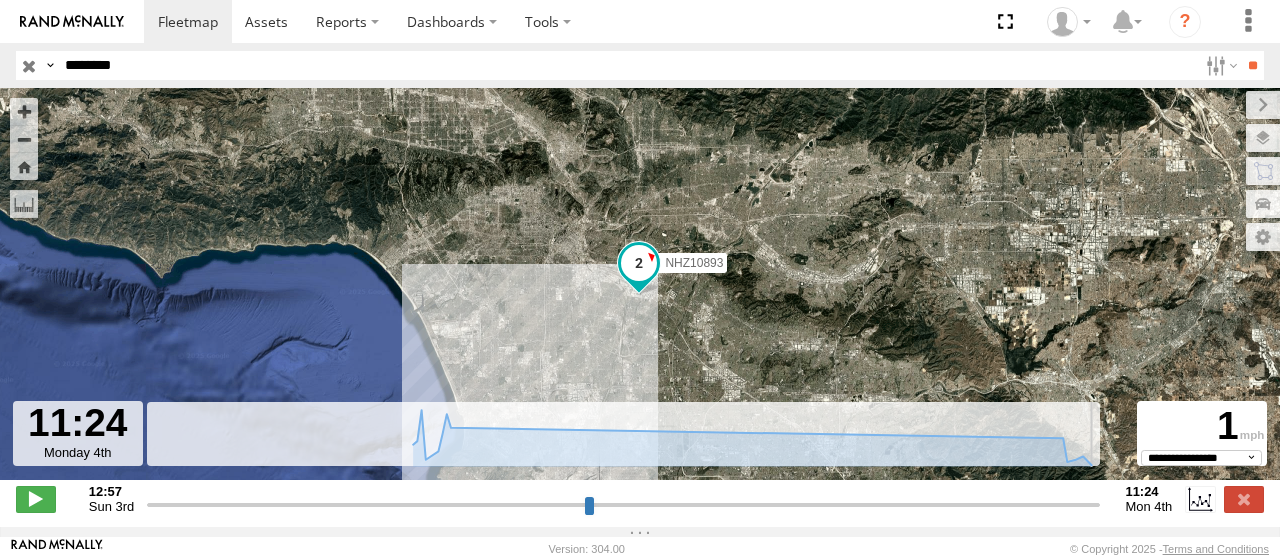 drag, startPoint x: 610, startPoint y: 515, endPoint x: 1148, endPoint y: 505, distance: 538.09296 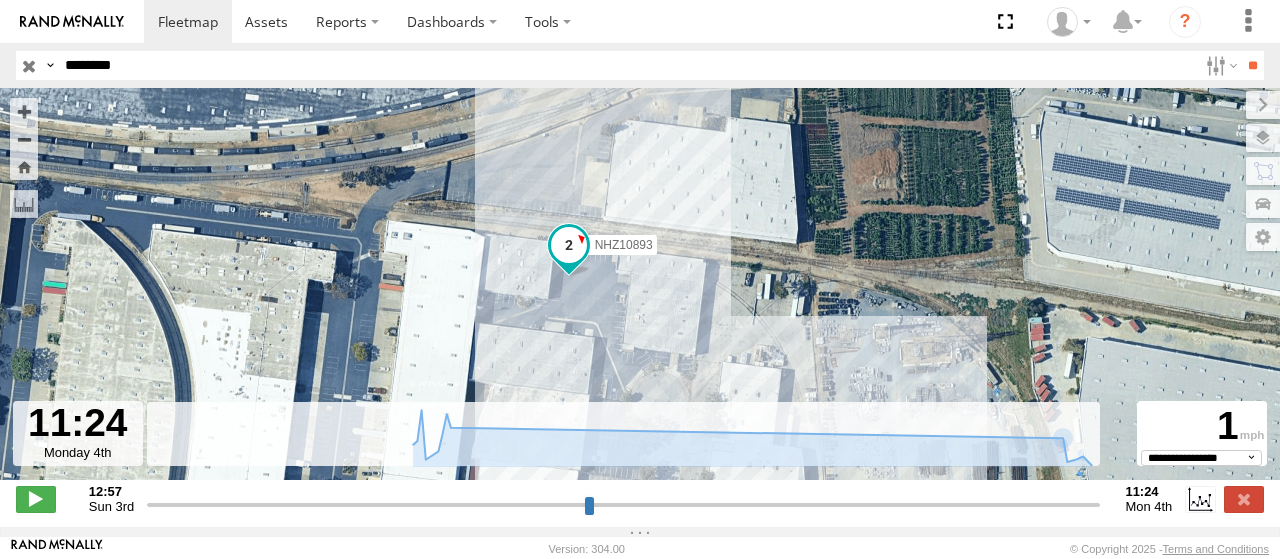 drag, startPoint x: 626, startPoint y: 345, endPoint x: 651, endPoint y: 195, distance: 152.06906 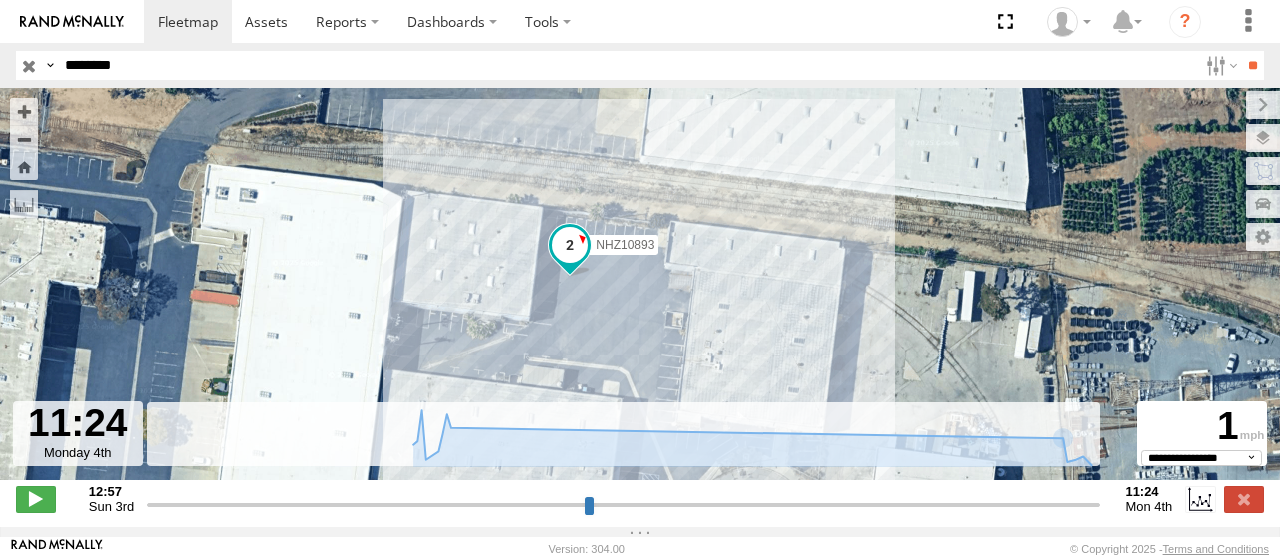 click on "********" at bounding box center (627, 65) 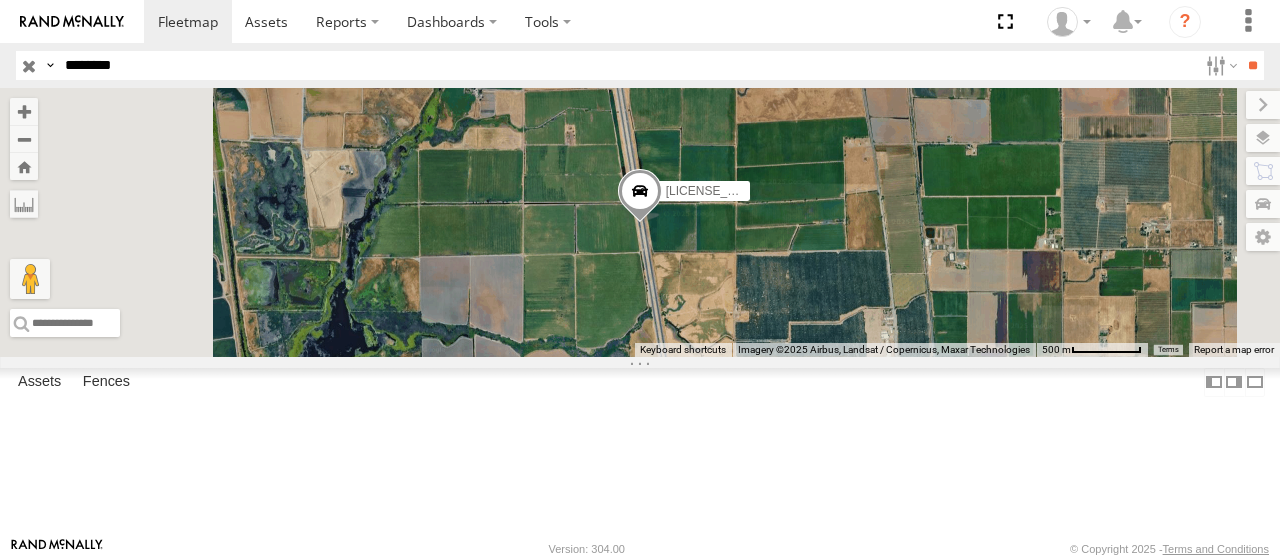 click at bounding box center (0, 0) 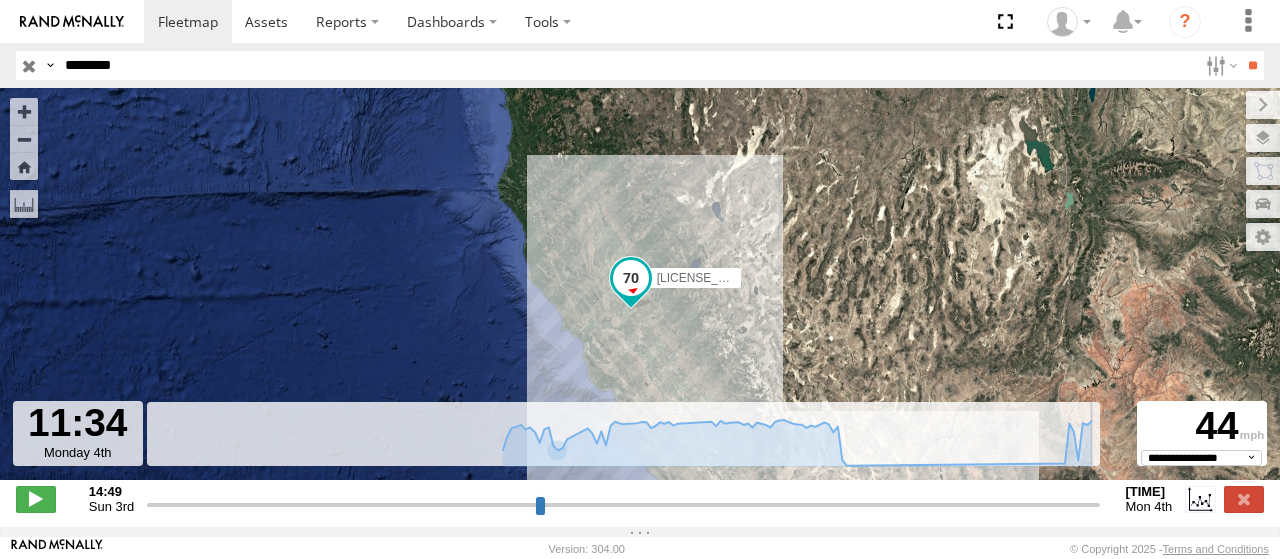 drag, startPoint x: 882, startPoint y: 514, endPoint x: 1154, endPoint y: 517, distance: 272.01654 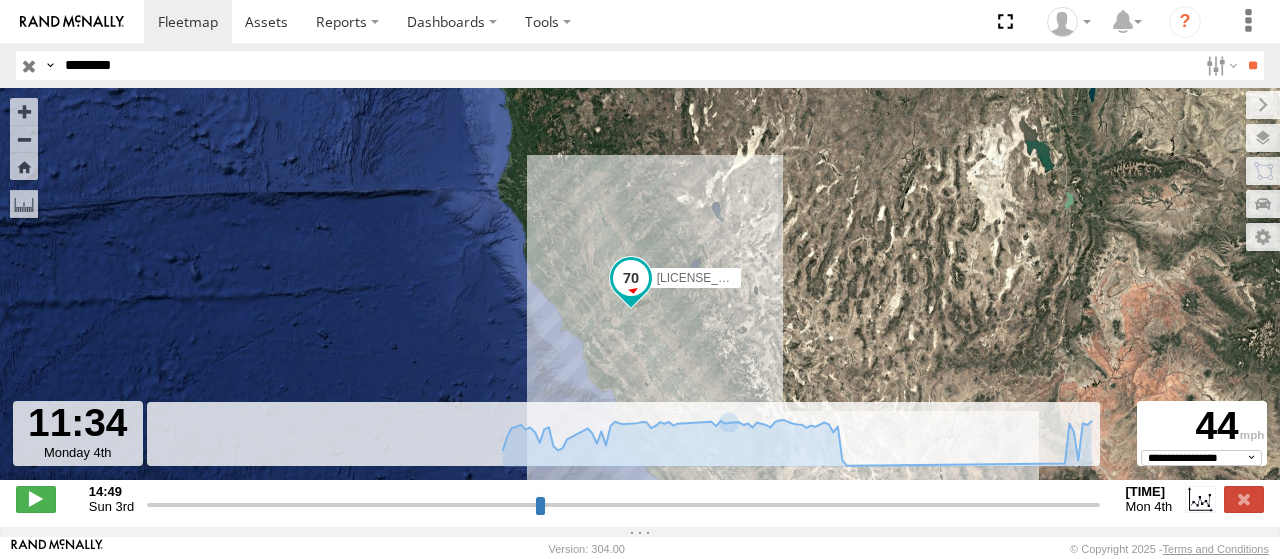 click on "[ID]" at bounding box center [715, 278] 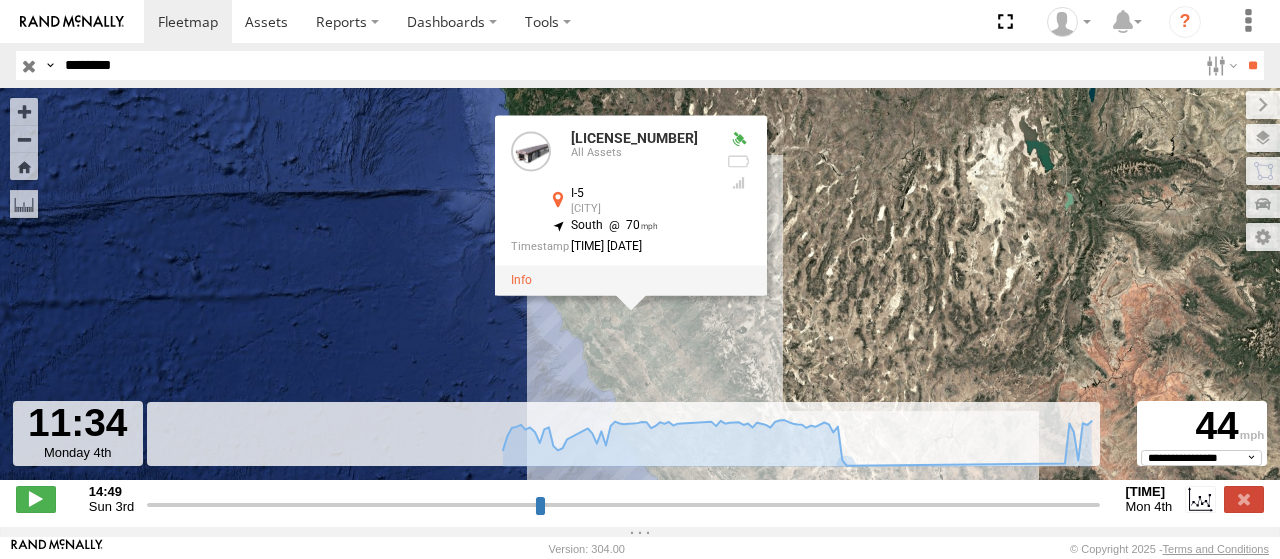 click on "********" at bounding box center (627, 65) 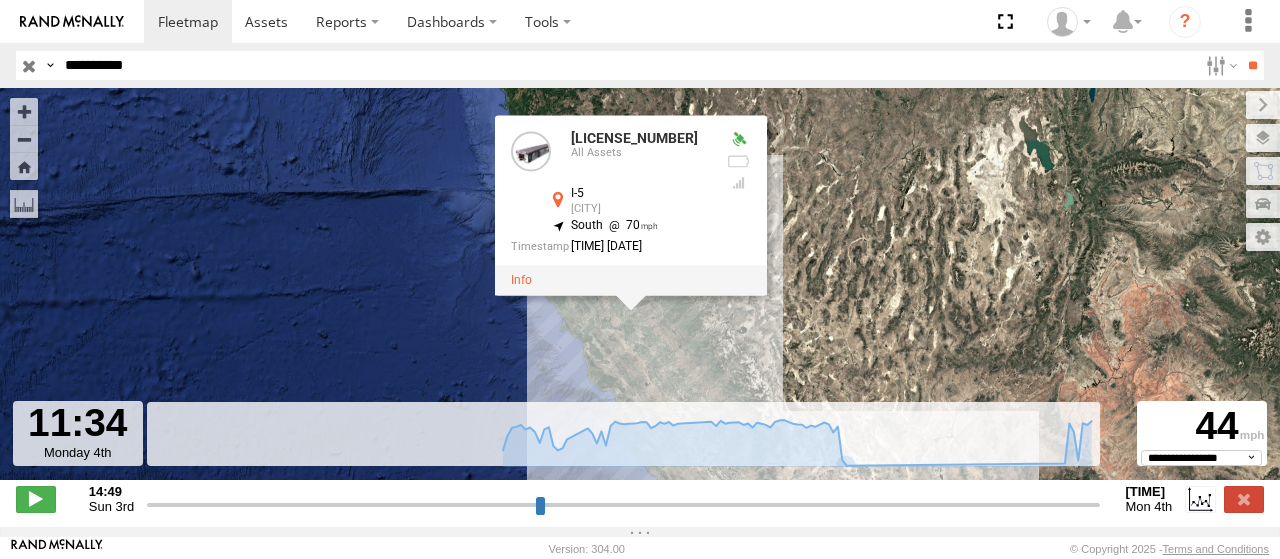 type on "**********" 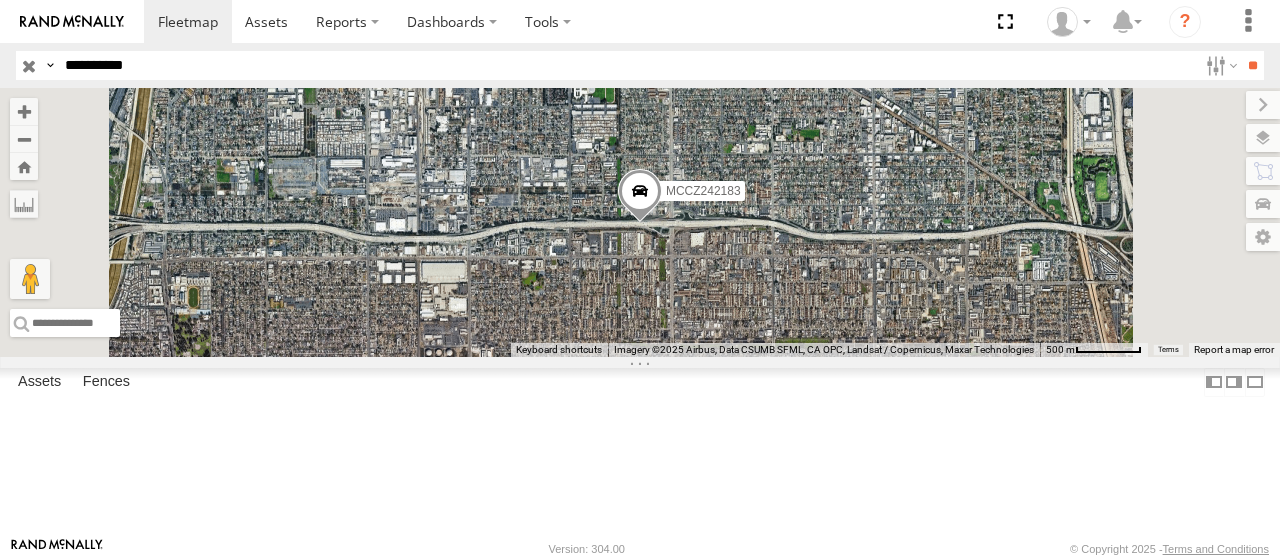 click at bounding box center (0, 0) 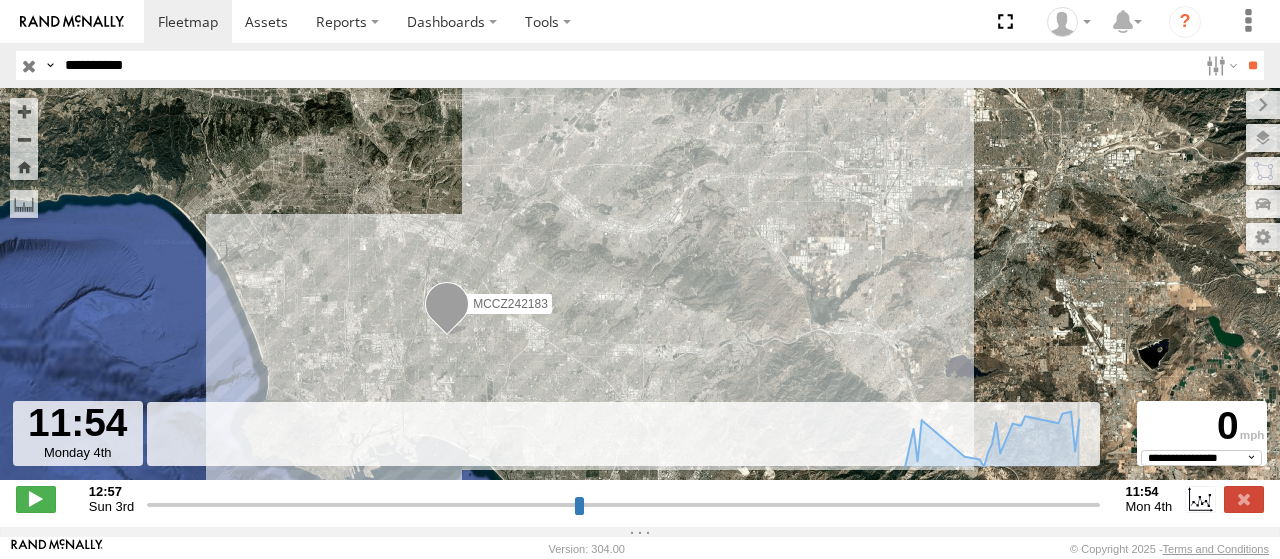 drag, startPoint x: 749, startPoint y: 514, endPoint x: 1141, endPoint y: 521, distance: 392.0625 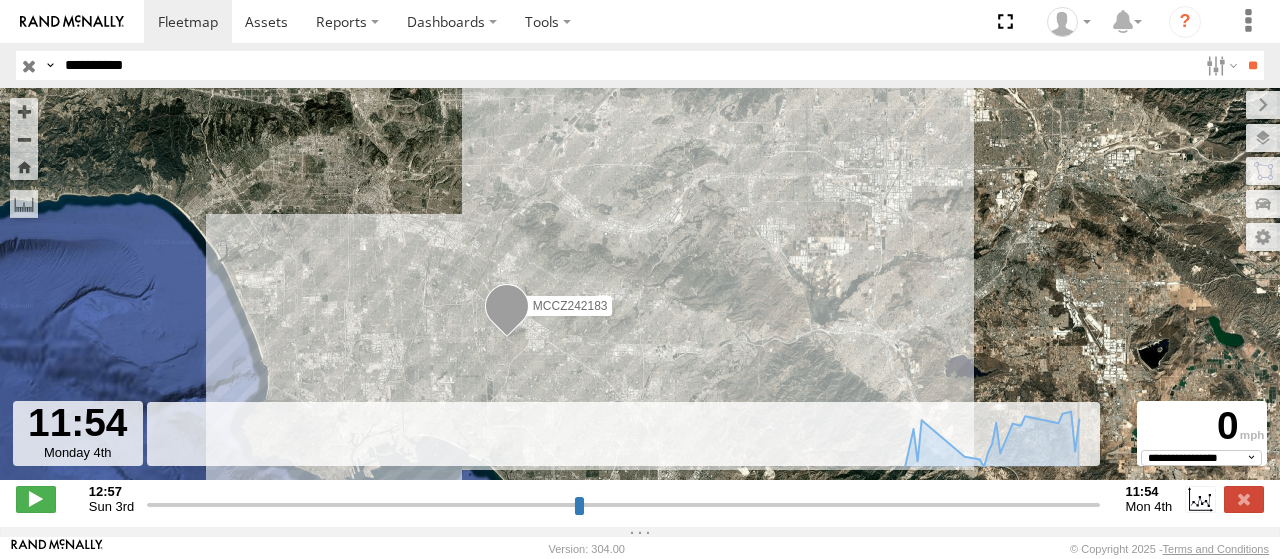 type on "**********" 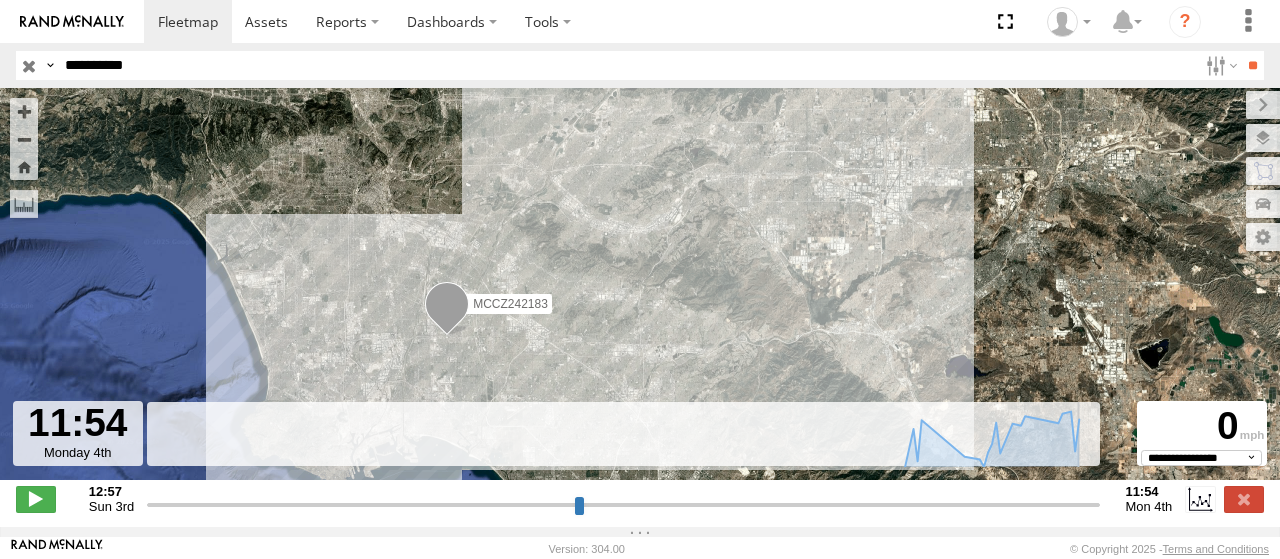 drag, startPoint x: 1096, startPoint y: 515, endPoint x: 1194, endPoint y: 519, distance: 98.0816 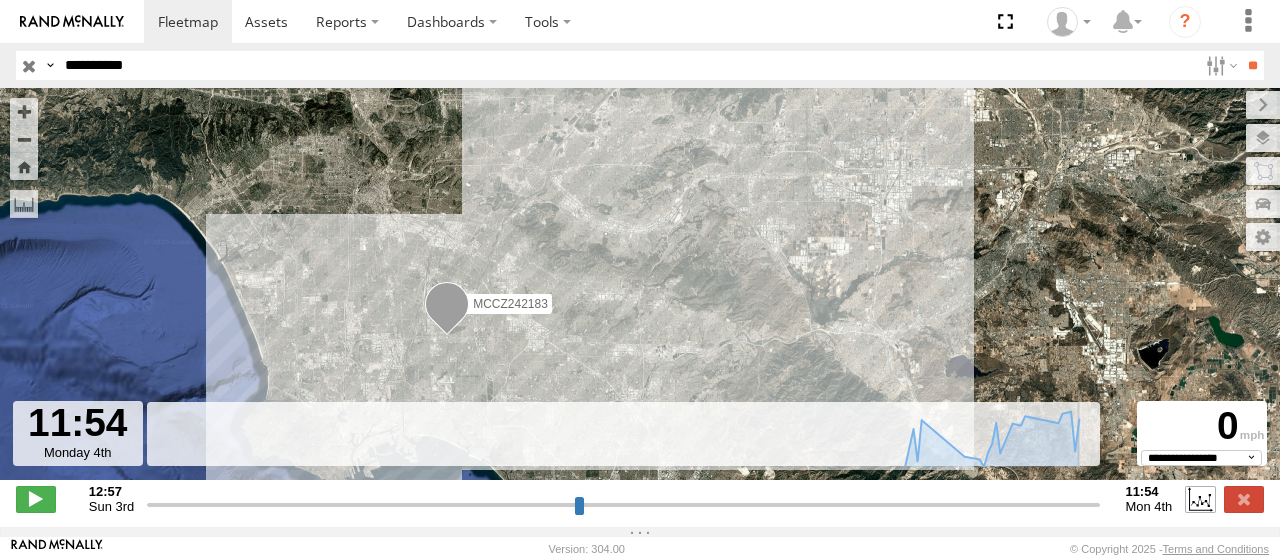 click at bounding box center (623, 504) 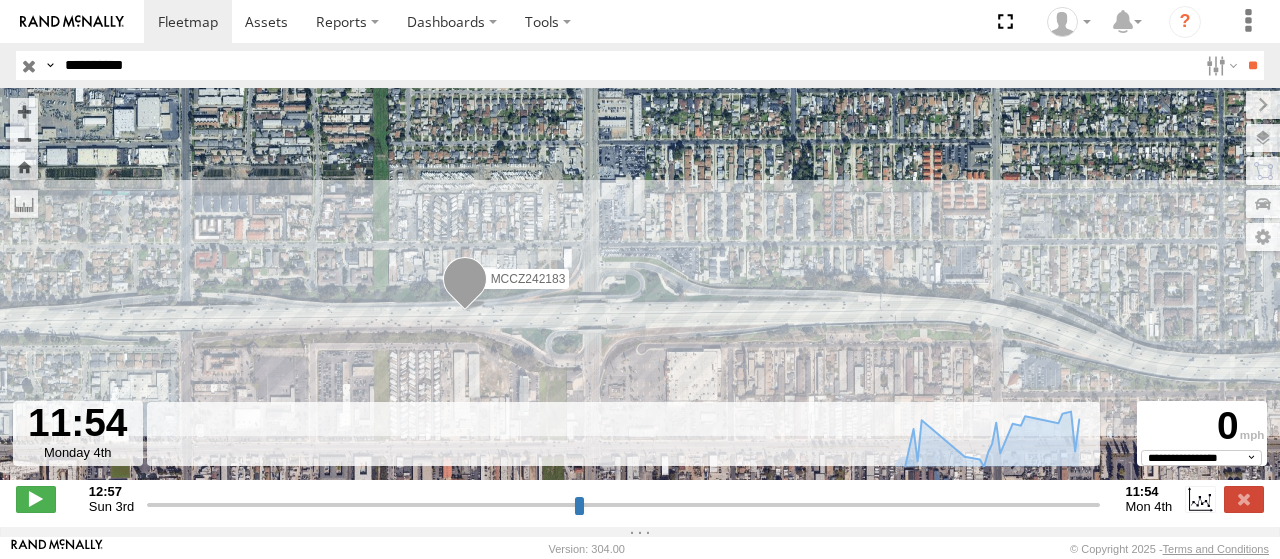 click on "MCCZ242183" at bounding box center [528, 278] 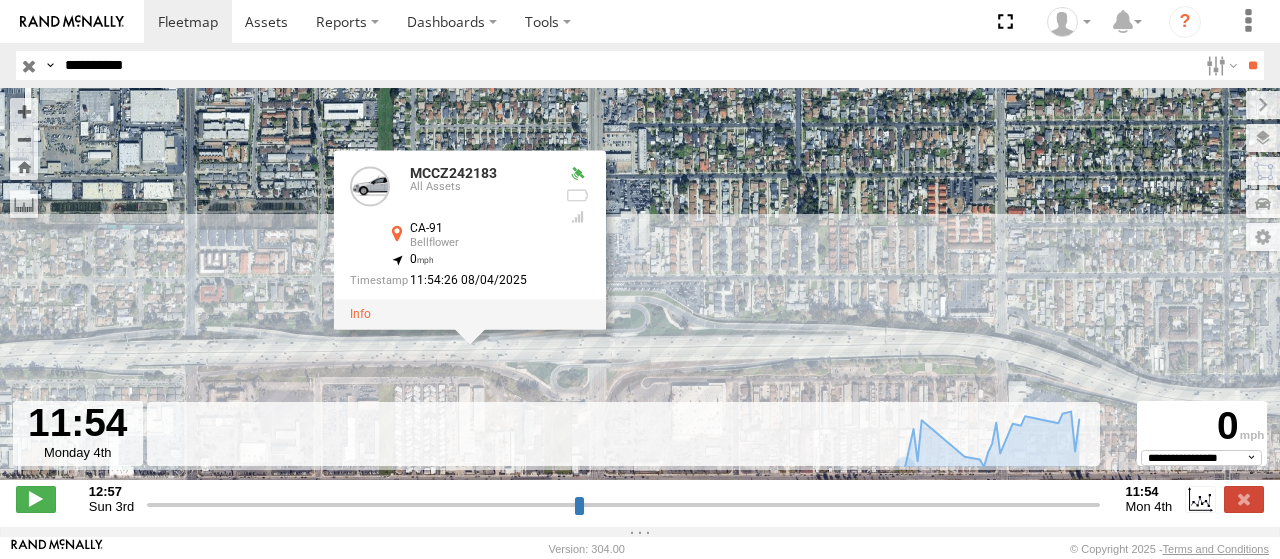 drag, startPoint x: 738, startPoint y: 197, endPoint x: 743, endPoint y: 233, distance: 36.345562 